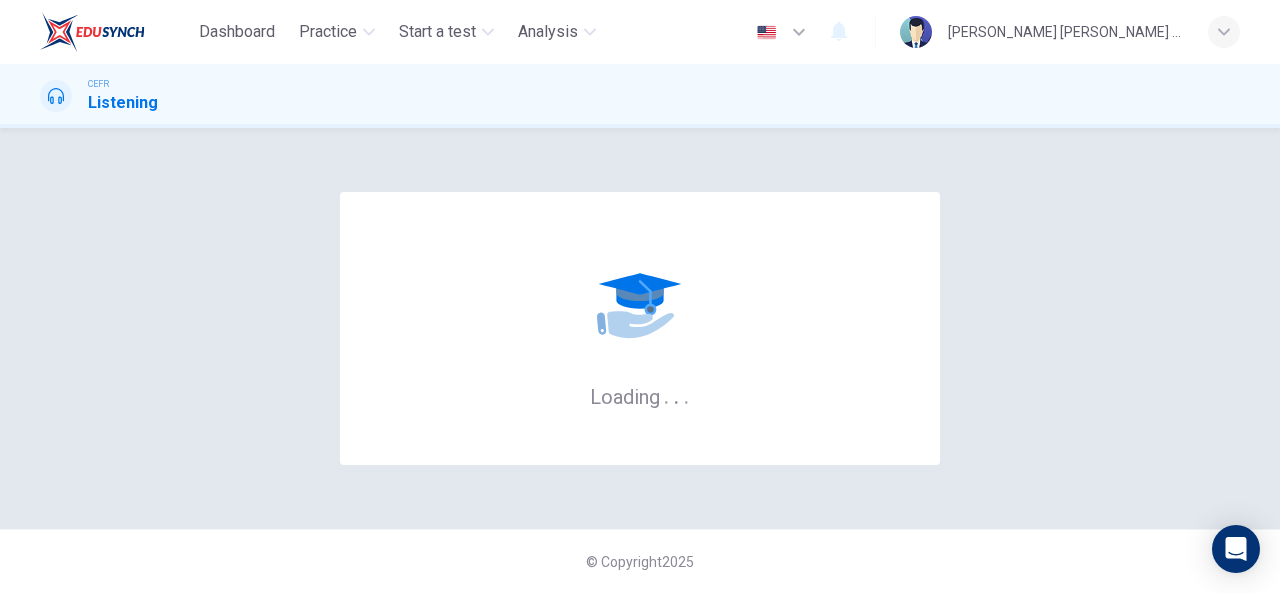 scroll, scrollTop: 0, scrollLeft: 0, axis: both 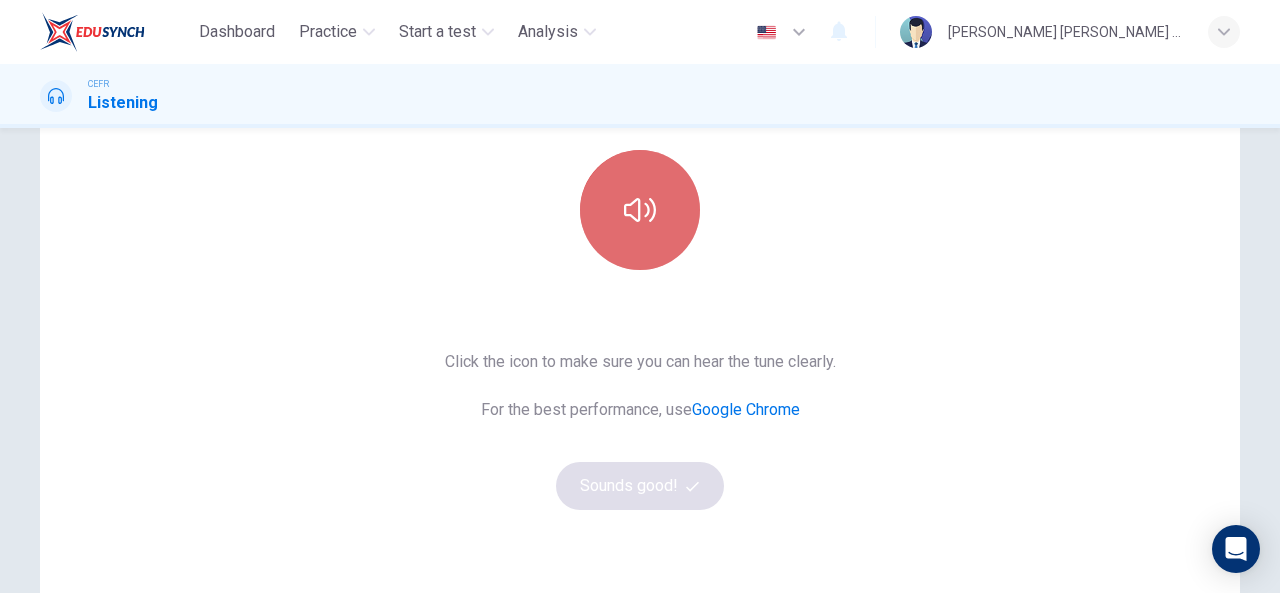 click at bounding box center [640, 210] 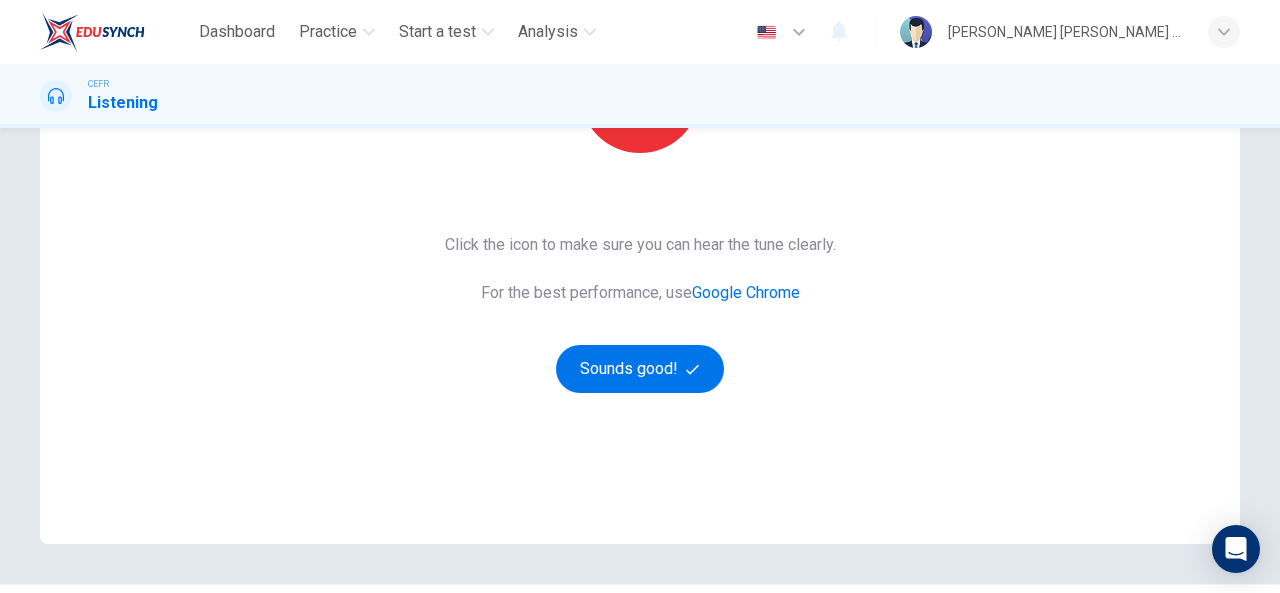 scroll, scrollTop: 298, scrollLeft: 0, axis: vertical 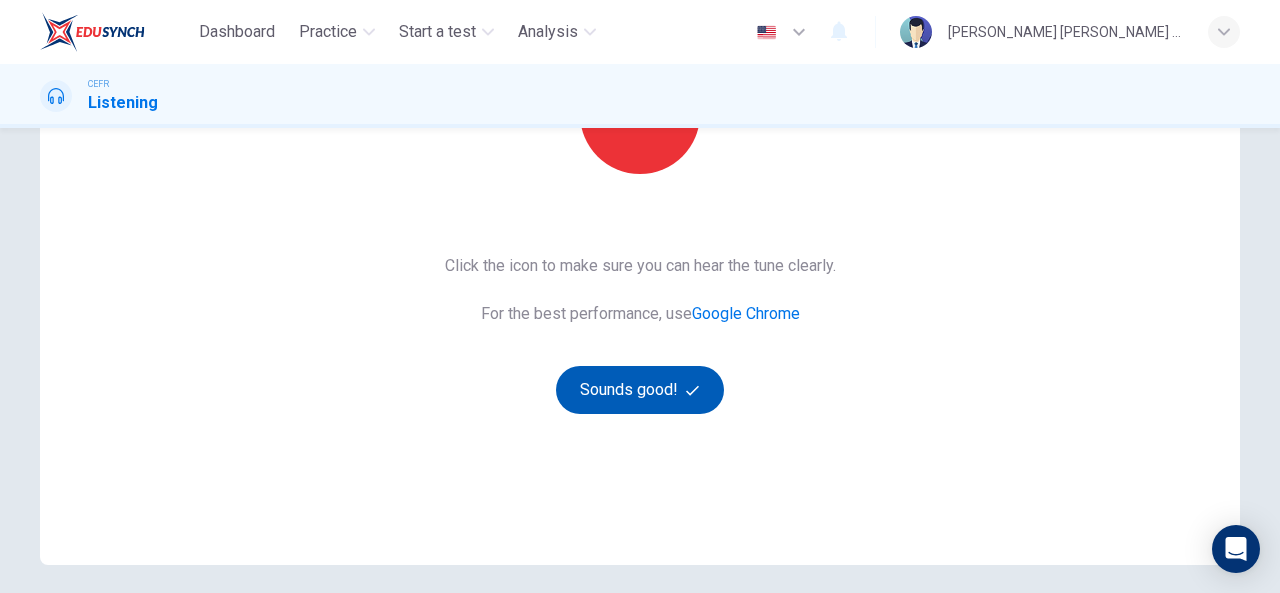 click on "Sounds good!" at bounding box center (640, 390) 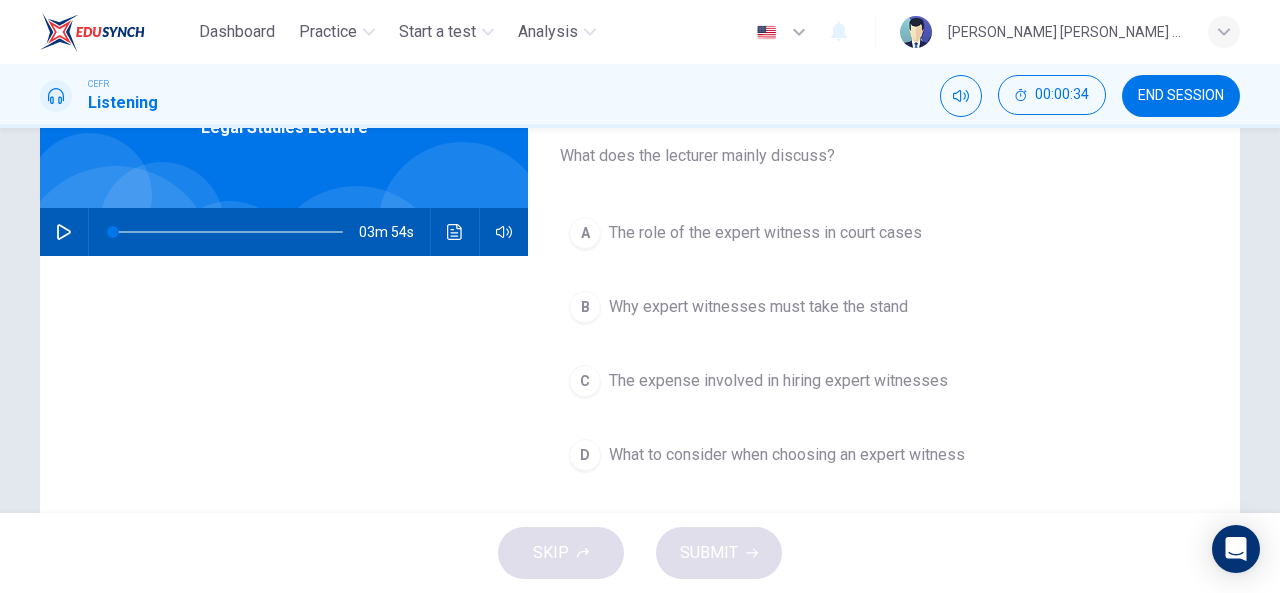 scroll, scrollTop: 0, scrollLeft: 0, axis: both 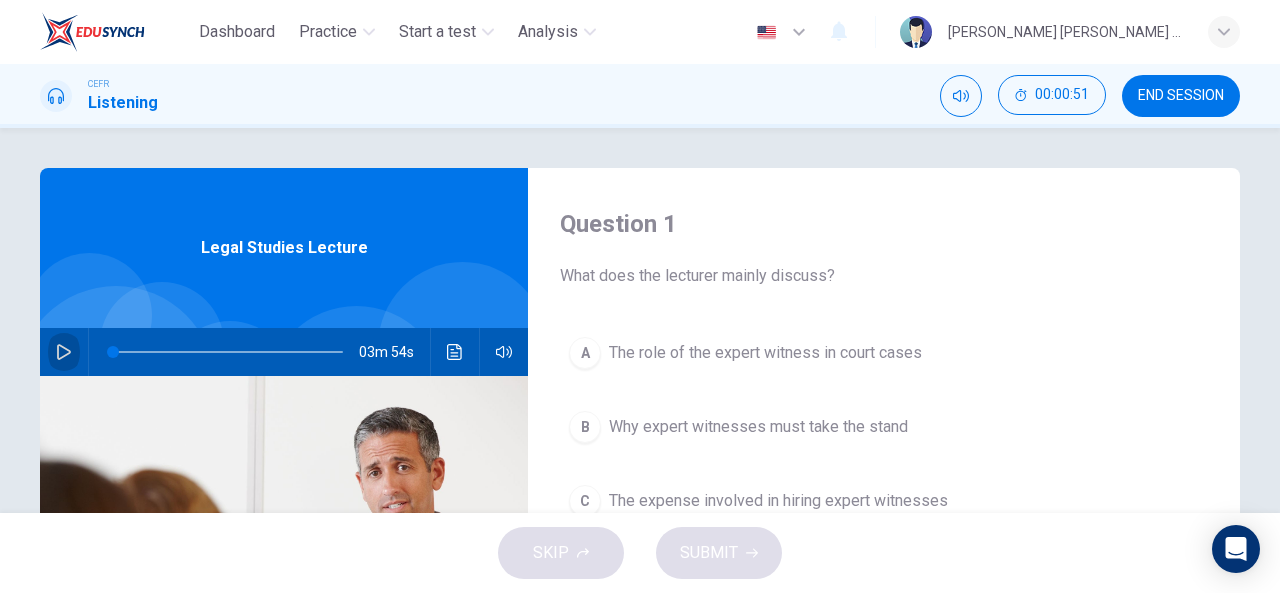 click 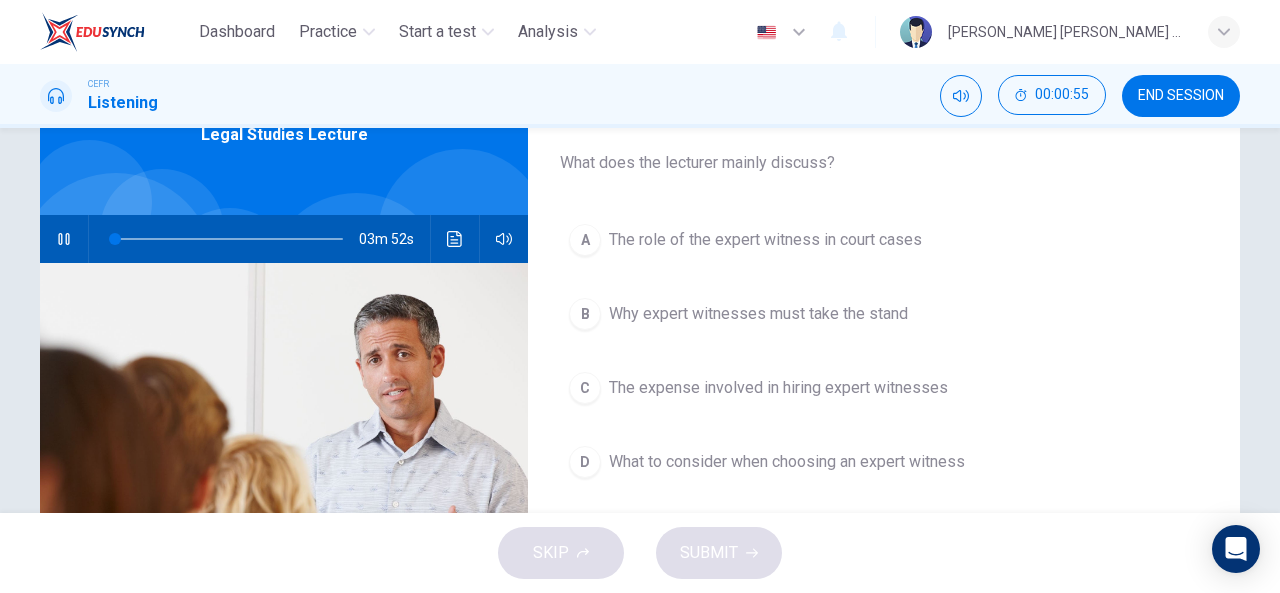 scroll, scrollTop: 112, scrollLeft: 0, axis: vertical 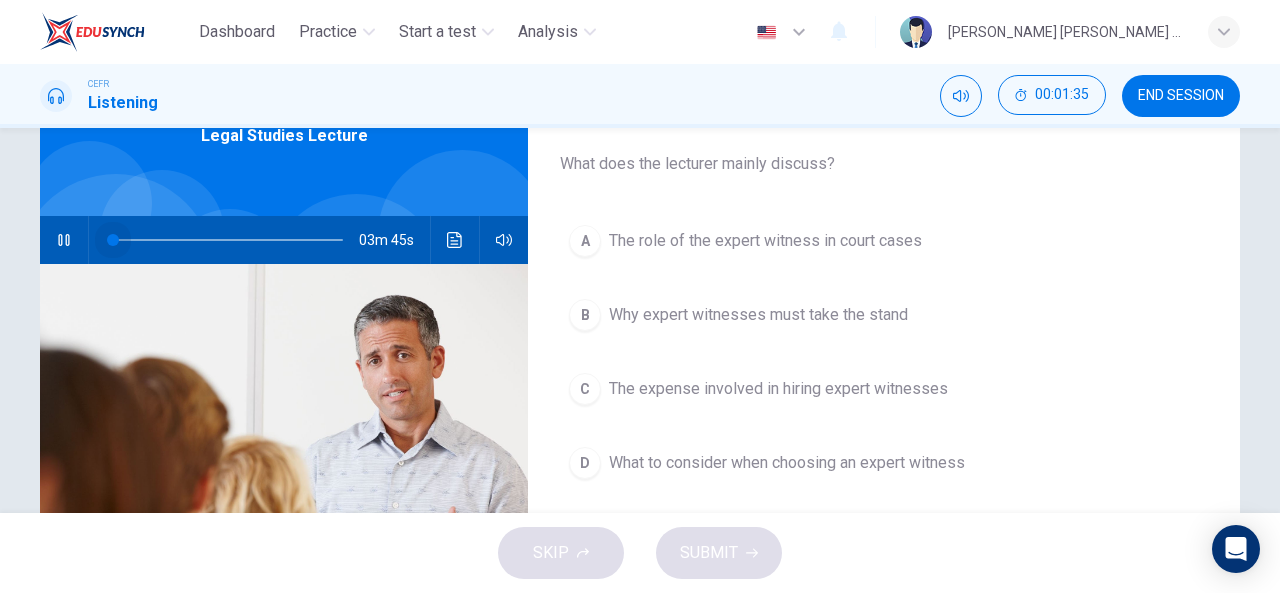 drag, startPoint x: 148, startPoint y: 243, endPoint x: 97, endPoint y: 241, distance: 51.0392 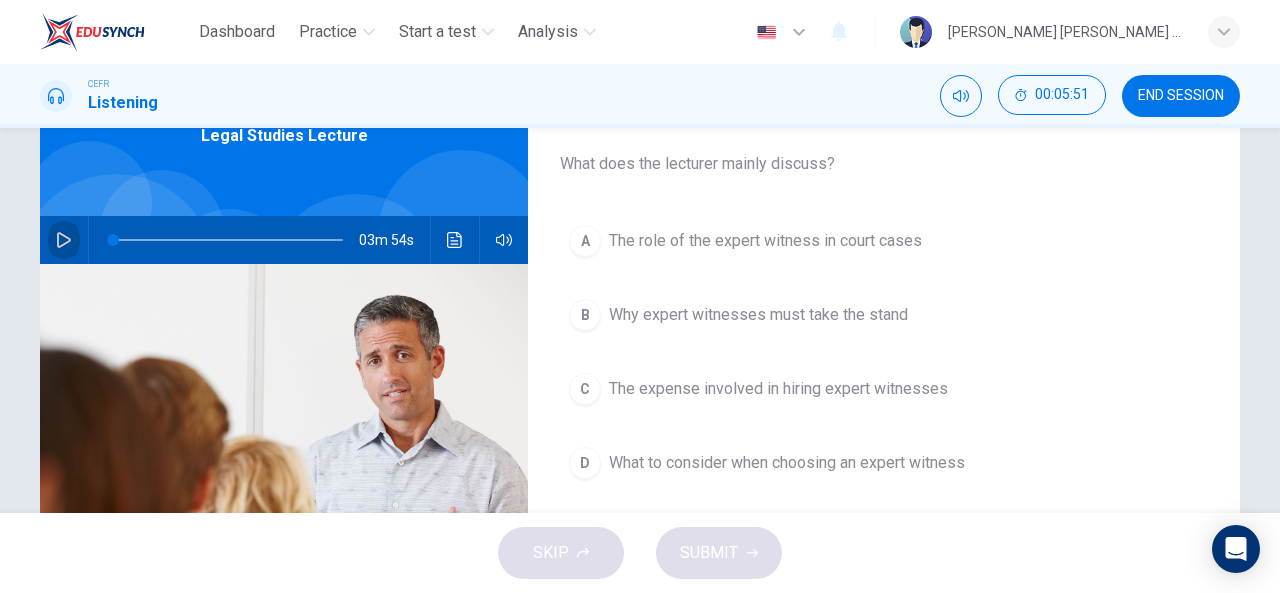 click 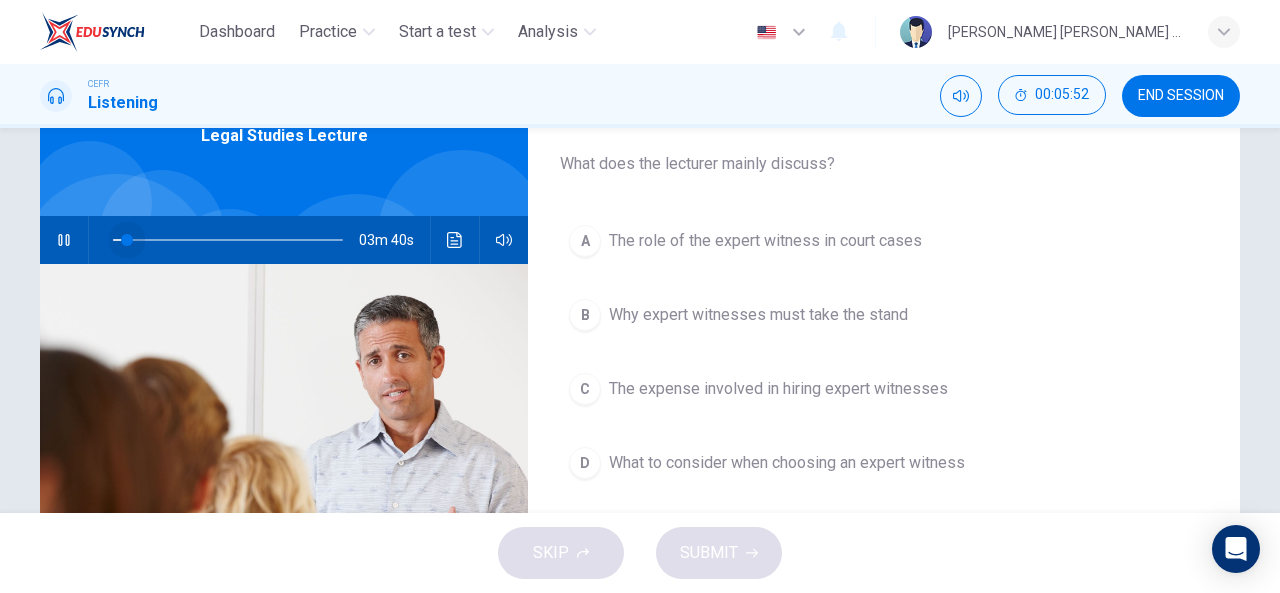 click at bounding box center [127, 240] 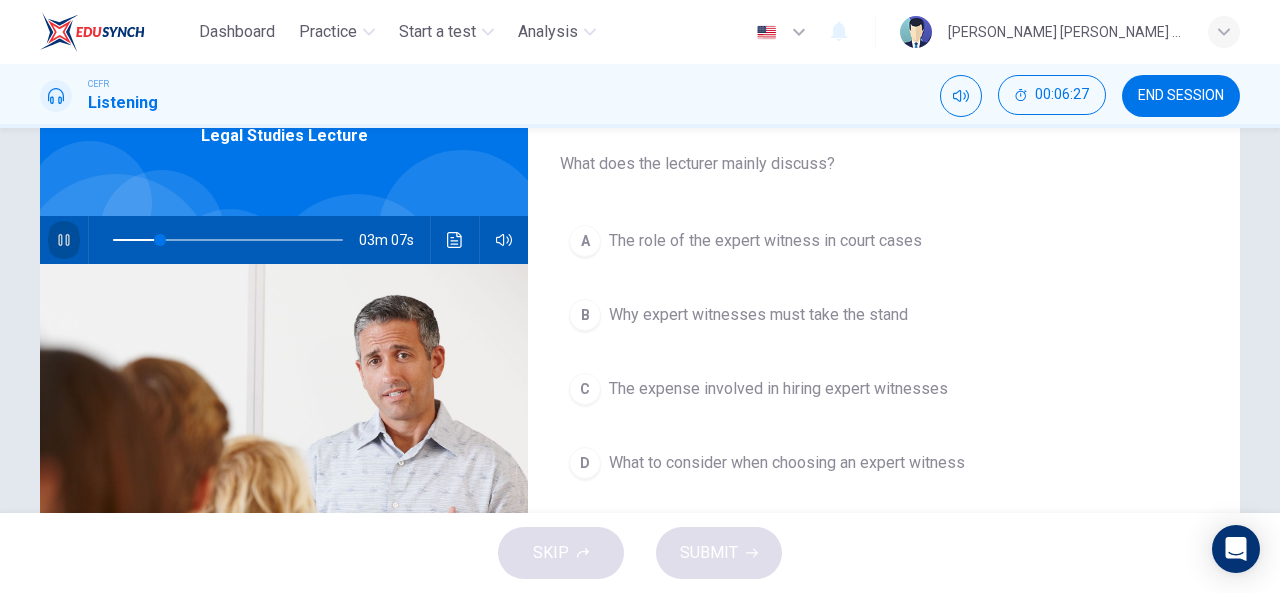 click at bounding box center [64, 240] 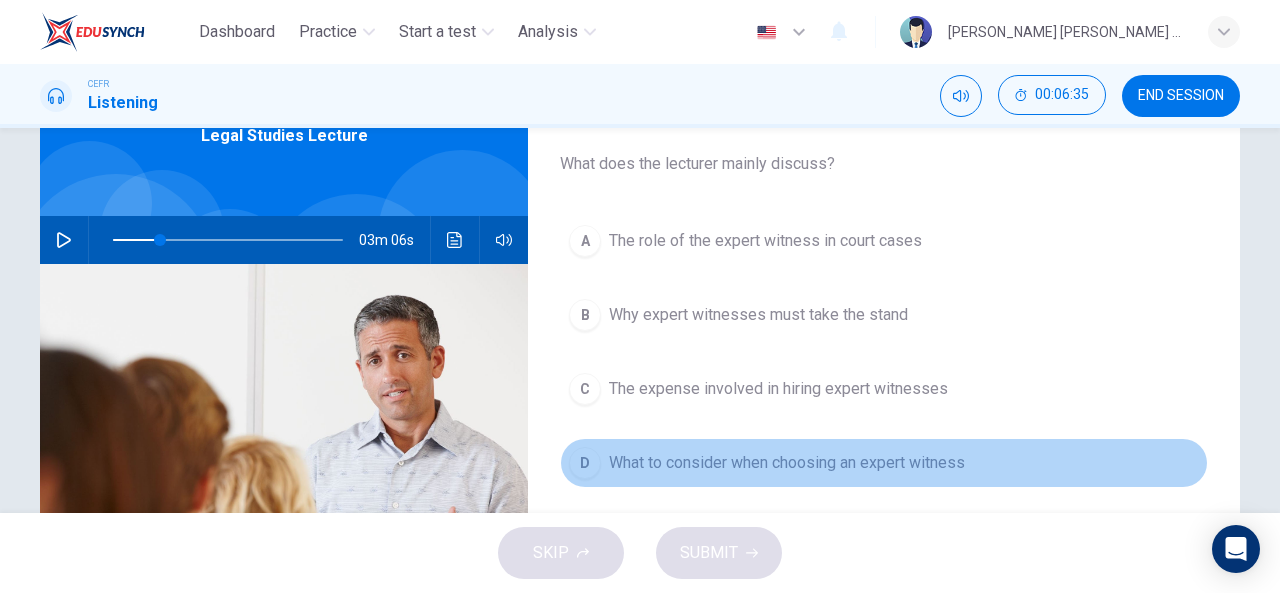 click on "What to consider when choosing an expert witness" at bounding box center [787, 463] 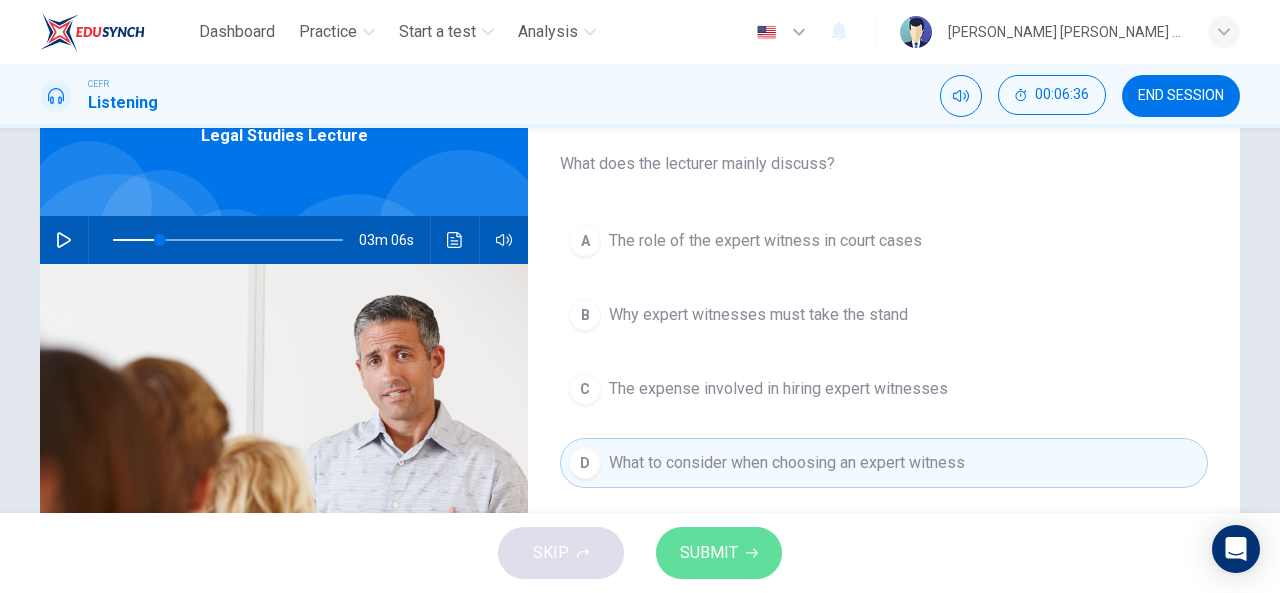 click on "SUBMIT" at bounding box center [719, 553] 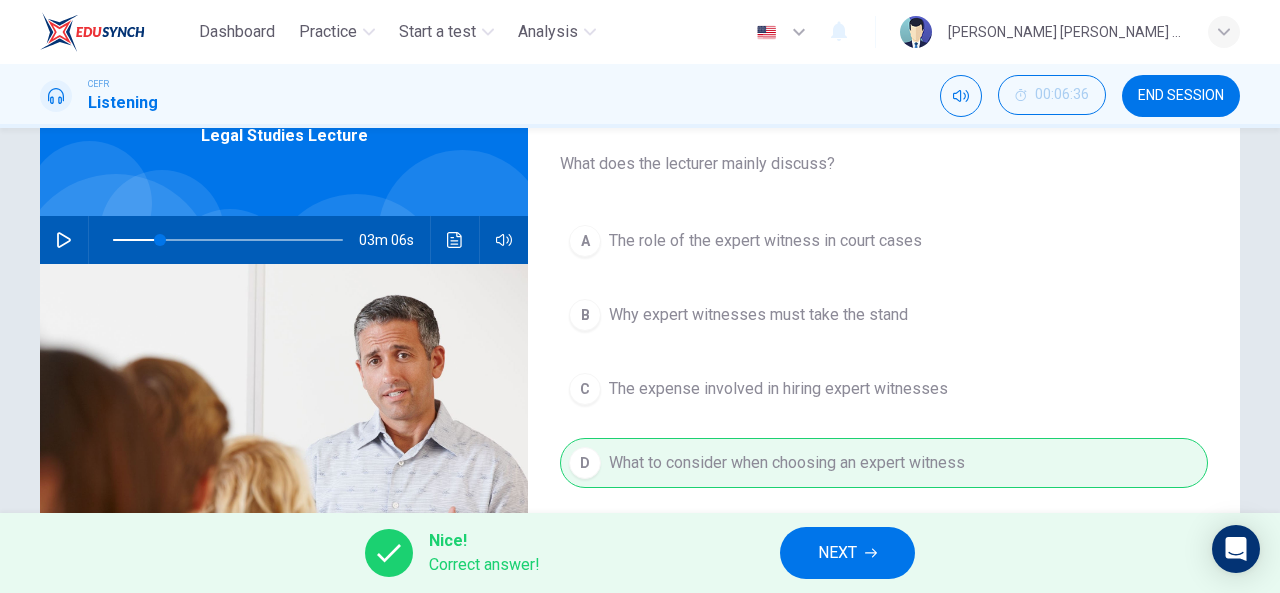 click on "NEXT" at bounding box center (837, 553) 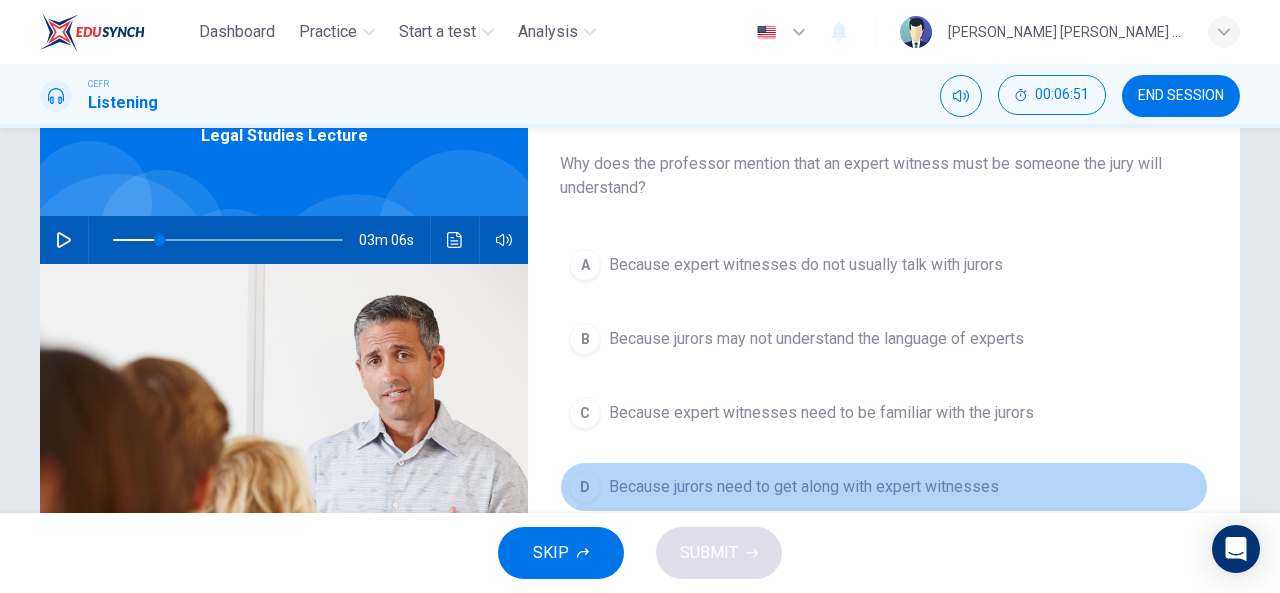 click on "Because jurors need to get along with expert witnesses" at bounding box center (804, 487) 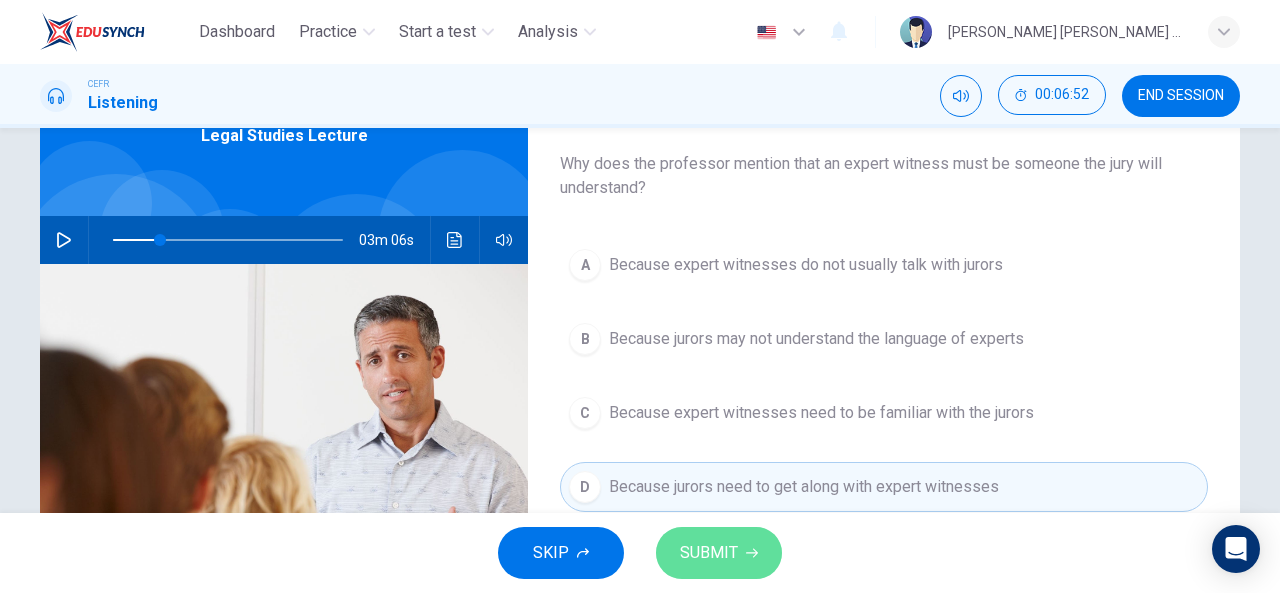 click on "SUBMIT" at bounding box center (709, 553) 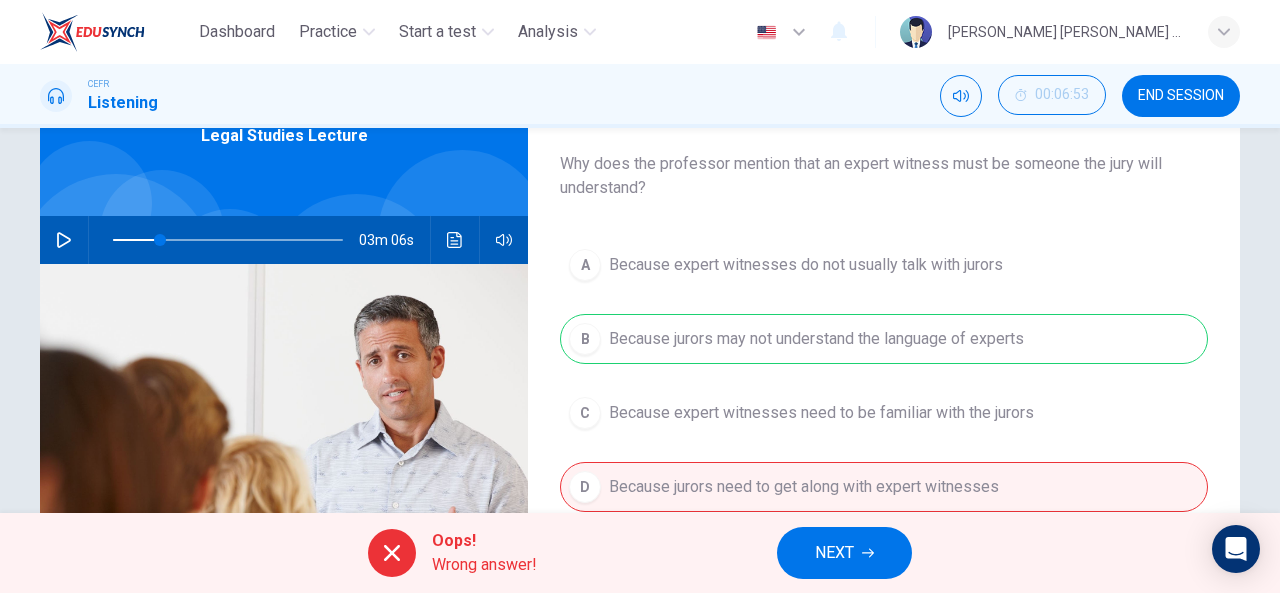 click on "NEXT" at bounding box center (834, 553) 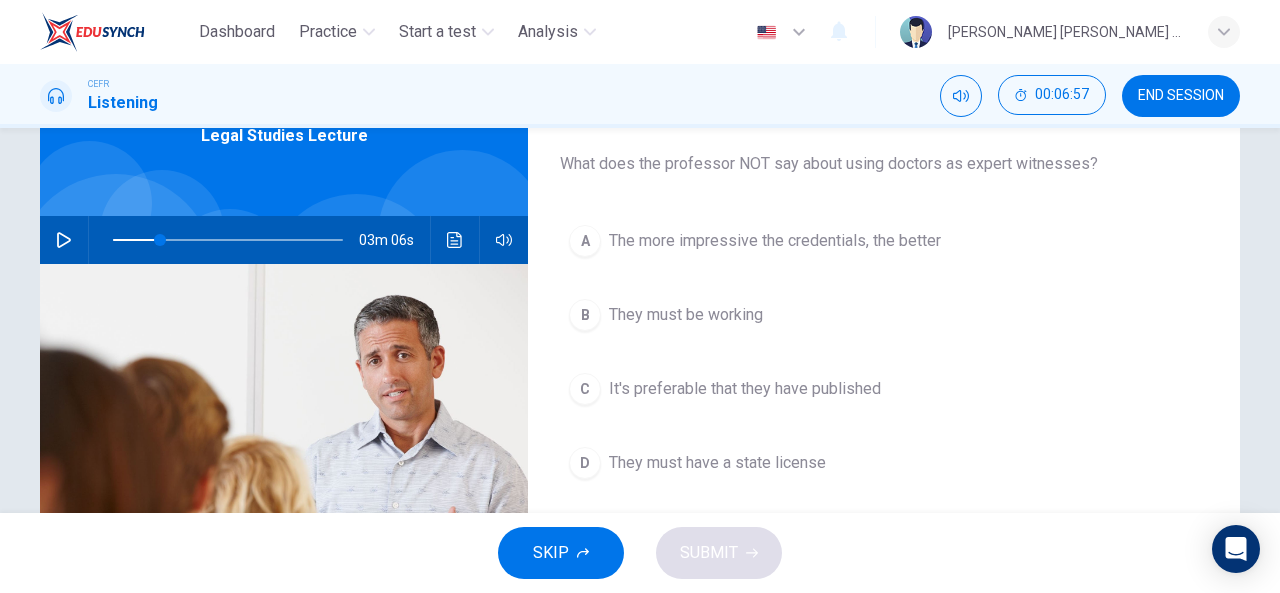 click on "03m 06s" at bounding box center (284, 240) 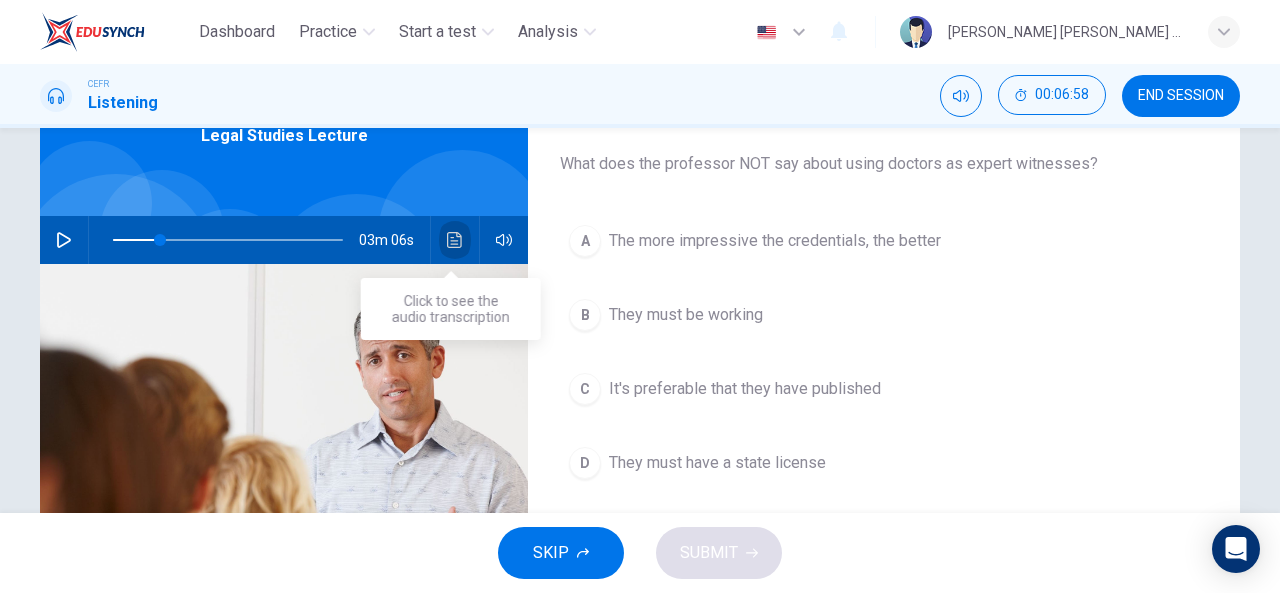 click 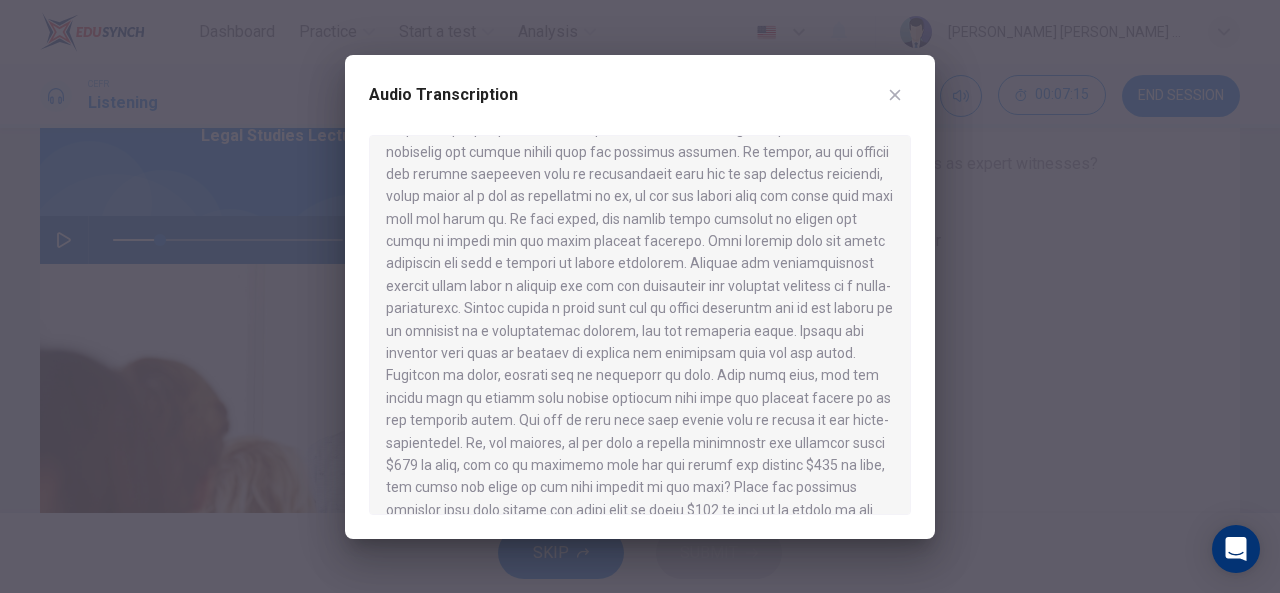 scroll, scrollTop: 414, scrollLeft: 0, axis: vertical 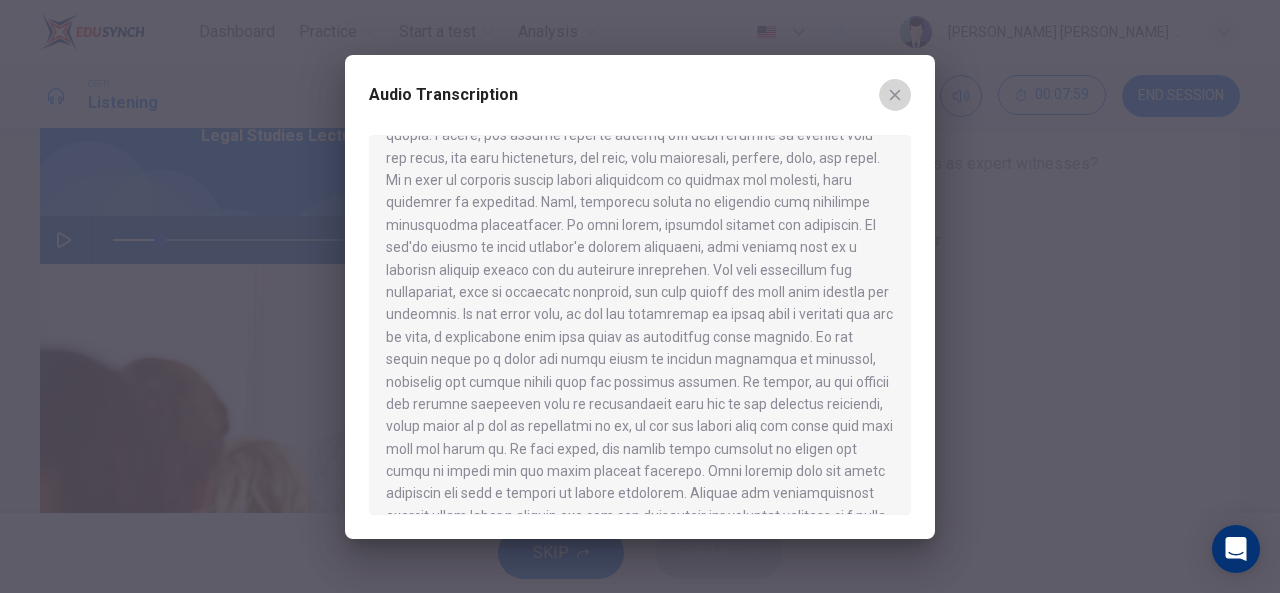 click 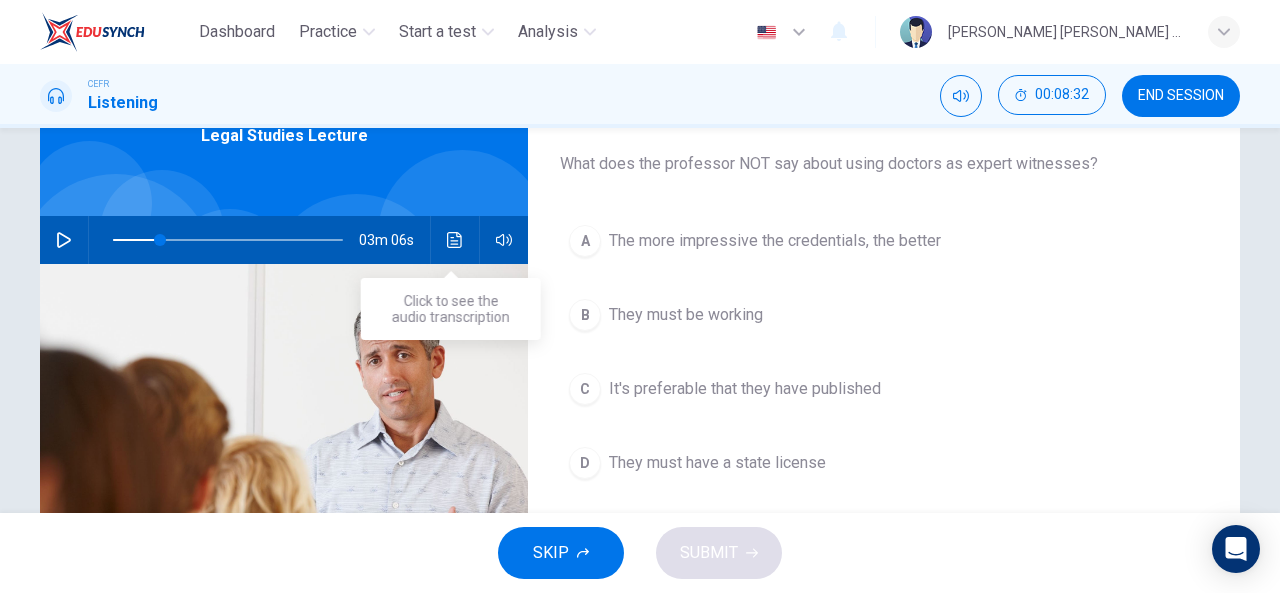 click 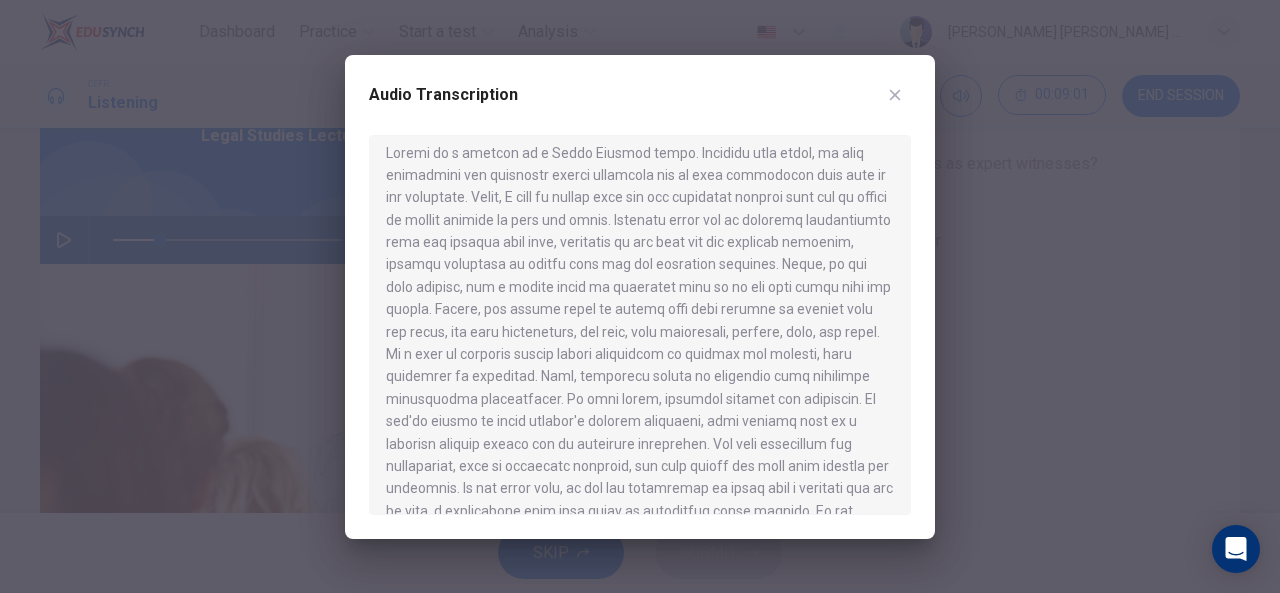 scroll, scrollTop: 2, scrollLeft: 0, axis: vertical 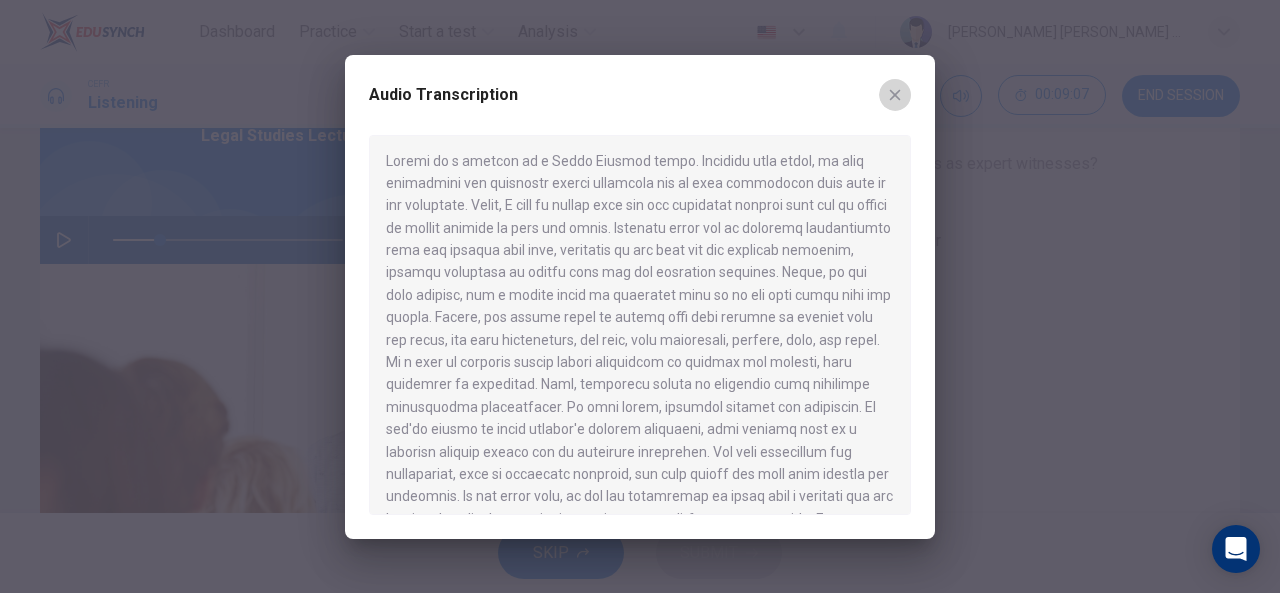 click 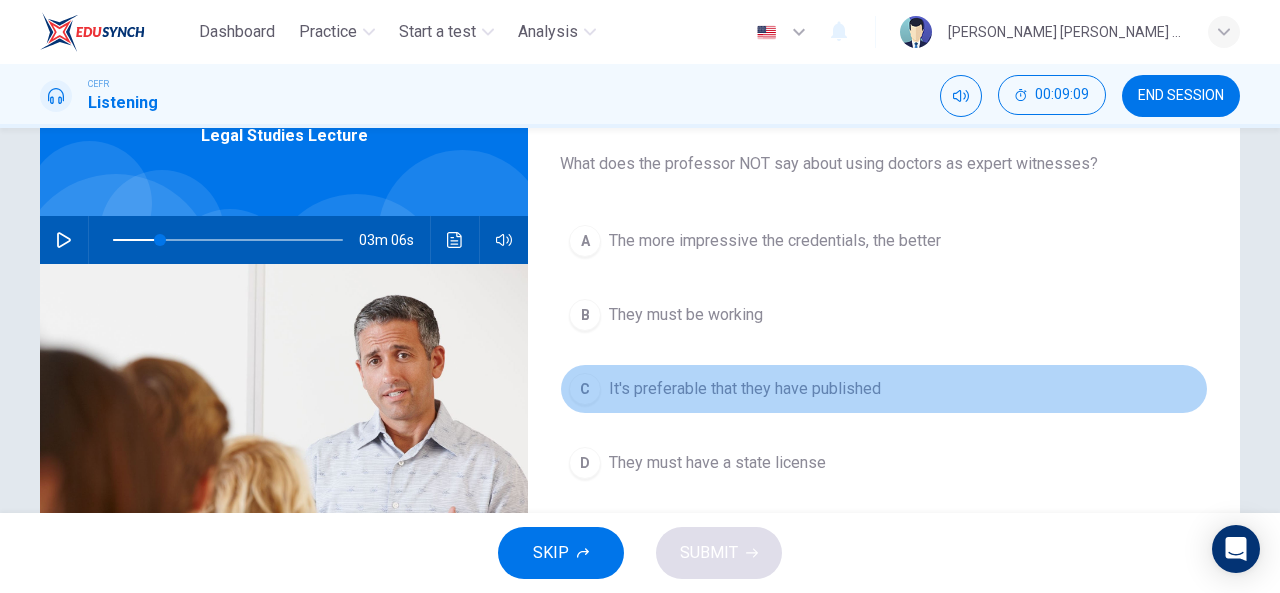 click on "C" at bounding box center [585, 389] 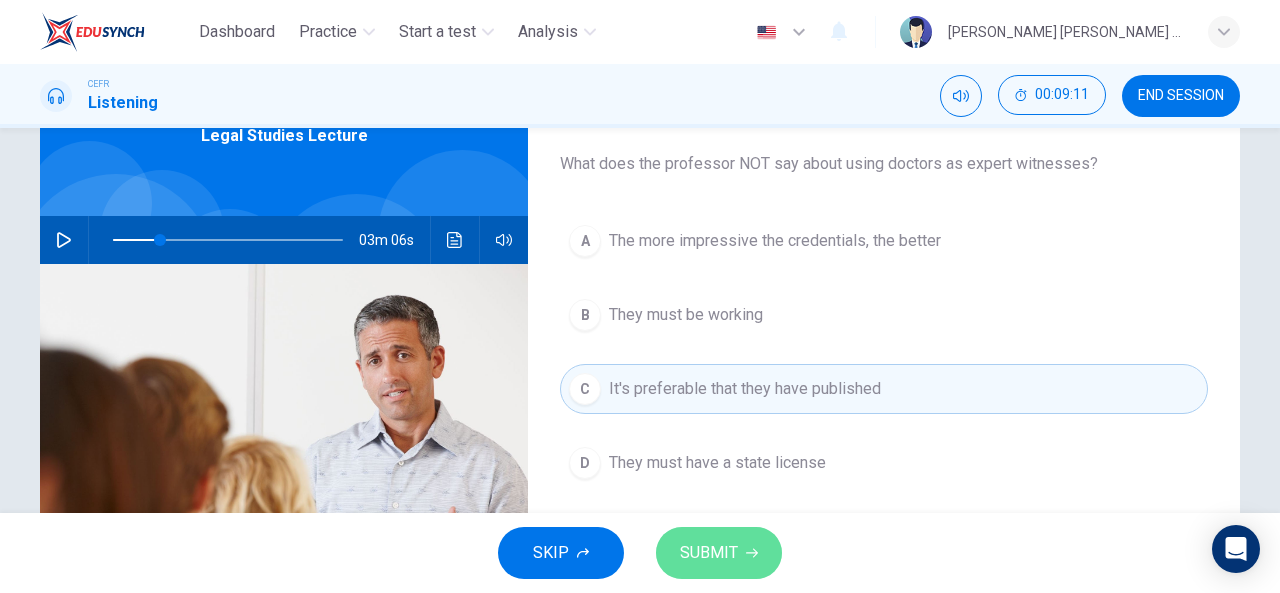 click on "SUBMIT" at bounding box center (709, 553) 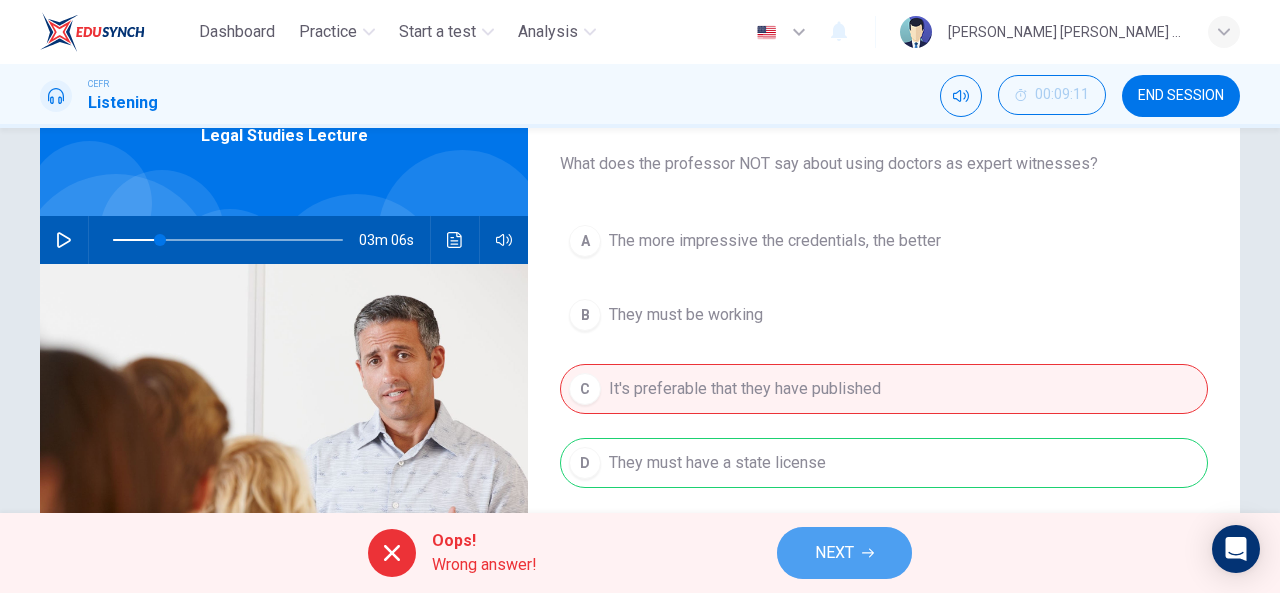 click 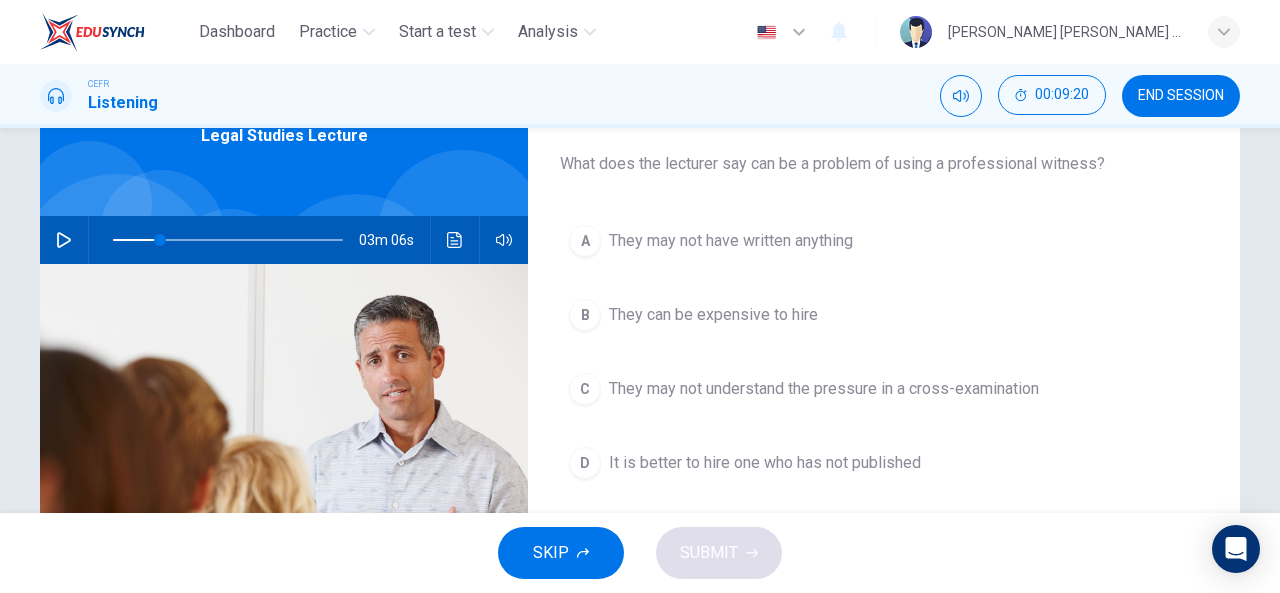 click on "They can be expensive to hire" at bounding box center [713, 315] 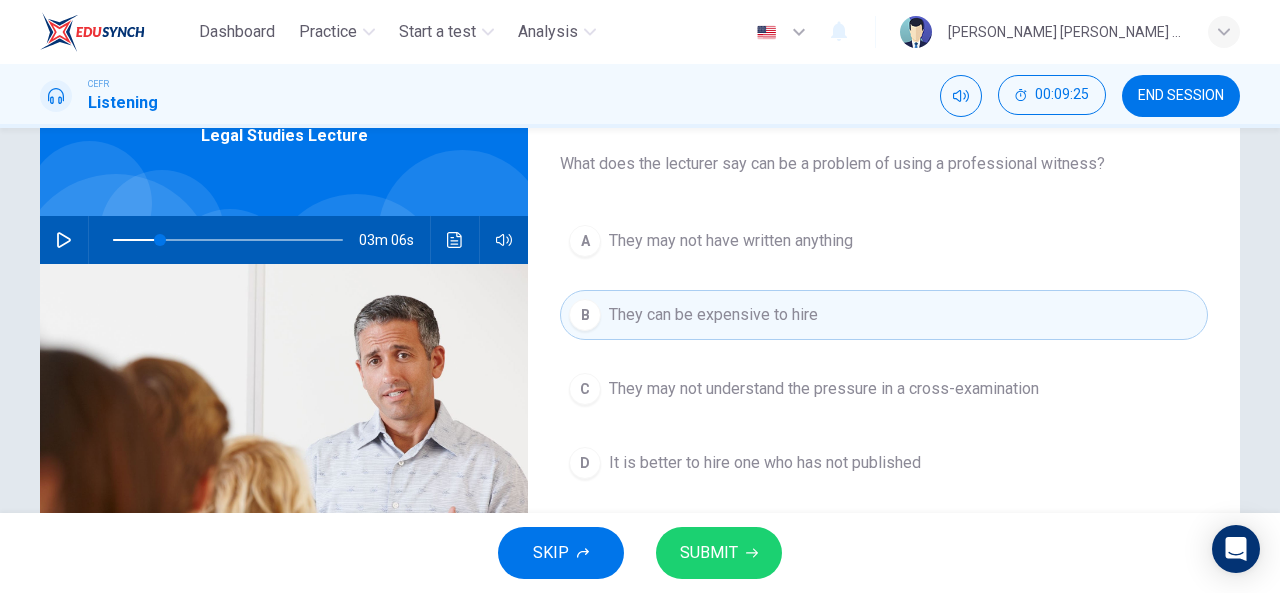 click on "SUBMIT" at bounding box center [709, 553] 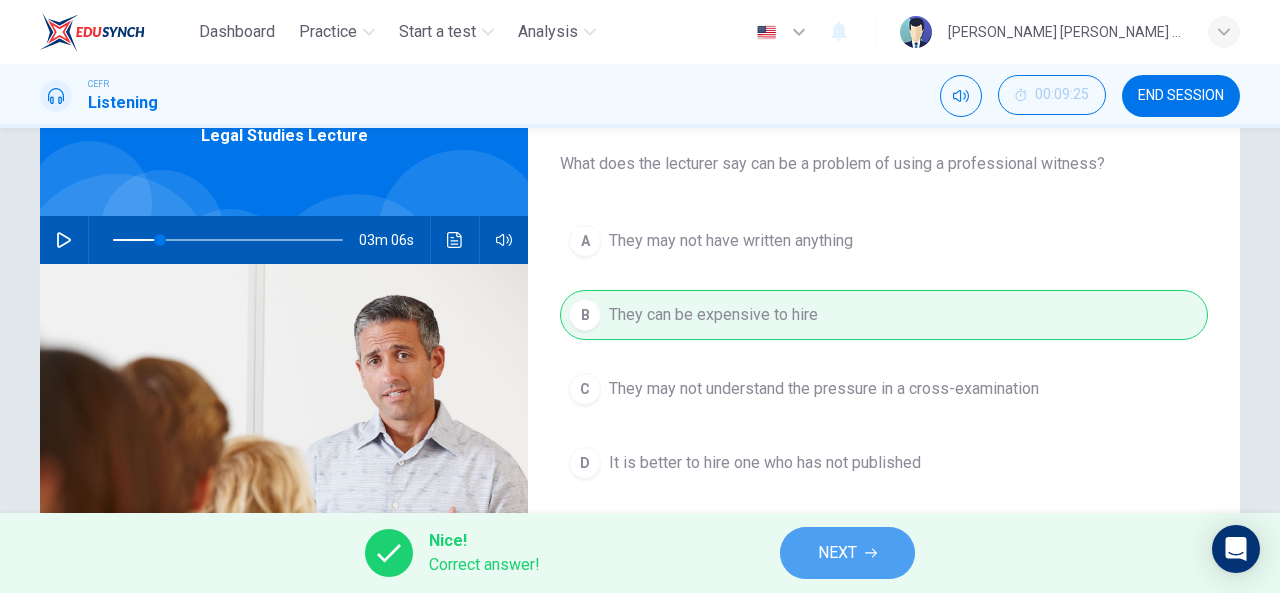click on "NEXT" at bounding box center [847, 553] 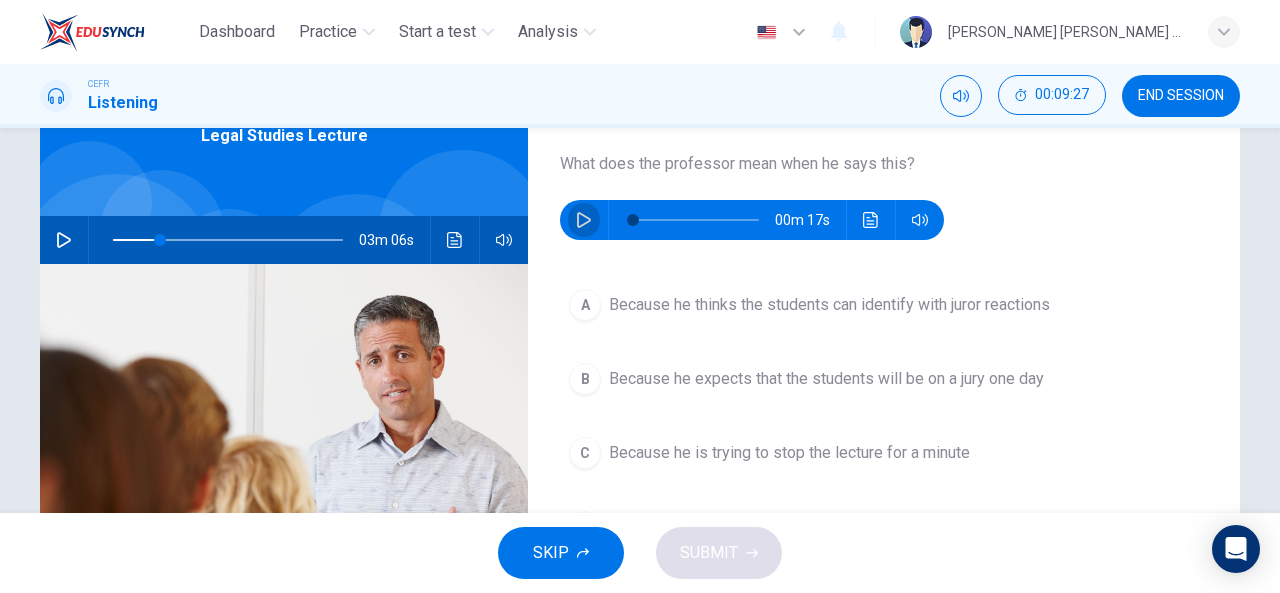 click 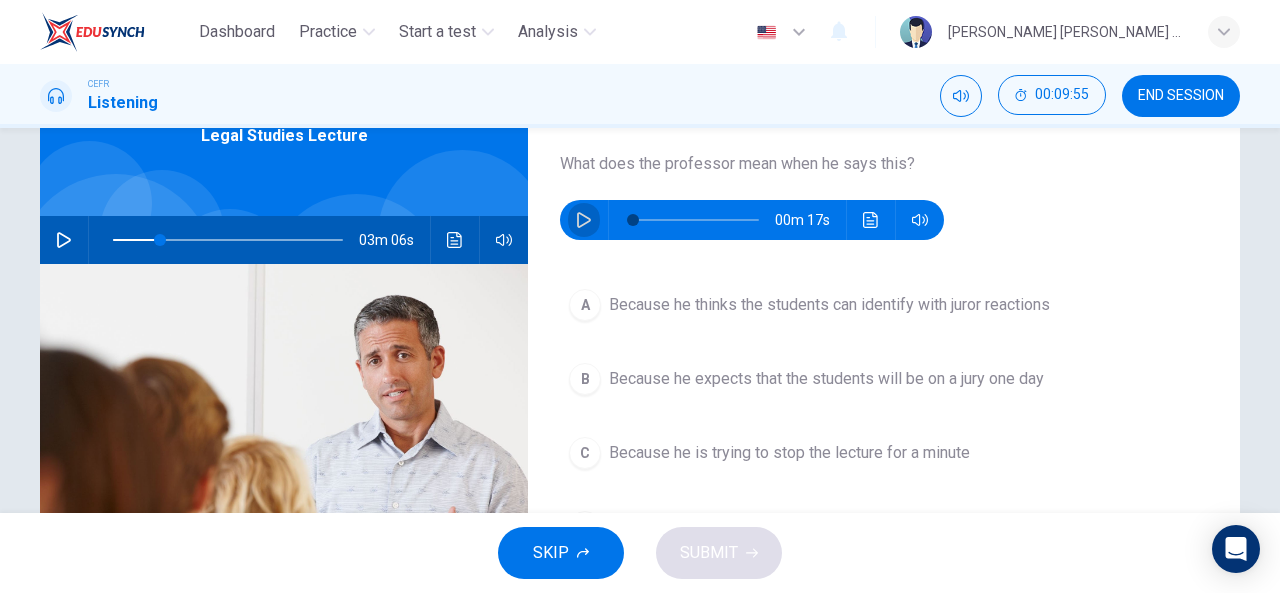 click 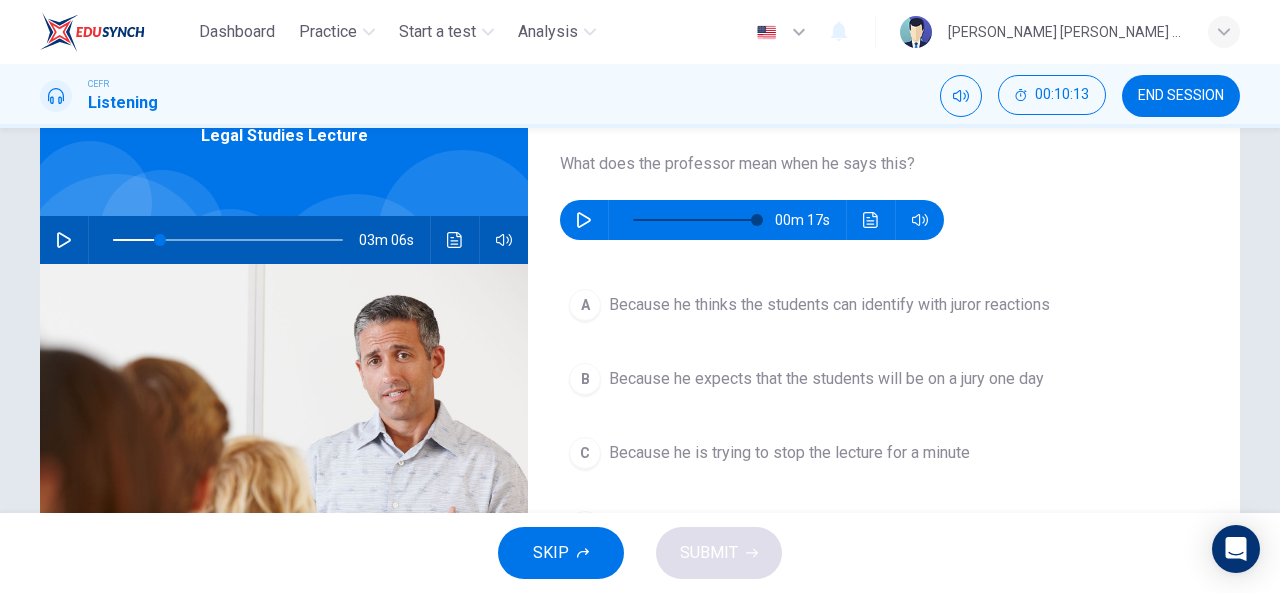 type on "0" 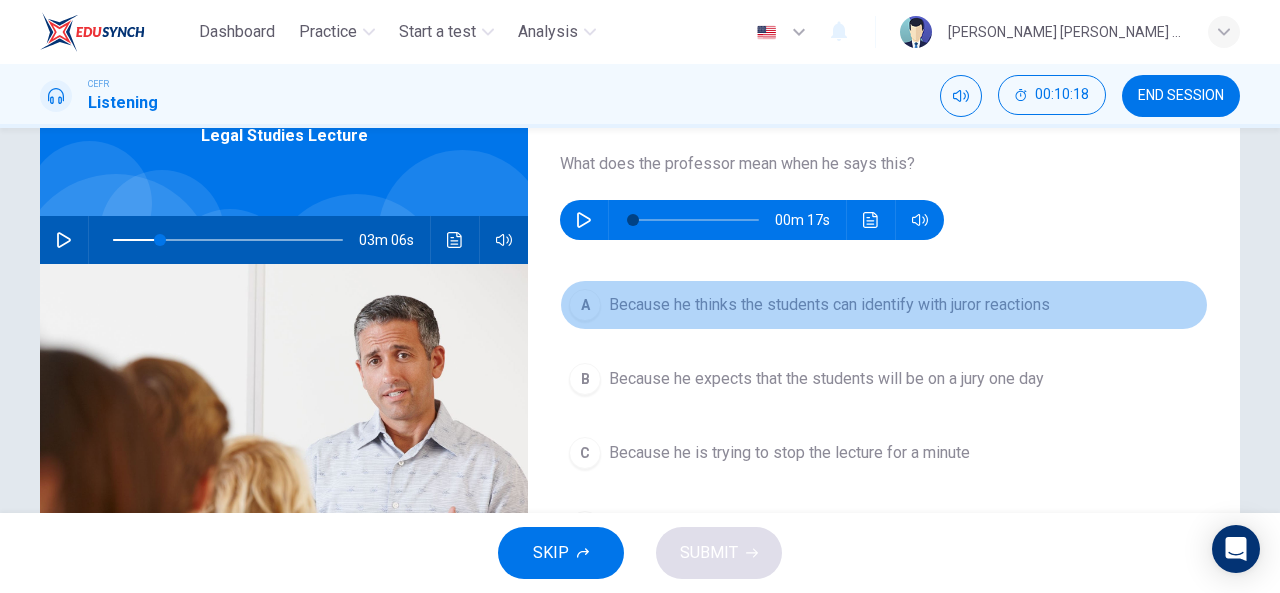 click on "Because he thinks the students can identify with juror reactions" at bounding box center (829, 305) 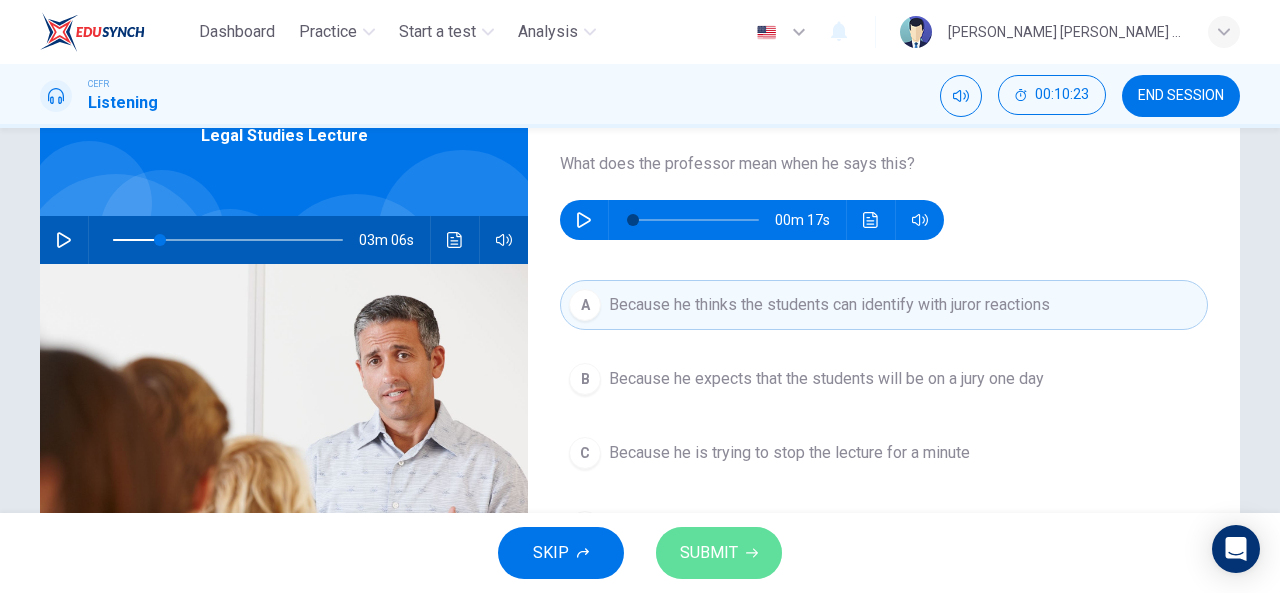 click on "SUBMIT" at bounding box center (709, 553) 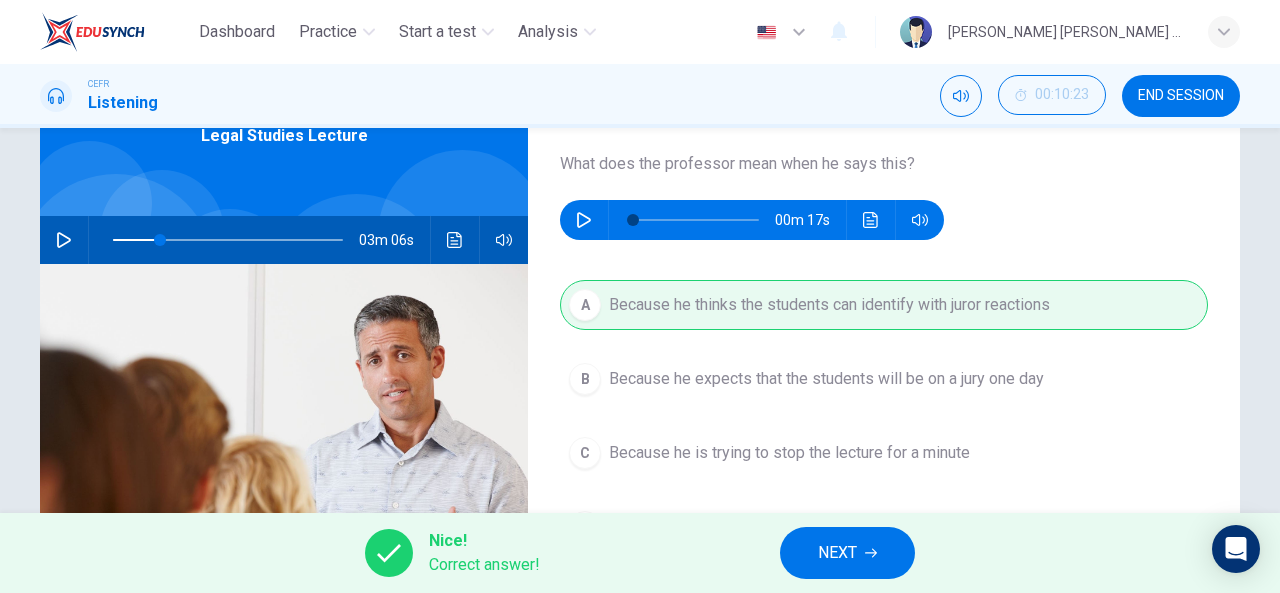 click on "NEXT" at bounding box center [837, 553] 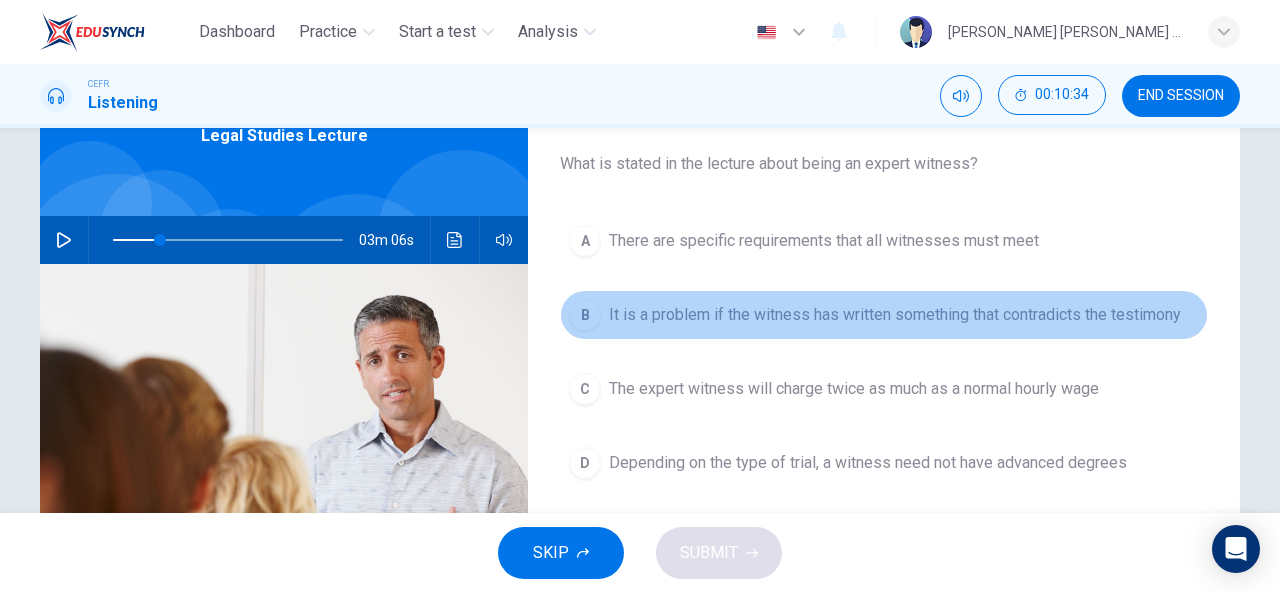 click on "It is a problem if the witness has written something that contradicts the testimony" at bounding box center [895, 315] 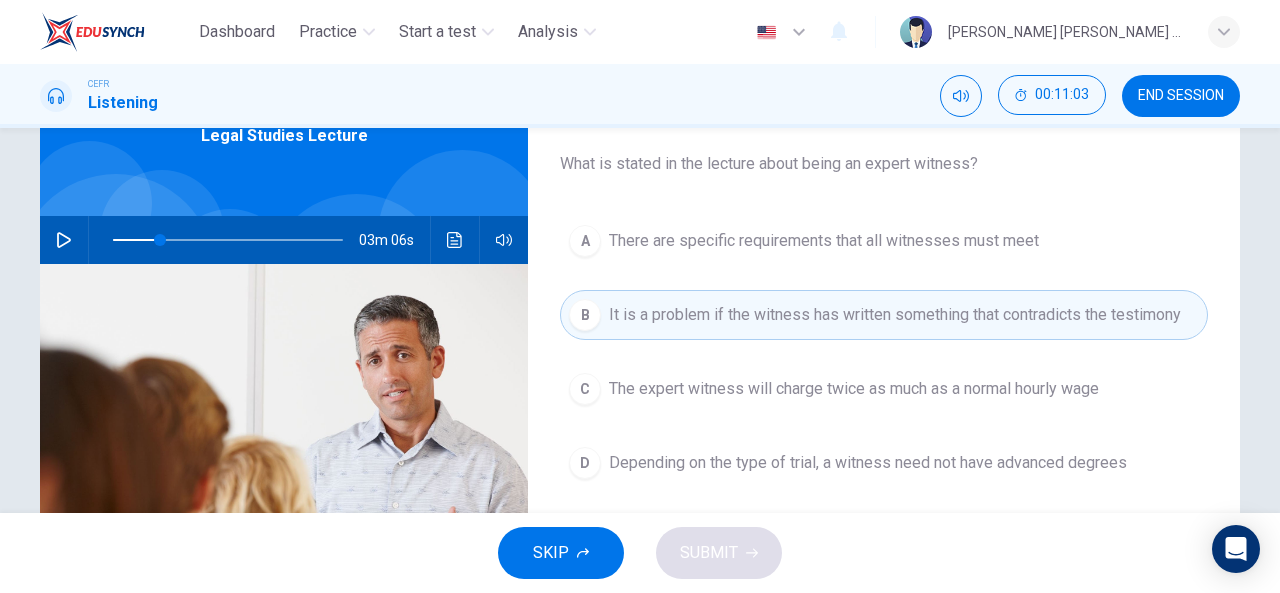 click on "There are specific requirements that all witnesses must meet" at bounding box center [824, 241] 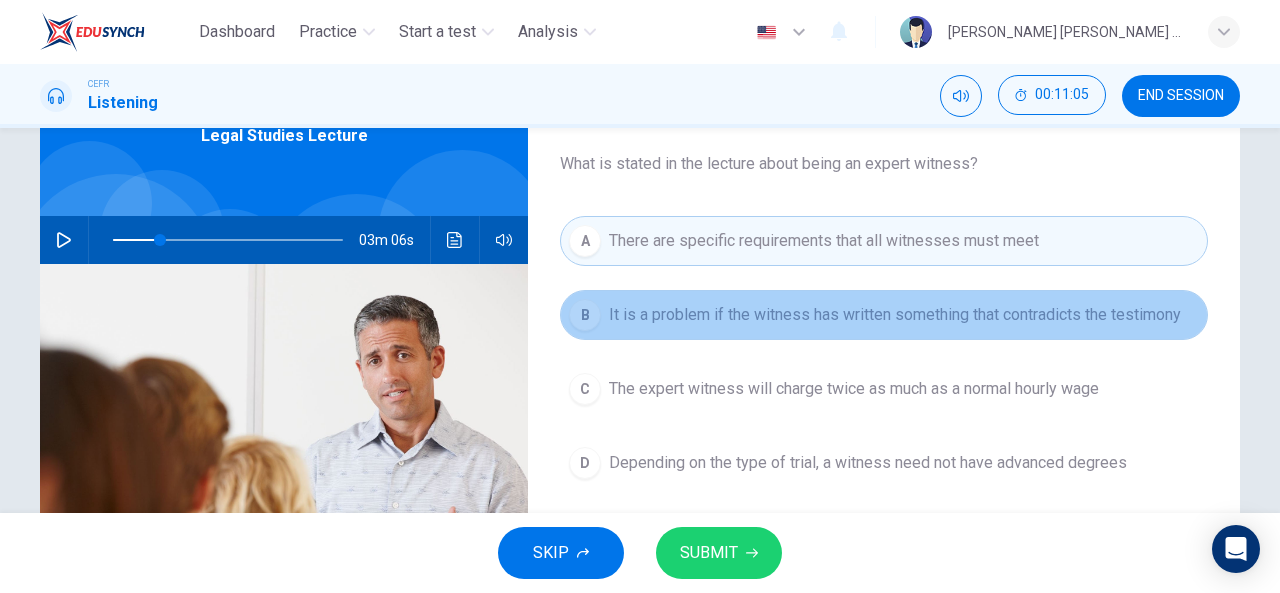 click on "It is a problem if the witness has written something that contradicts the testimony" at bounding box center (895, 315) 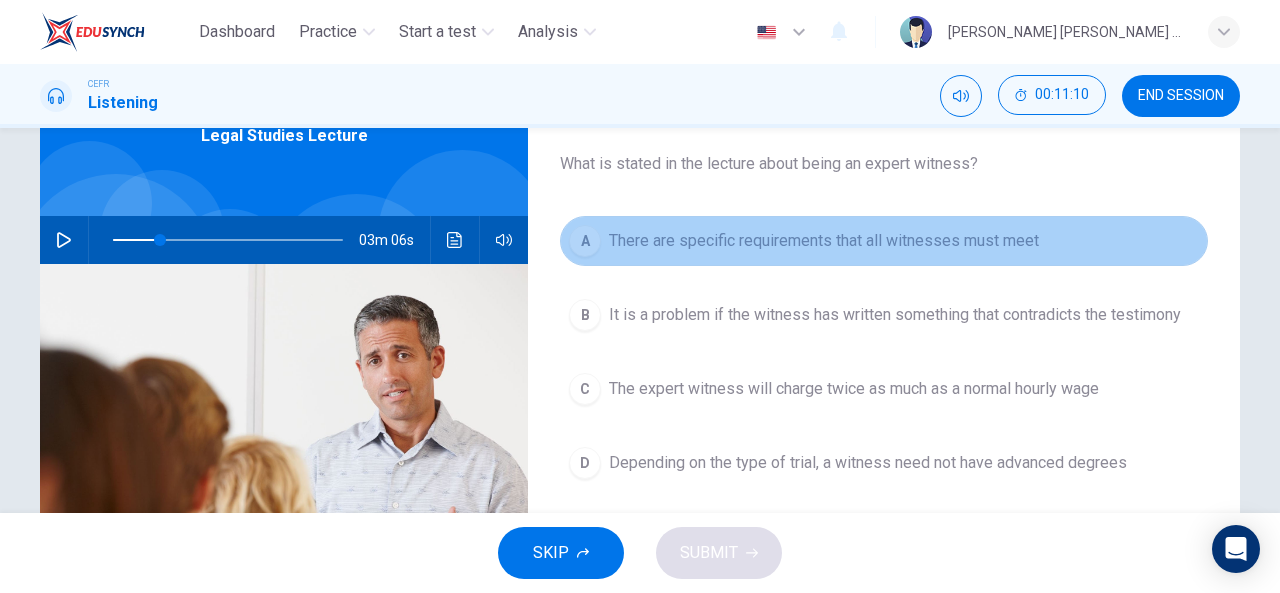 click on "There are specific requirements that all witnesses must meet" at bounding box center (824, 241) 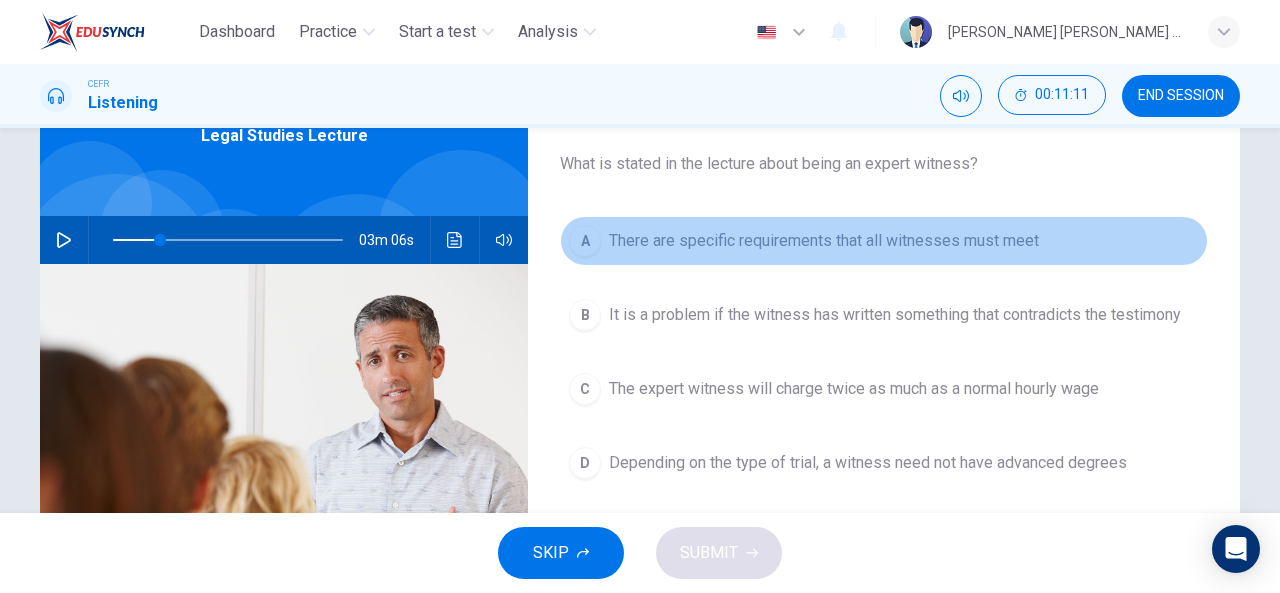click on "There are specific requirements that all witnesses must meet" at bounding box center (824, 241) 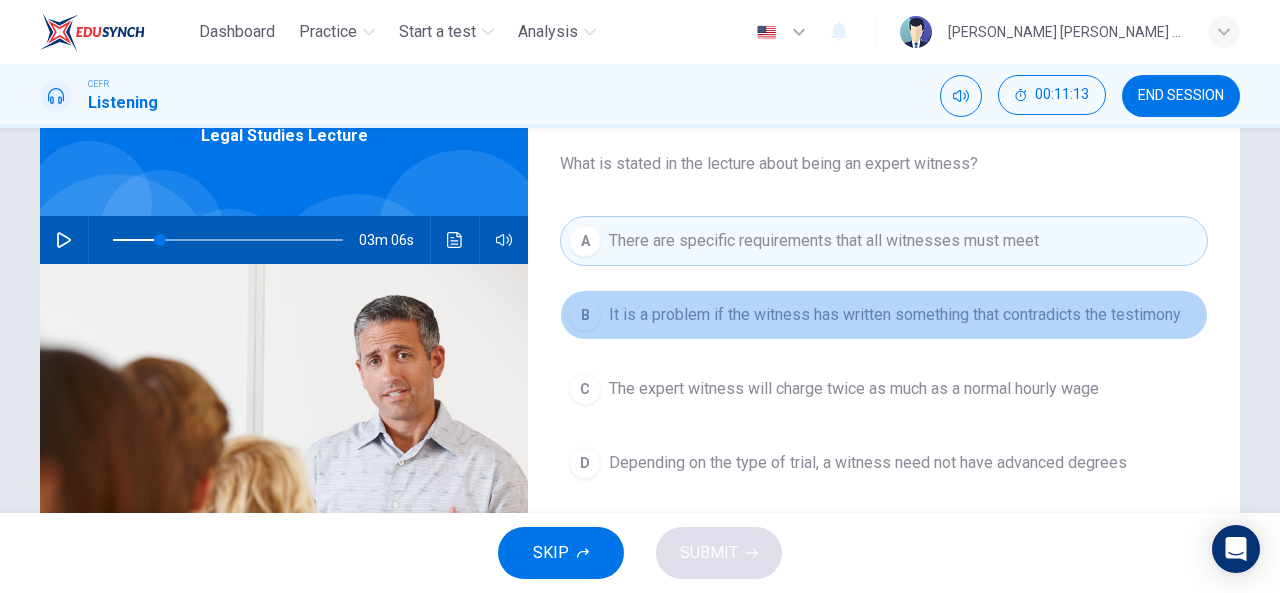 click on "It is a problem if the witness has written something that contradicts the testimony" at bounding box center (895, 315) 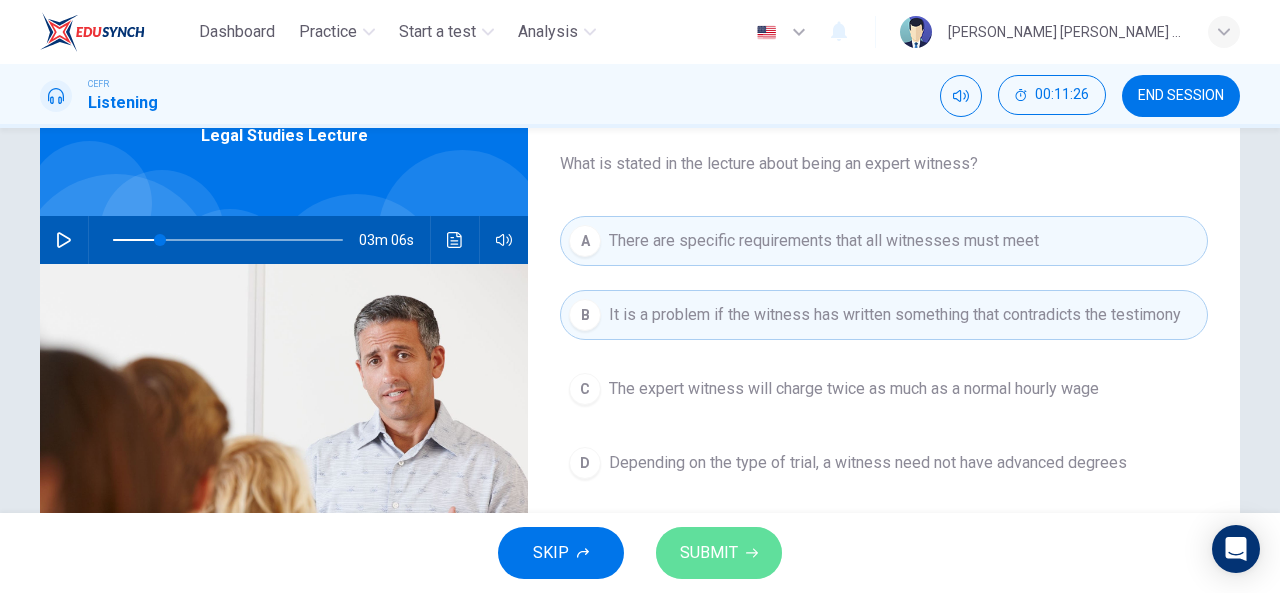 click on "SUBMIT" at bounding box center (709, 553) 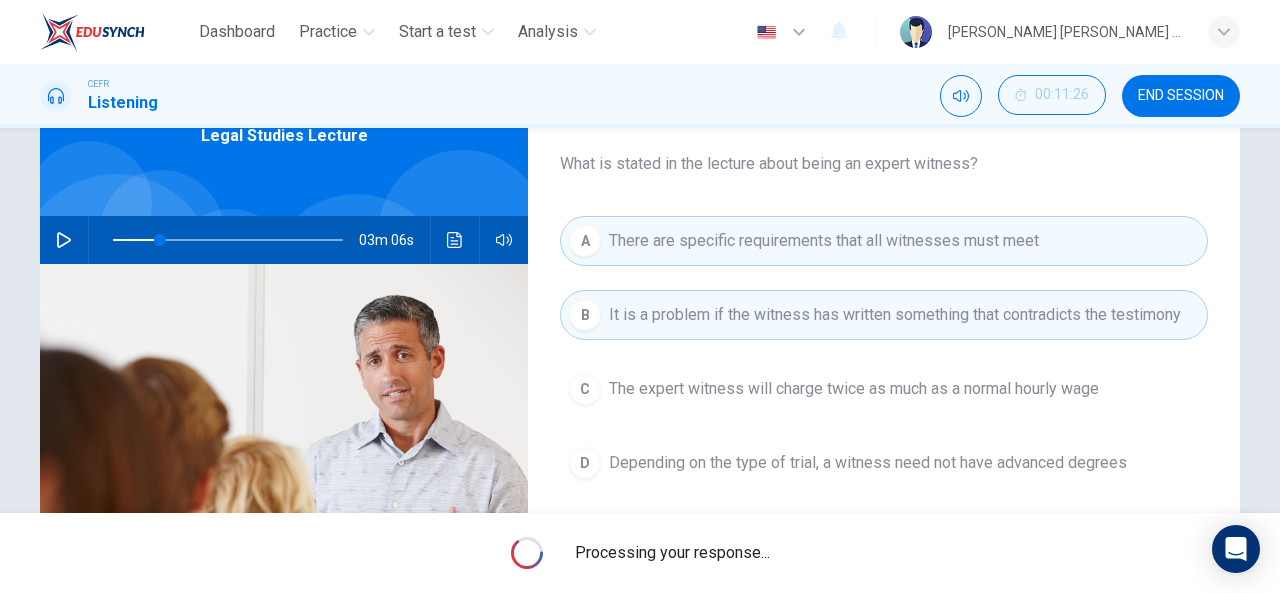 type on "21" 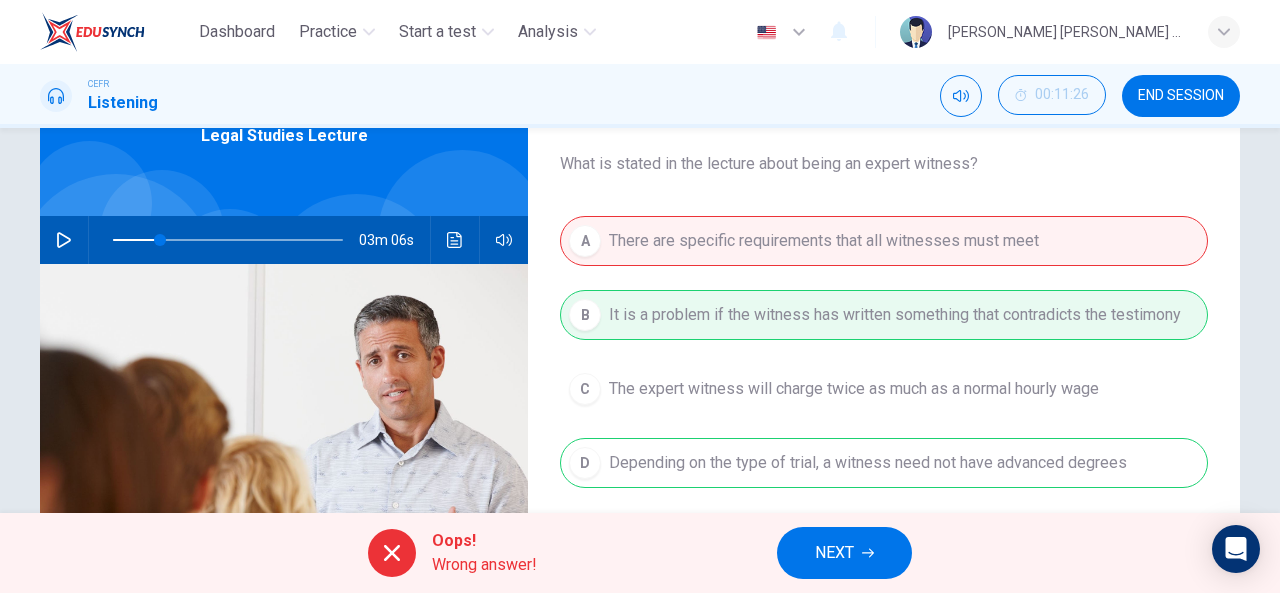 click on "NEXT" at bounding box center (844, 553) 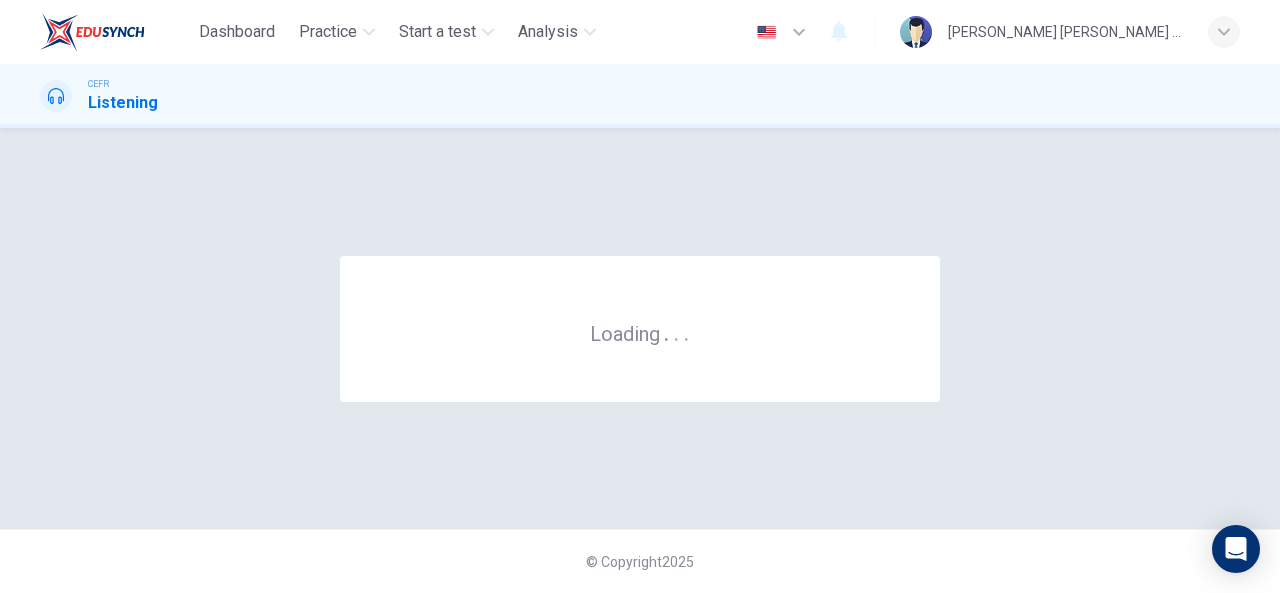 scroll, scrollTop: 0, scrollLeft: 0, axis: both 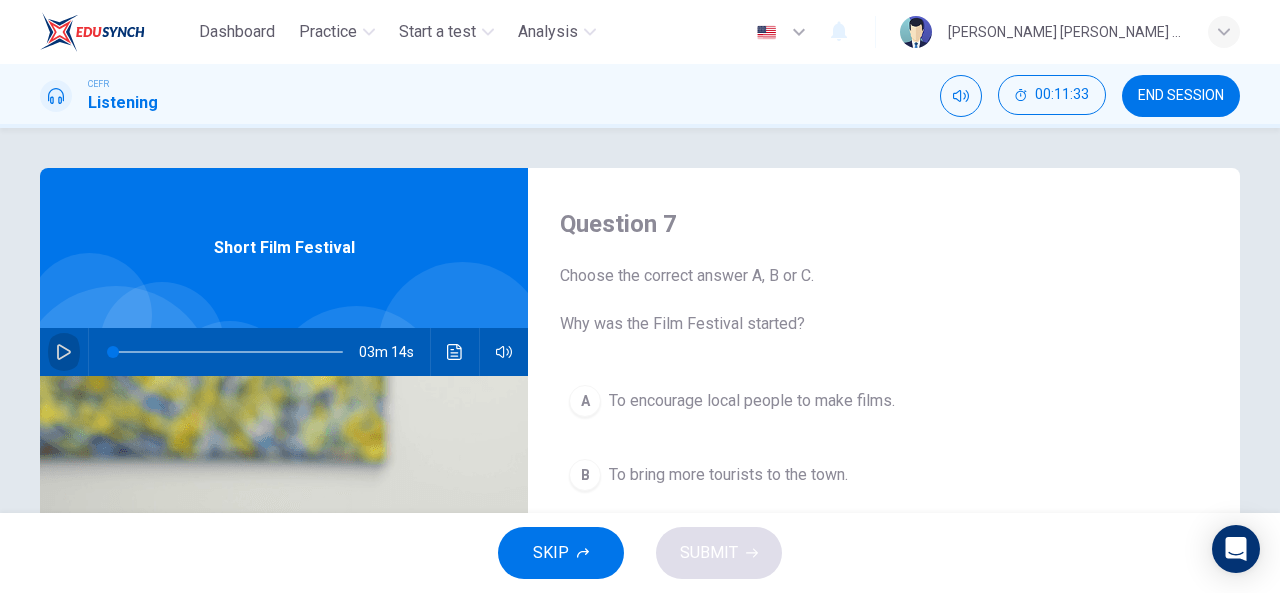 click 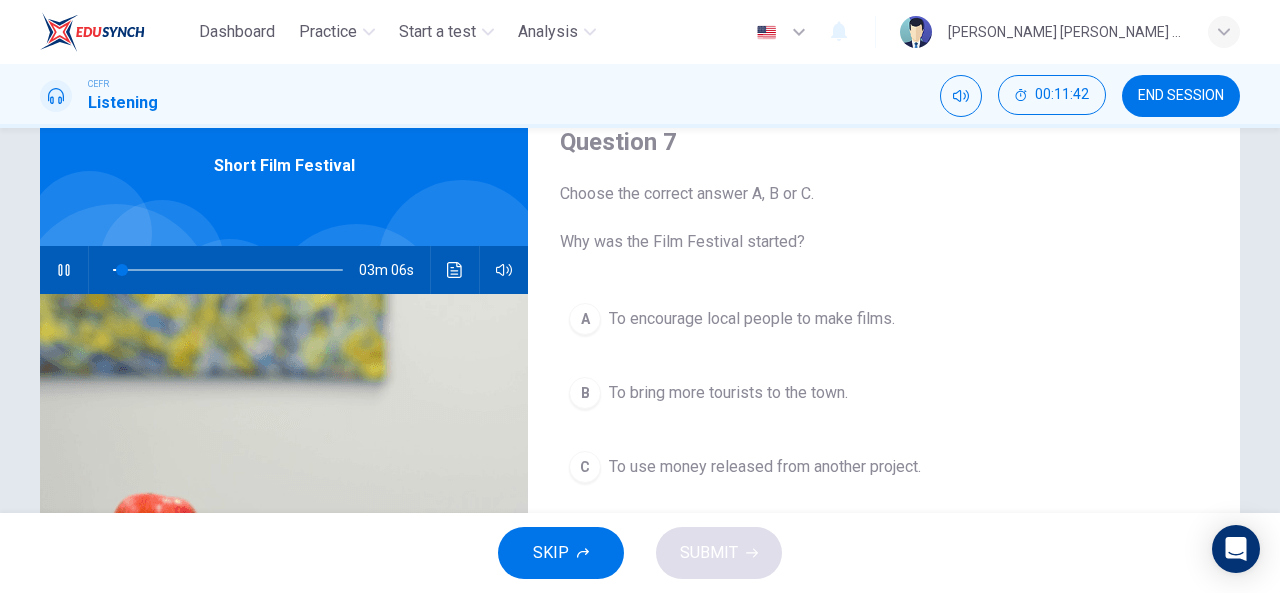 scroll, scrollTop: 81, scrollLeft: 0, axis: vertical 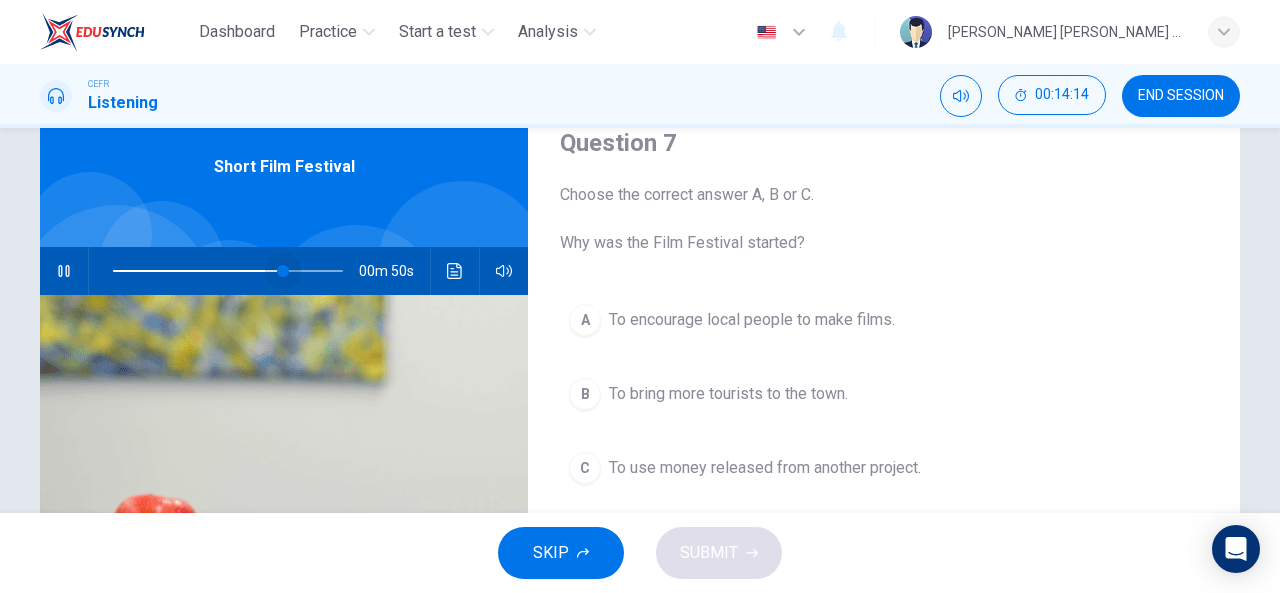 click at bounding box center (283, 271) 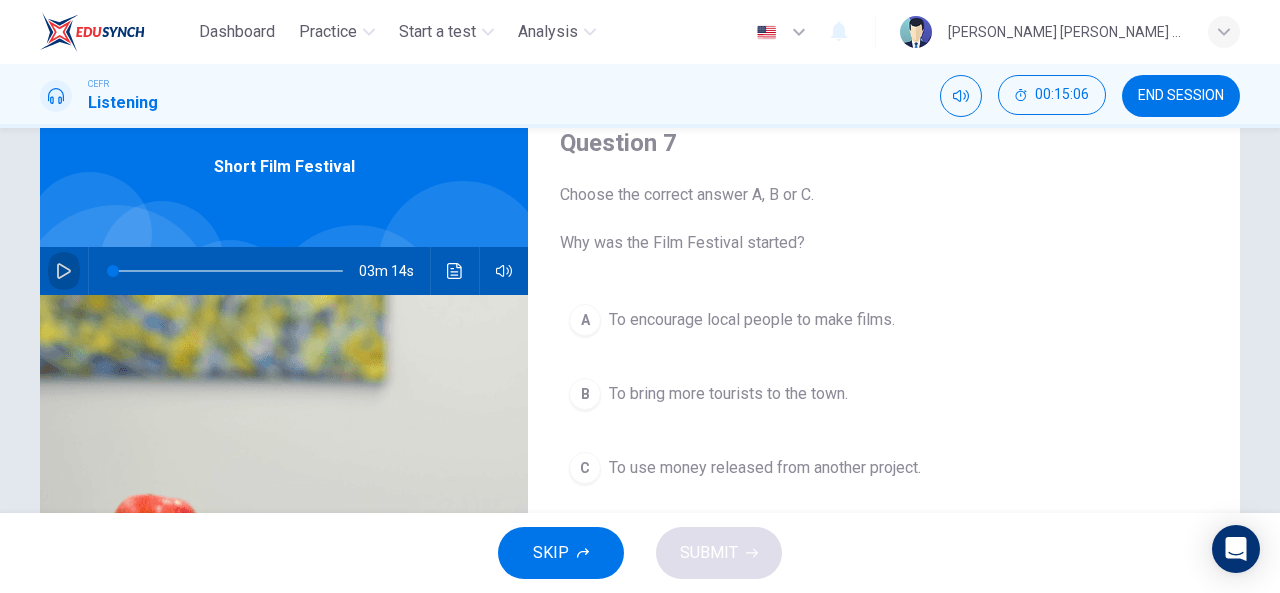 click 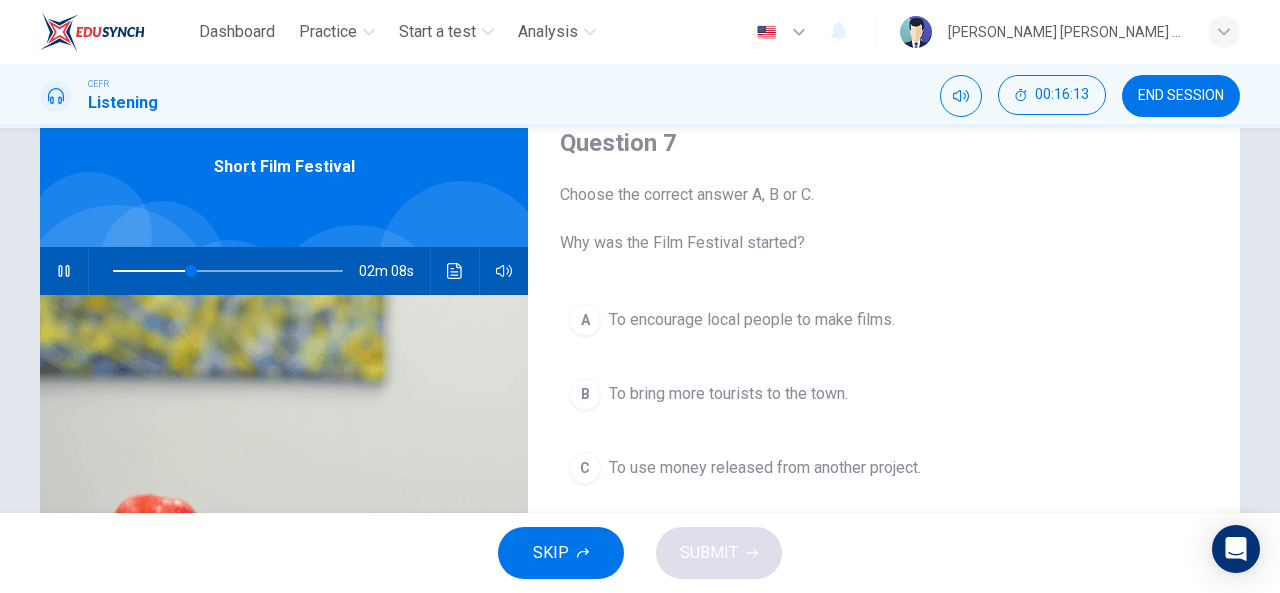 click on "To use money released from another project." at bounding box center [765, 468] 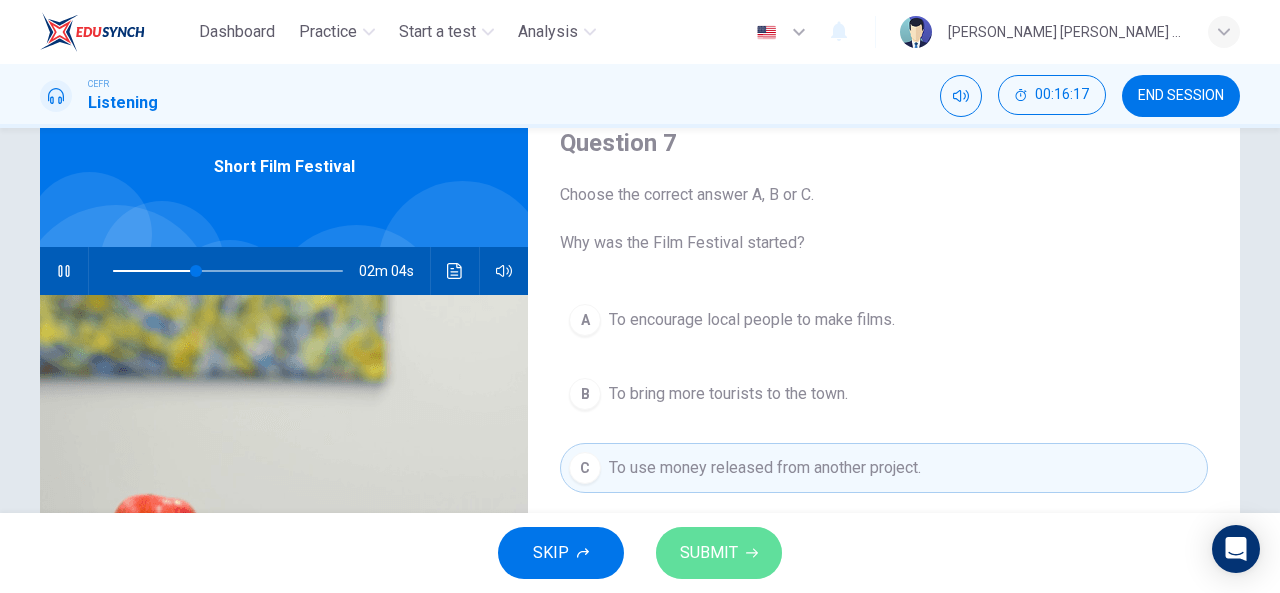 click on "SUBMIT" at bounding box center (709, 553) 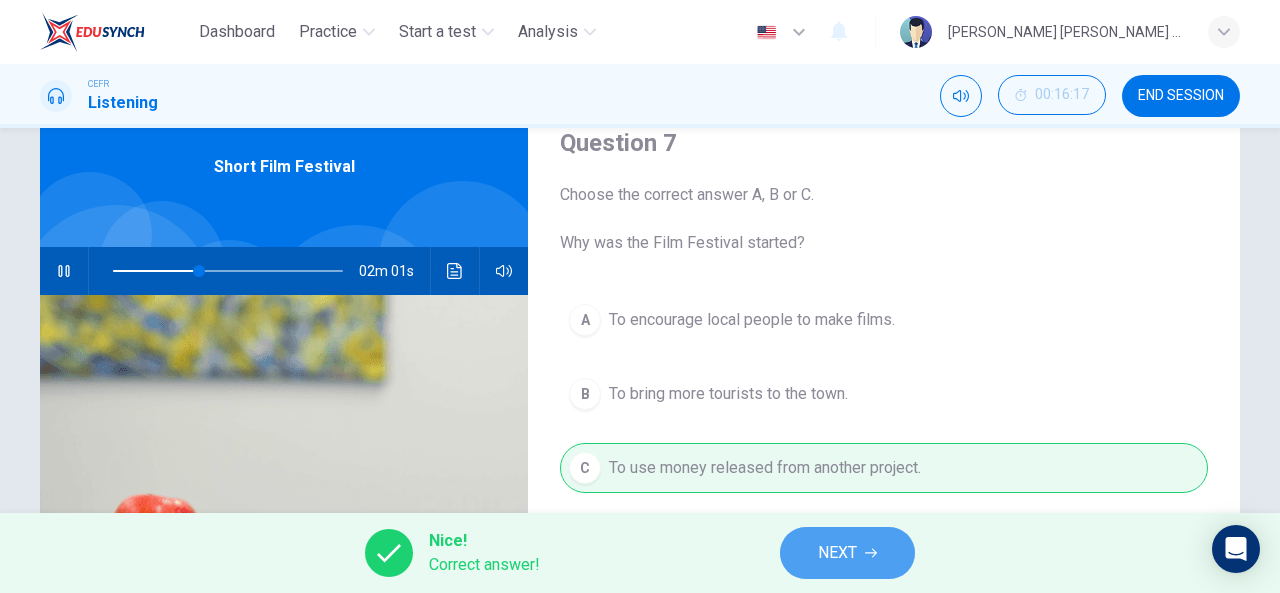 click 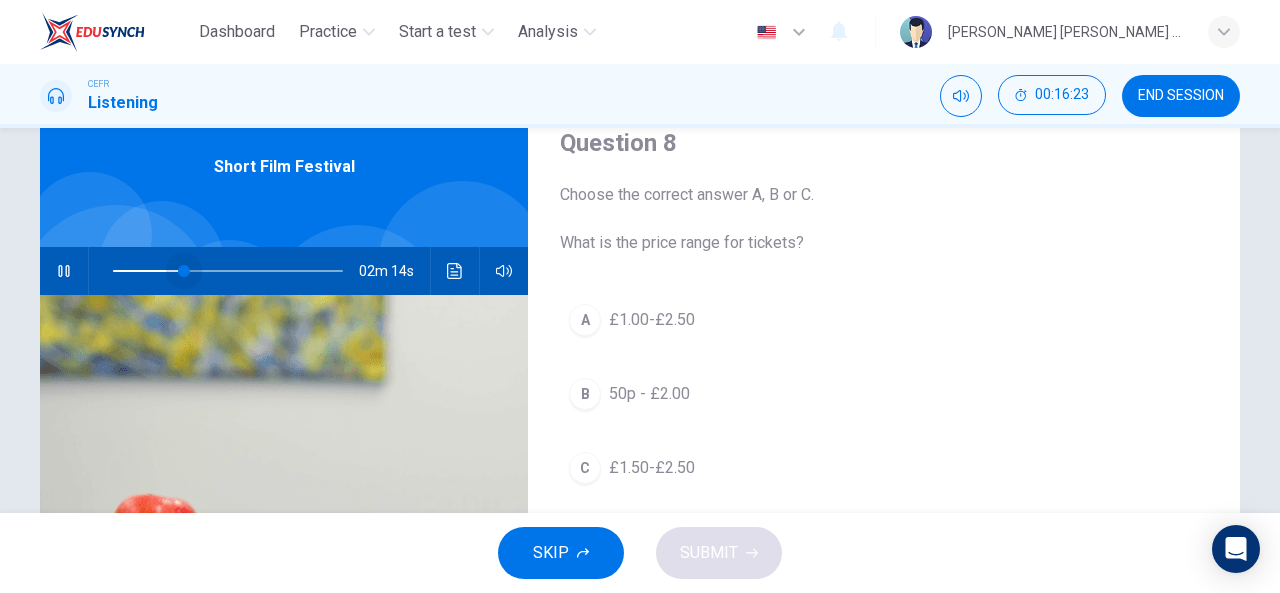 click at bounding box center (228, 271) 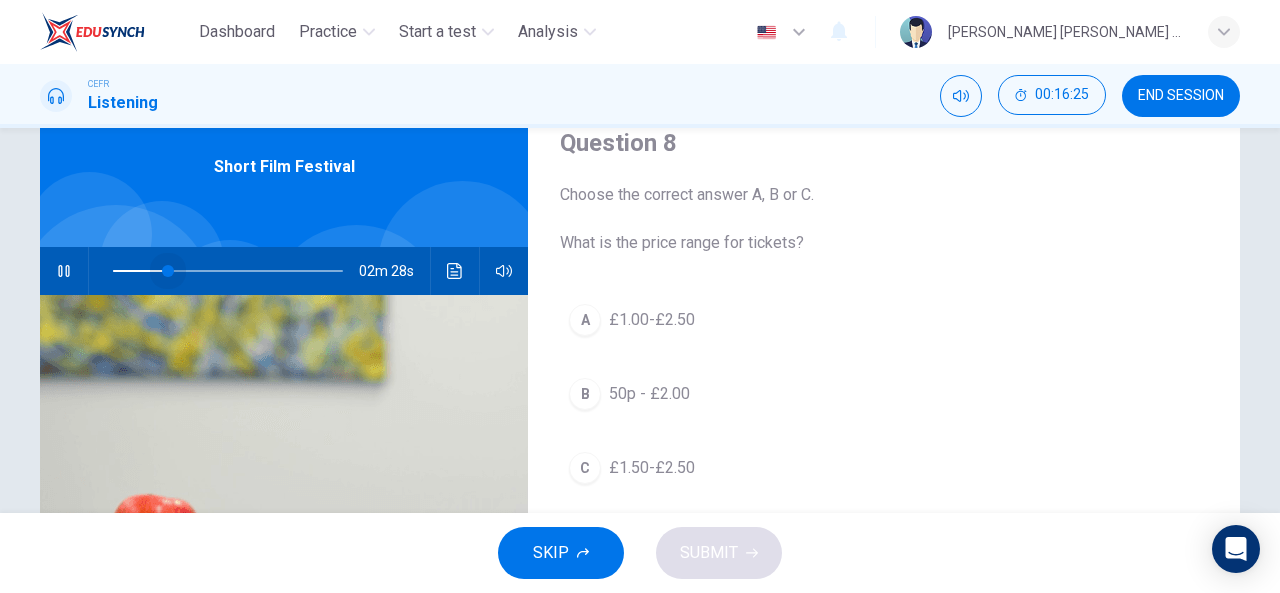 click at bounding box center (168, 271) 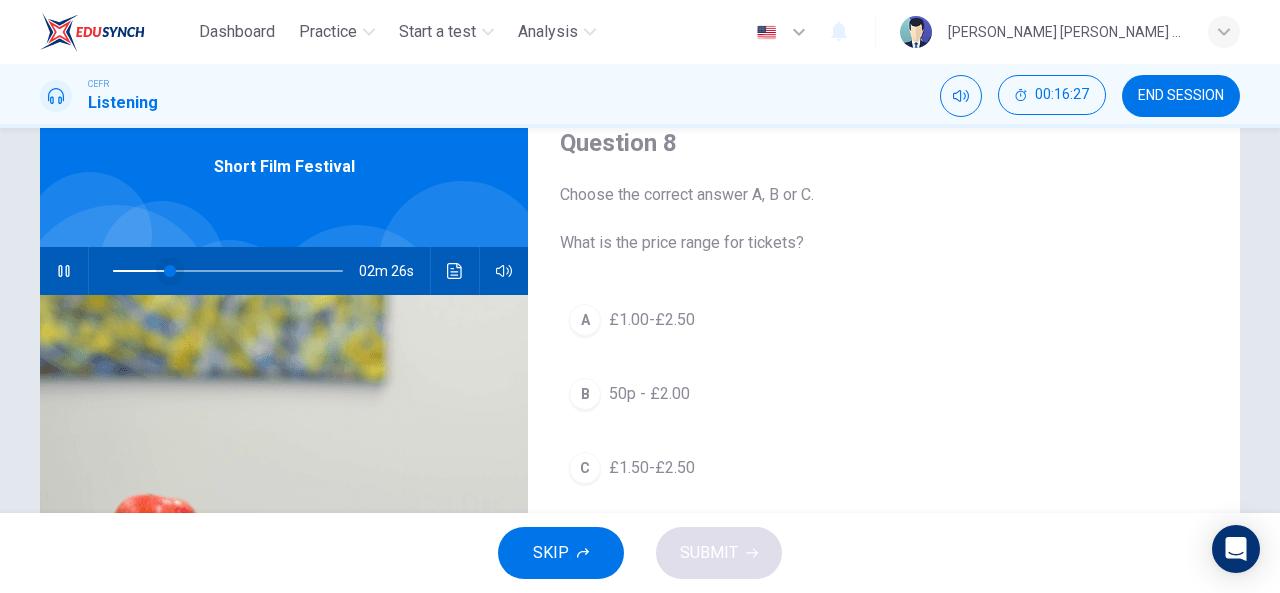 click at bounding box center [170, 271] 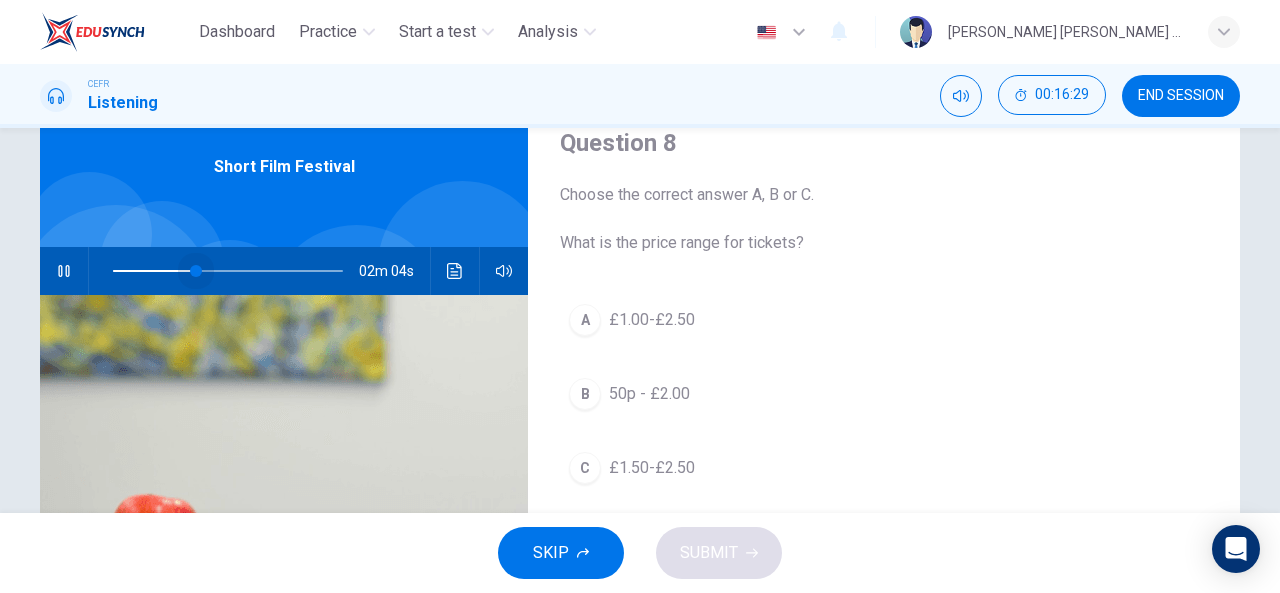 click at bounding box center [196, 271] 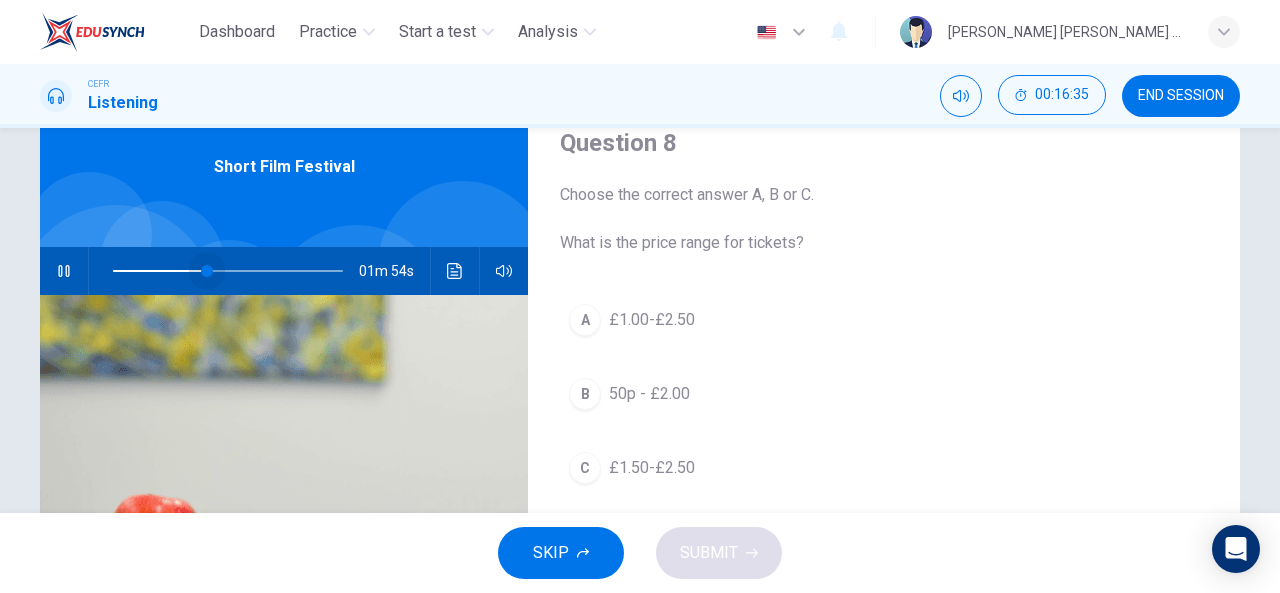 click at bounding box center [207, 271] 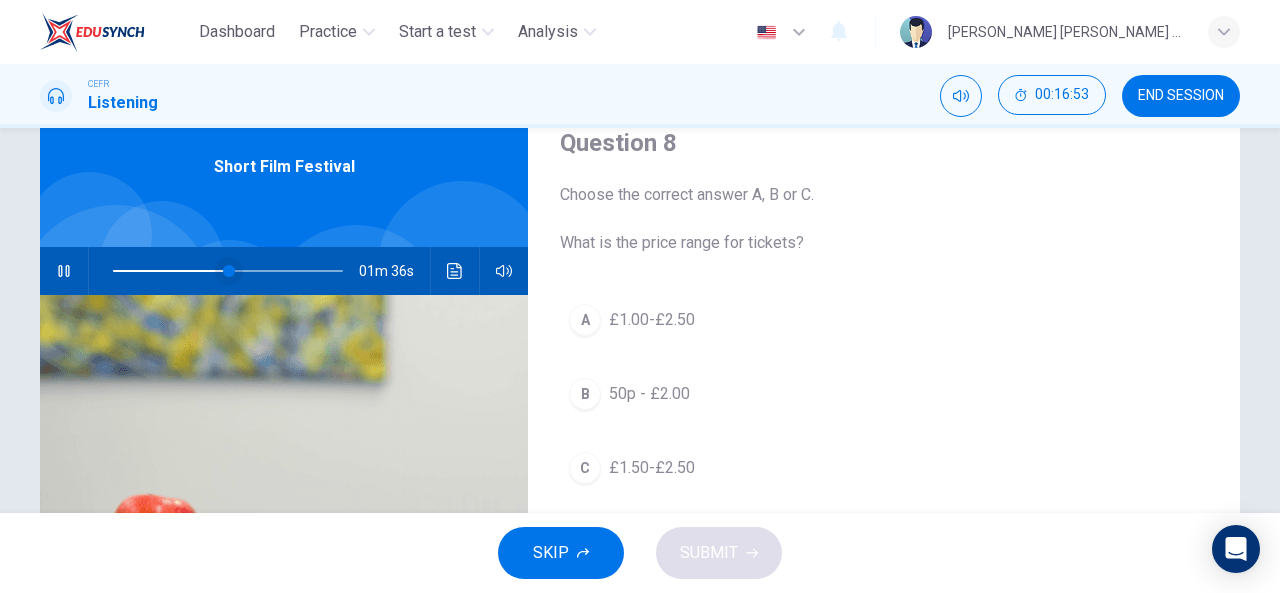click at bounding box center [229, 271] 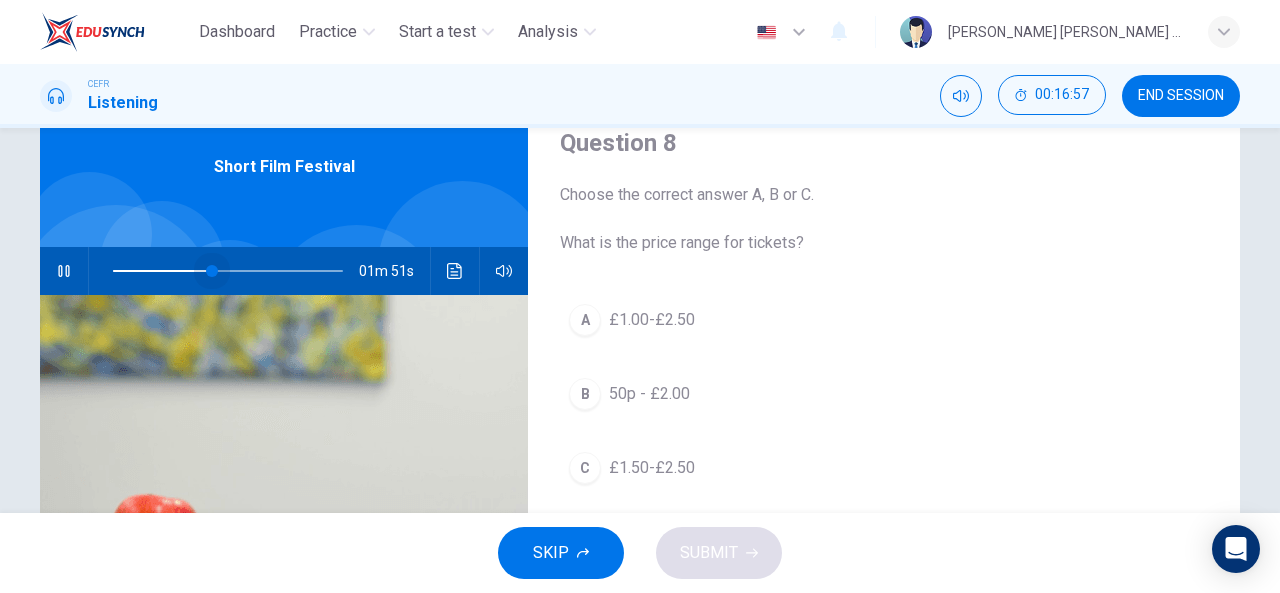 click at bounding box center (212, 271) 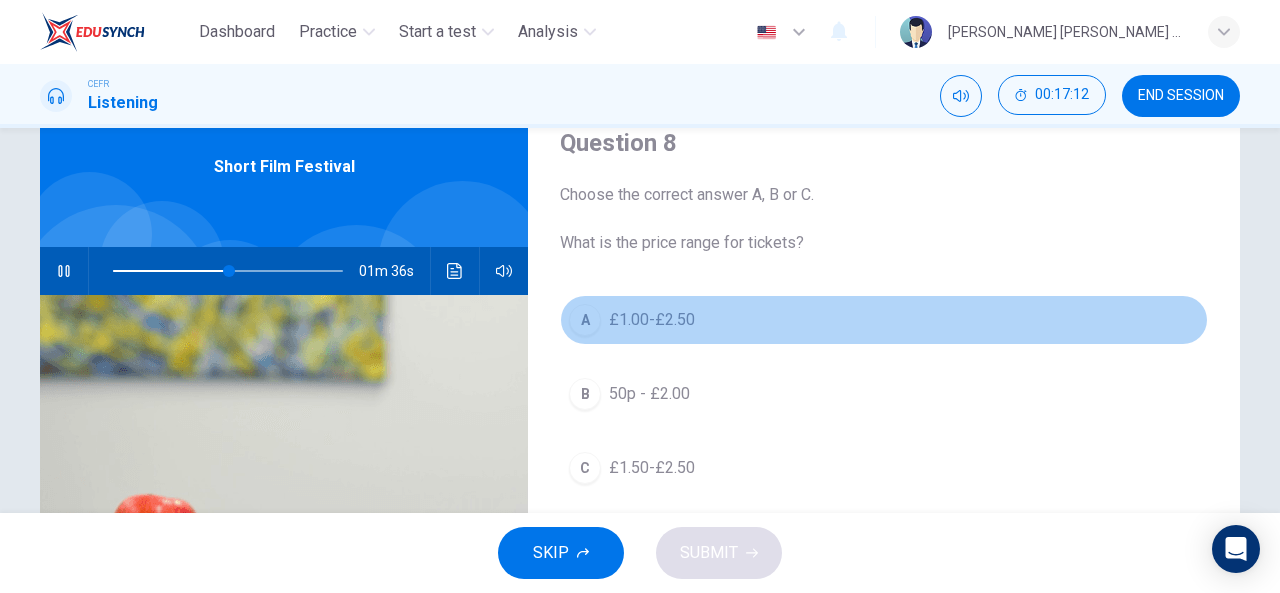 click on "£1.00-£2.50" at bounding box center [652, 320] 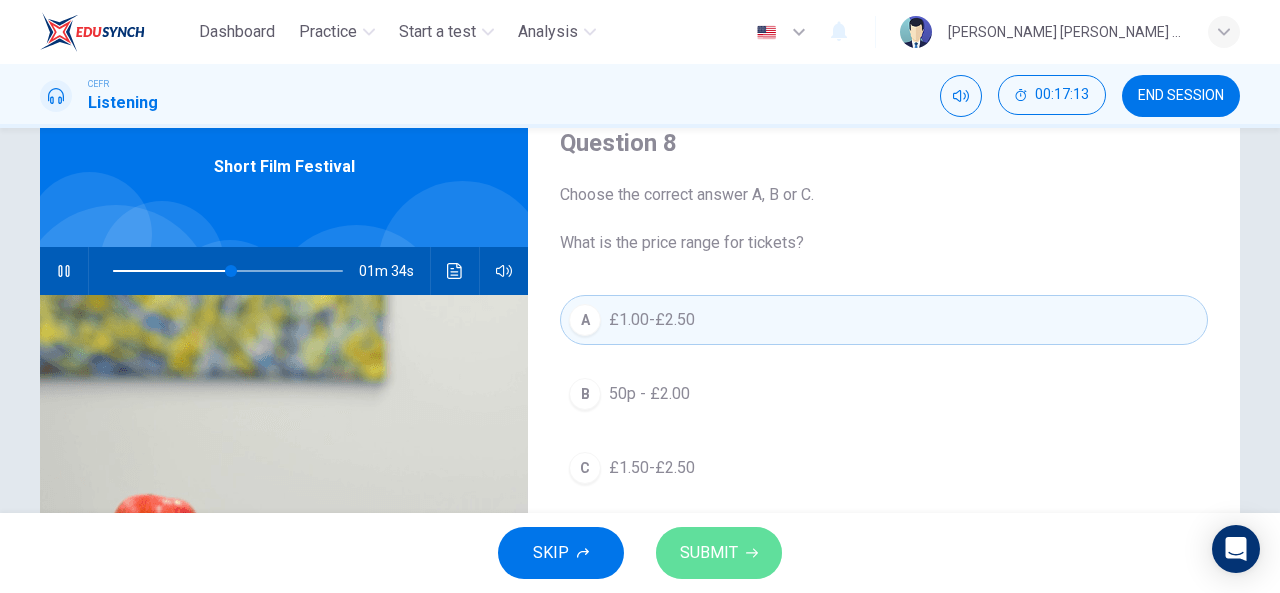 click on "SUBMIT" at bounding box center (709, 553) 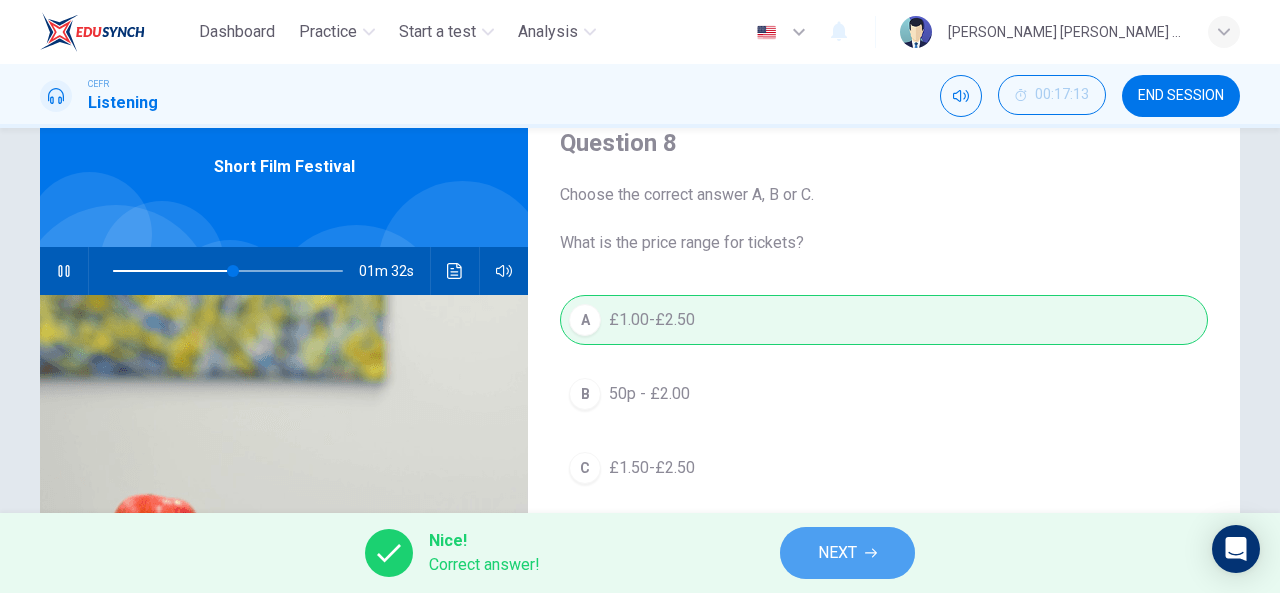 click on "NEXT" at bounding box center [847, 553] 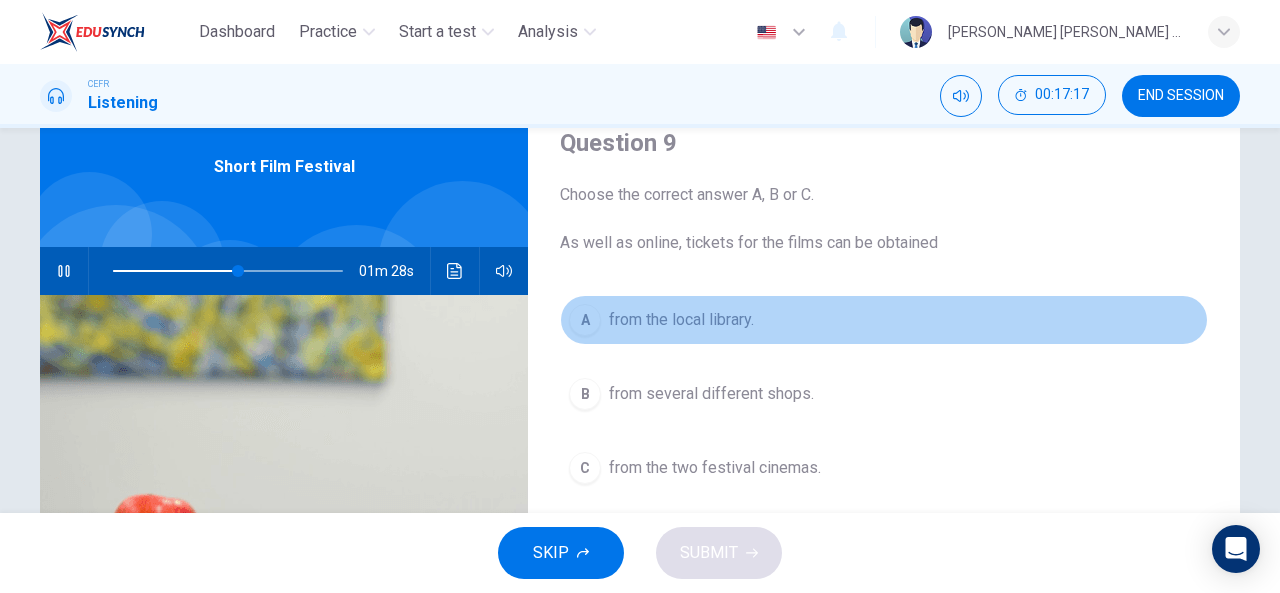 click on "from the local library." at bounding box center (681, 320) 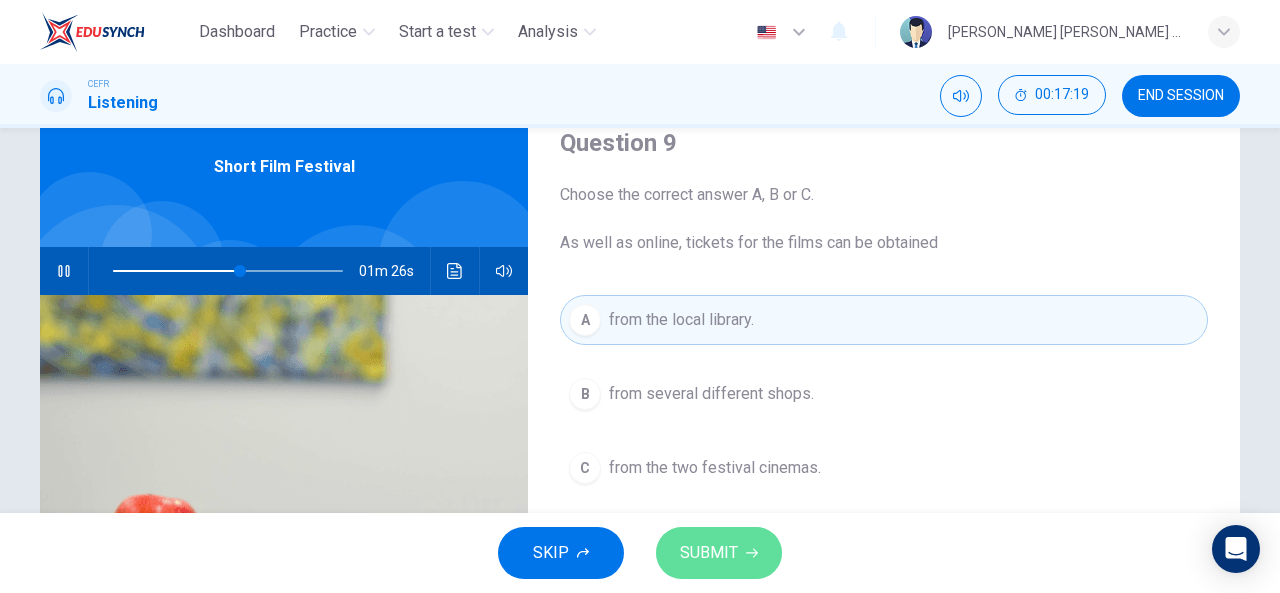 click on "SUBMIT" at bounding box center (709, 553) 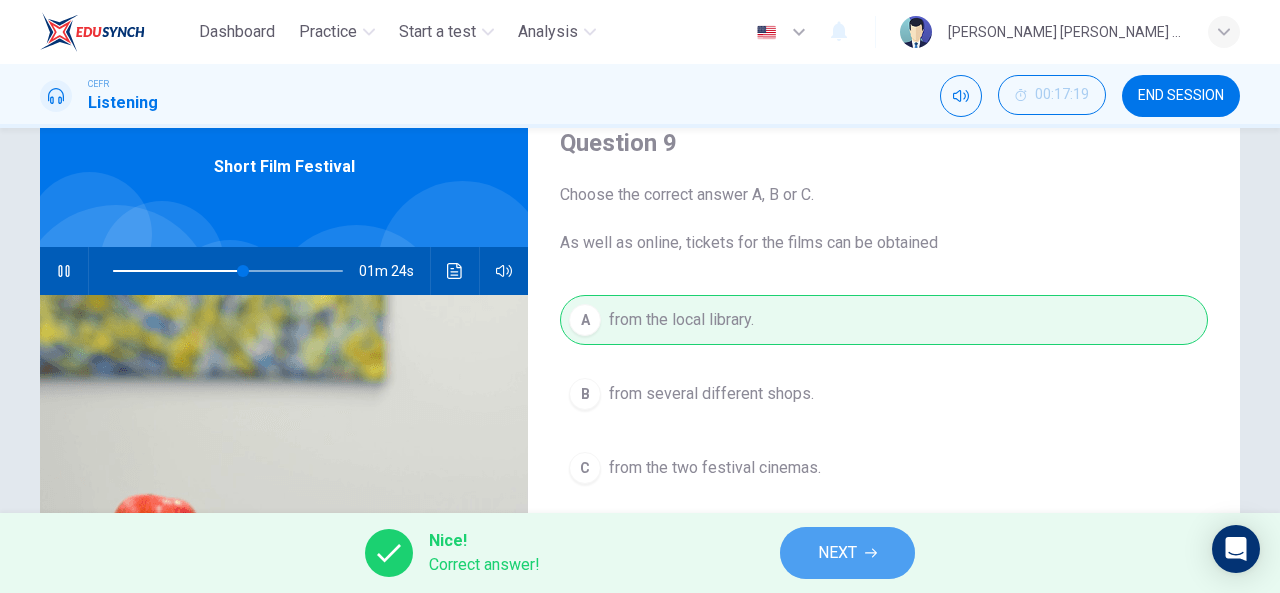 click on "NEXT" at bounding box center [837, 553] 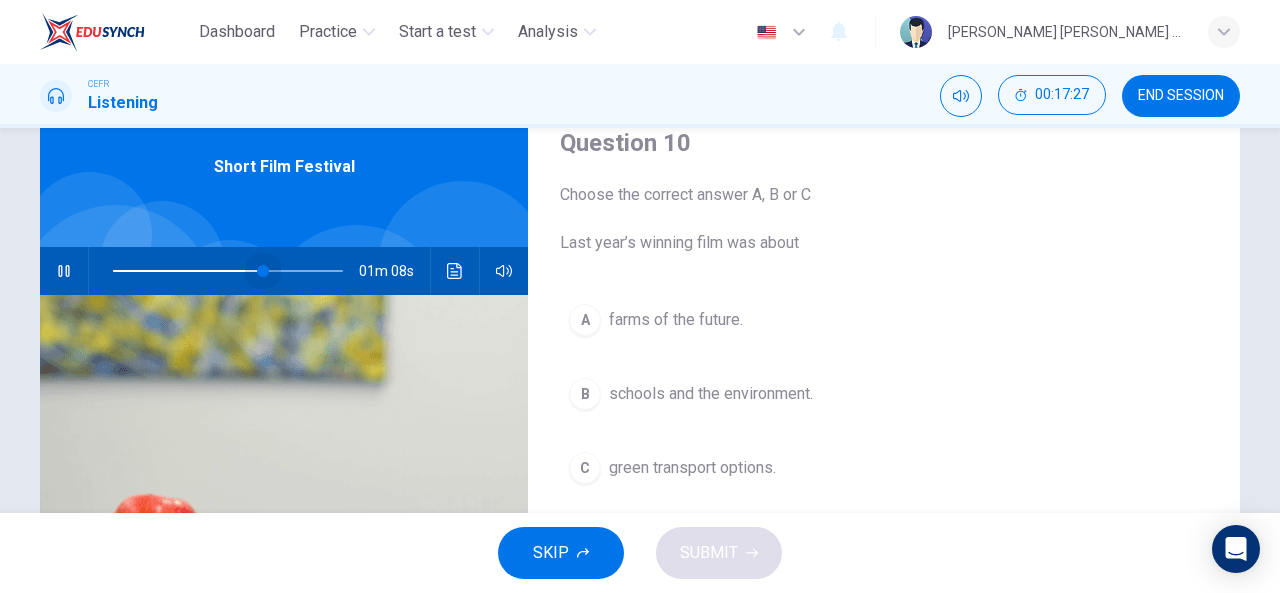click at bounding box center (263, 271) 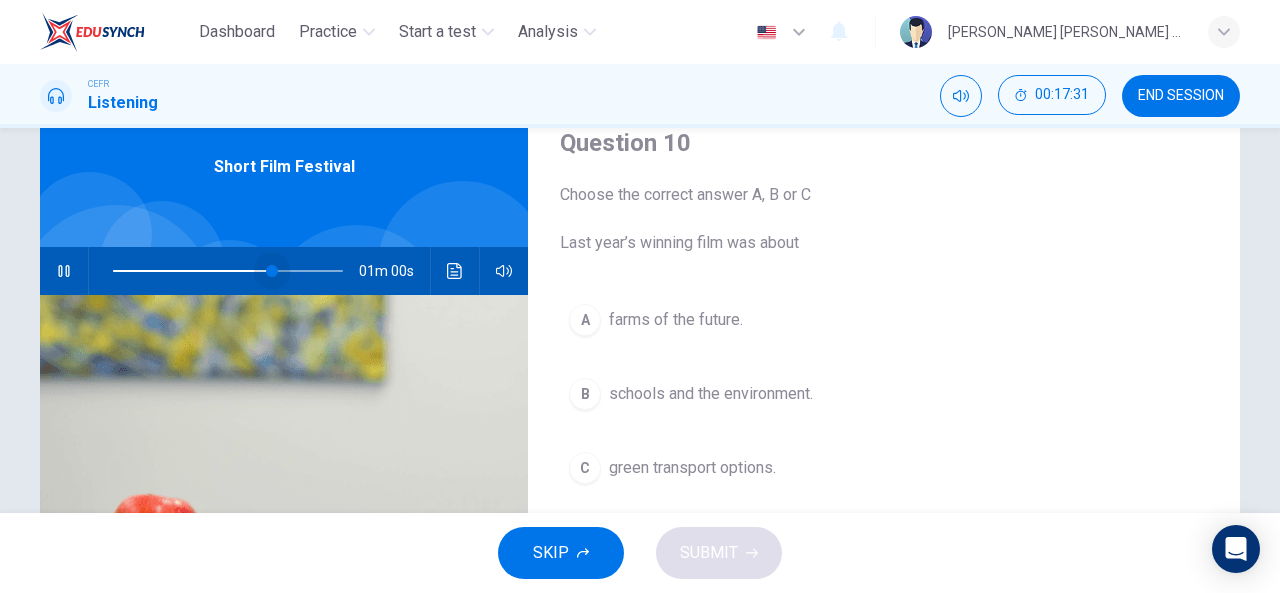 click at bounding box center [272, 271] 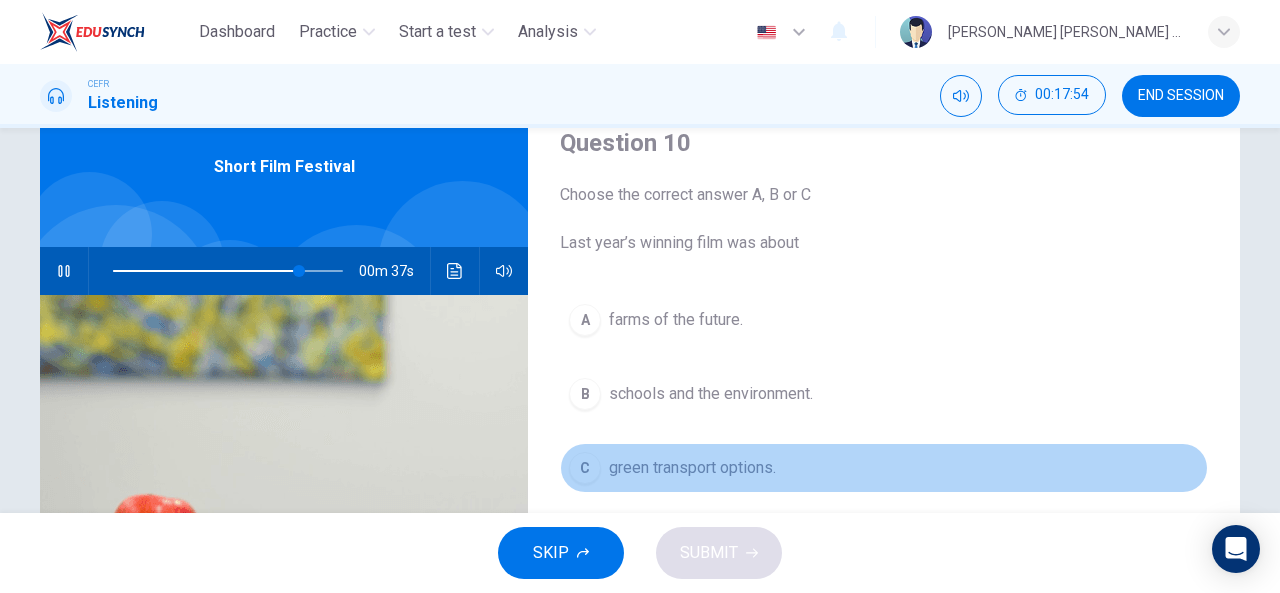 click on "green transport options." at bounding box center (692, 468) 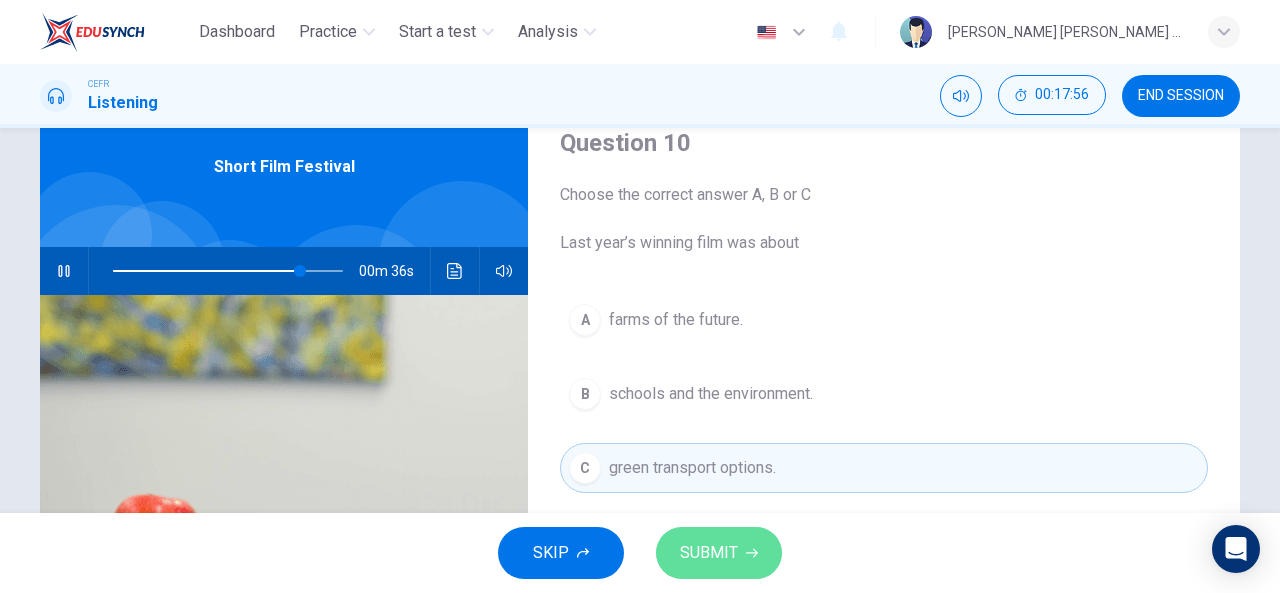 click on "SUBMIT" at bounding box center [709, 553] 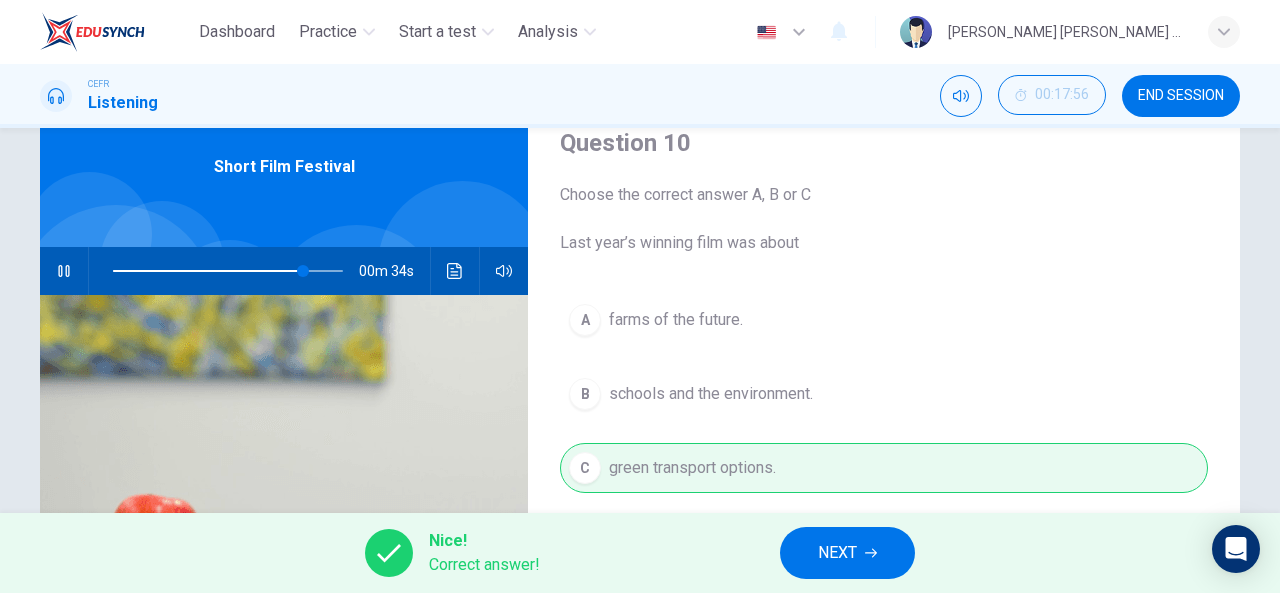 click on "NEXT" at bounding box center [847, 553] 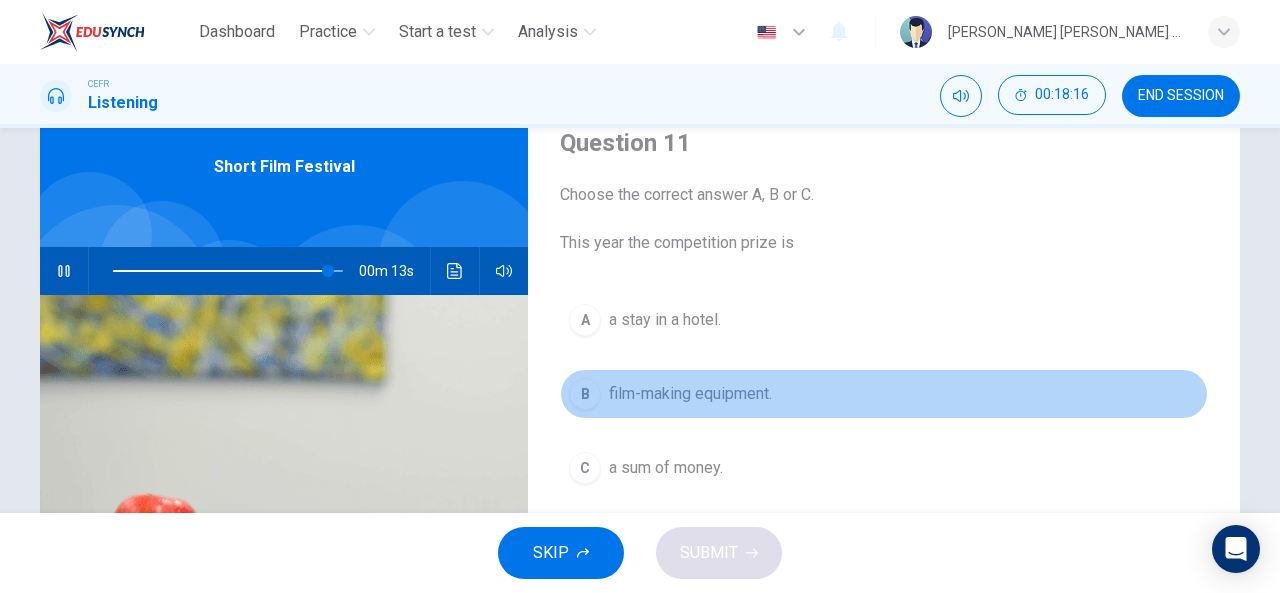 click on "film-making equipment." at bounding box center [690, 394] 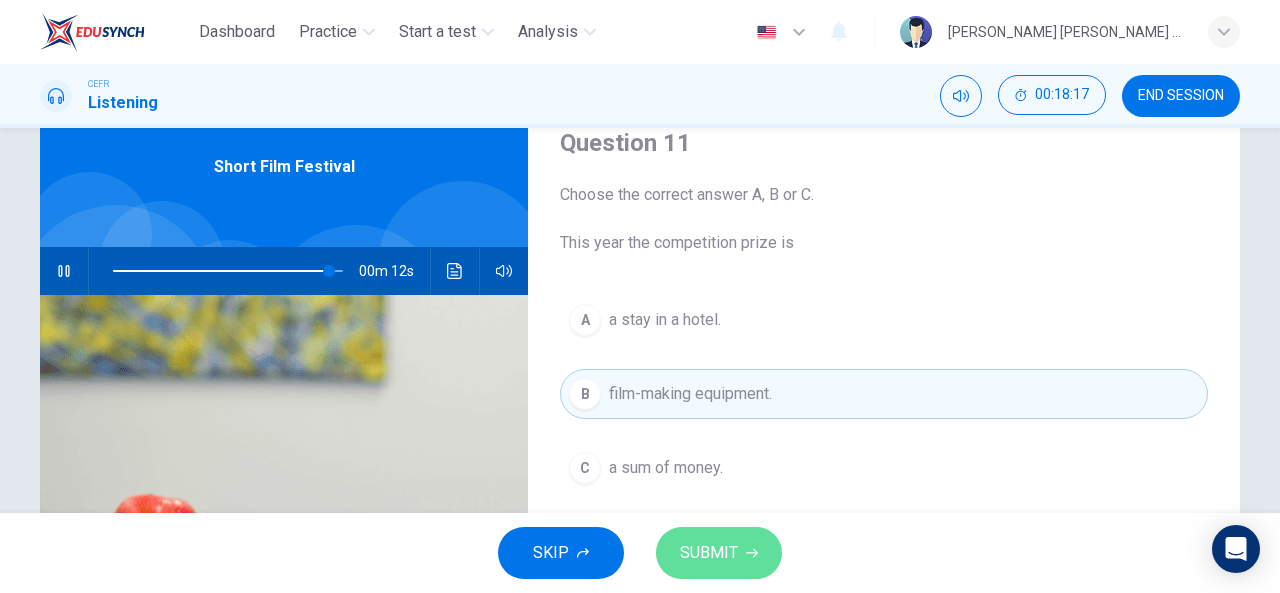 click on "SUBMIT" at bounding box center (709, 553) 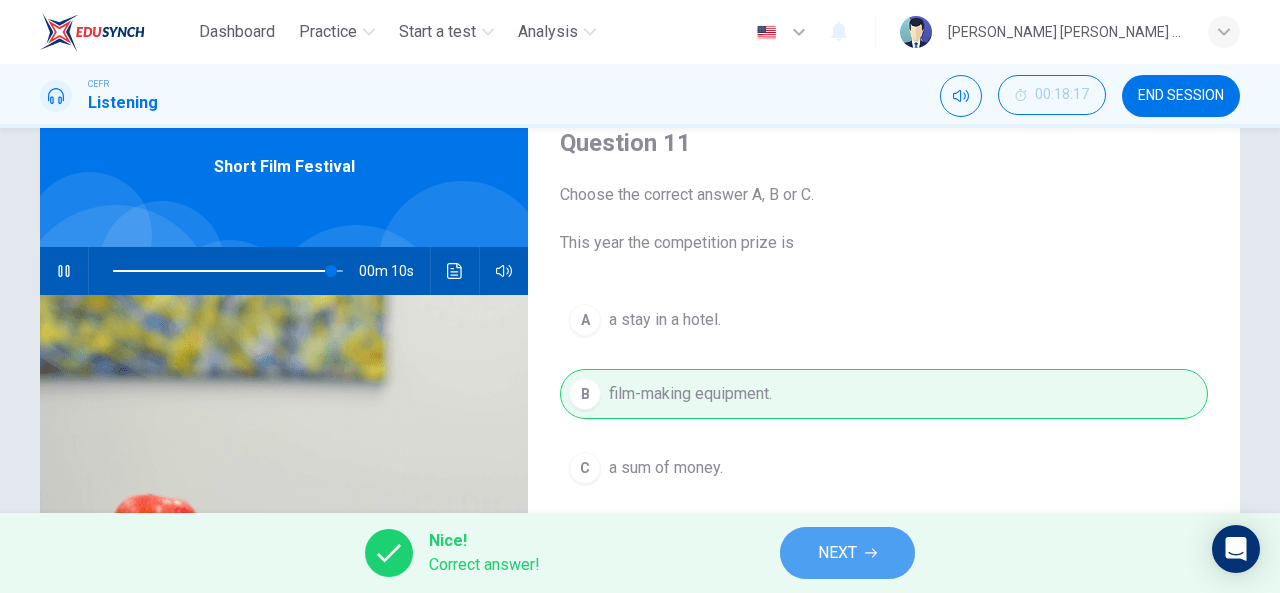 click on "NEXT" at bounding box center [847, 553] 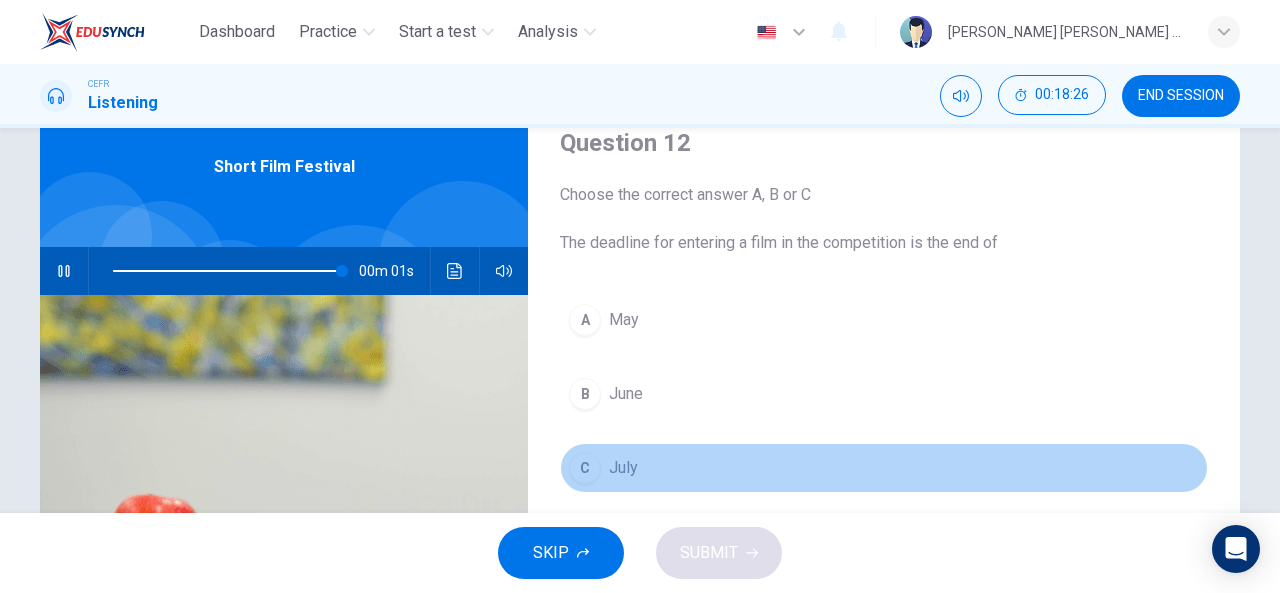 click on "July" at bounding box center [623, 468] 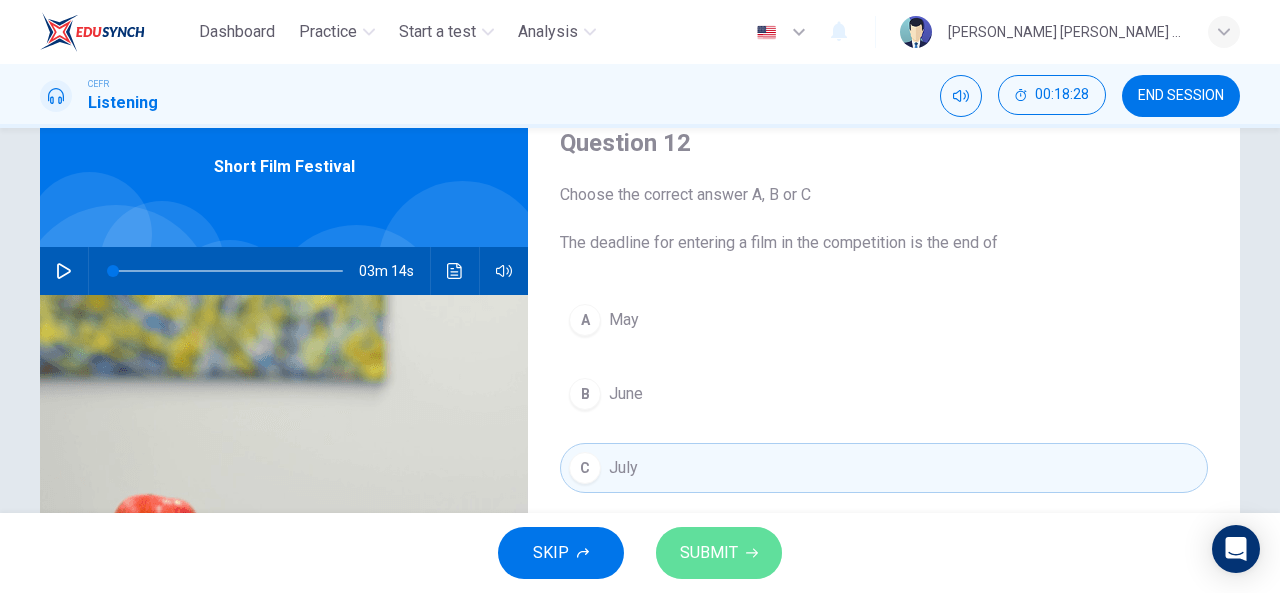 click on "SUBMIT" at bounding box center [709, 553] 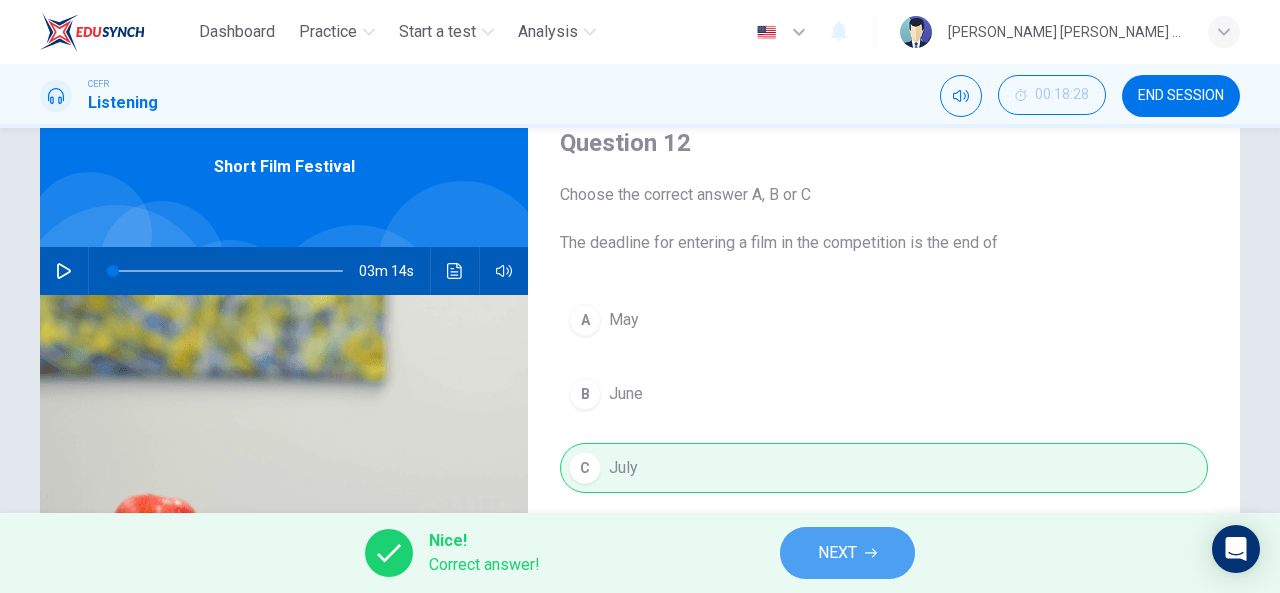 click on "NEXT" at bounding box center (837, 553) 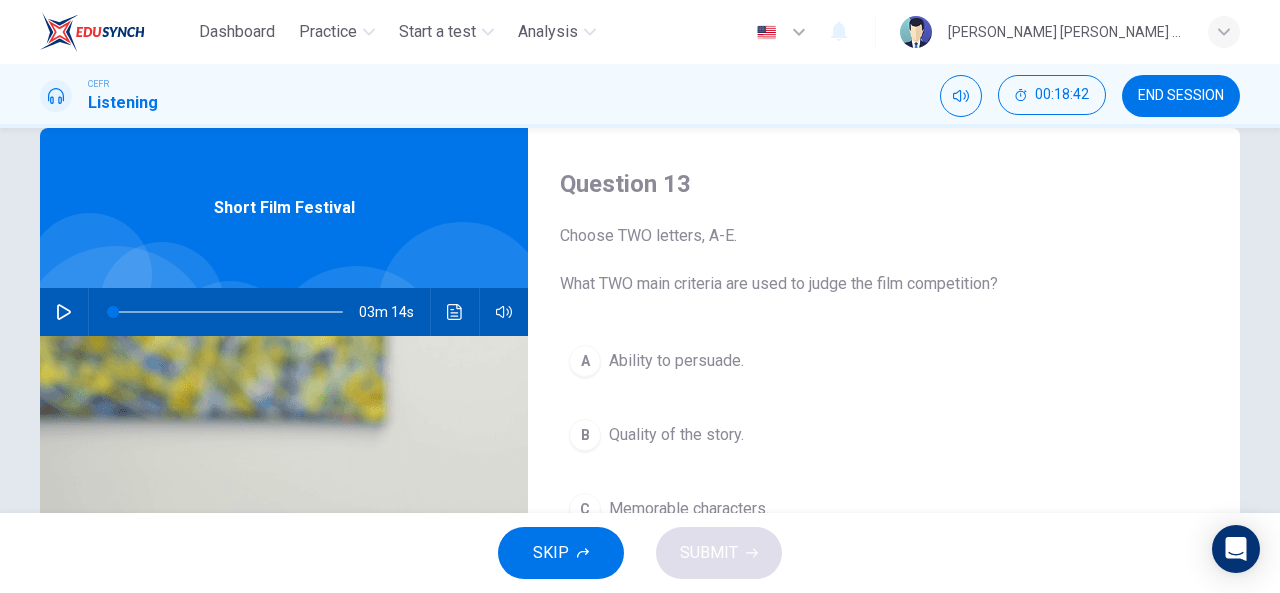 scroll, scrollTop: 39, scrollLeft: 0, axis: vertical 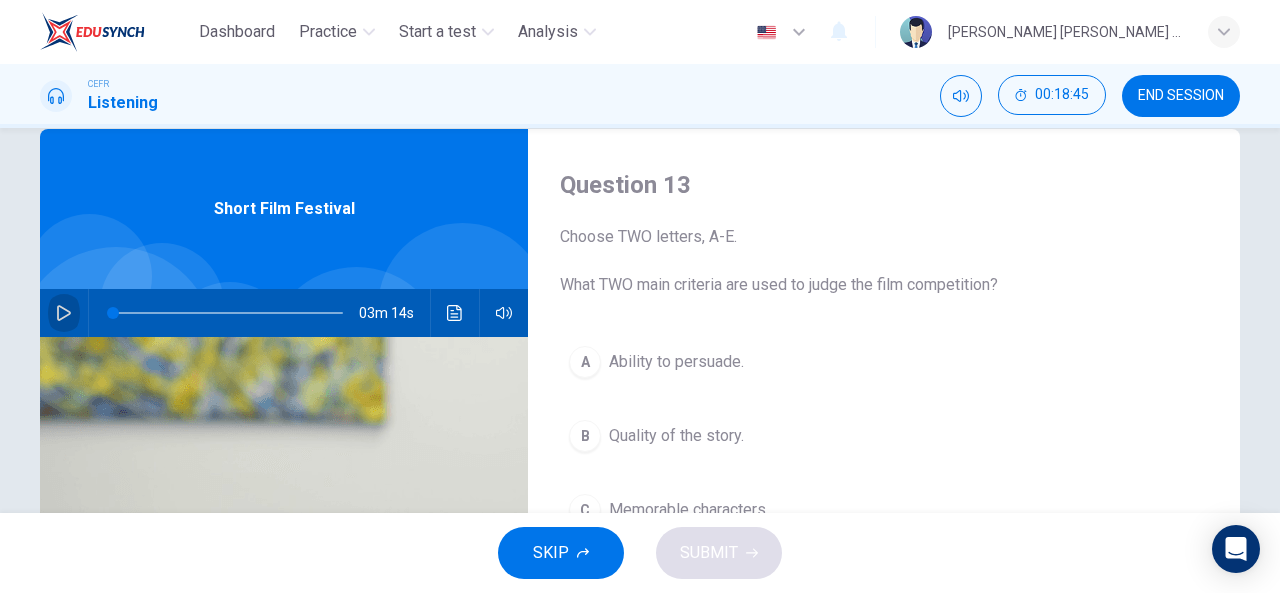 click at bounding box center (64, 313) 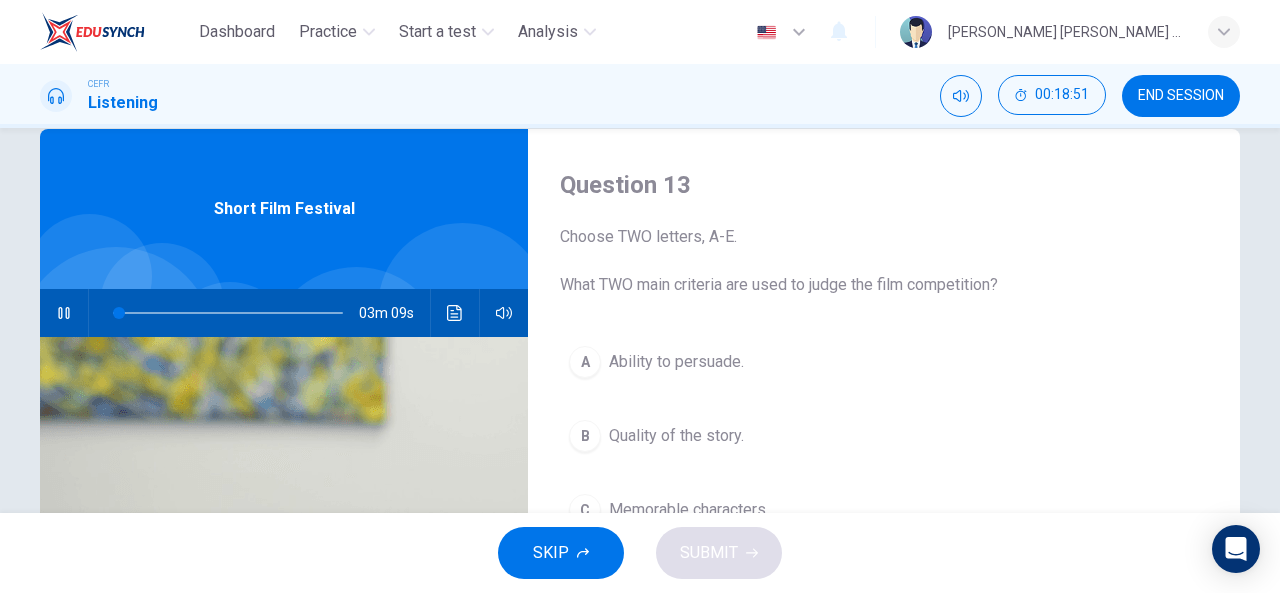 click 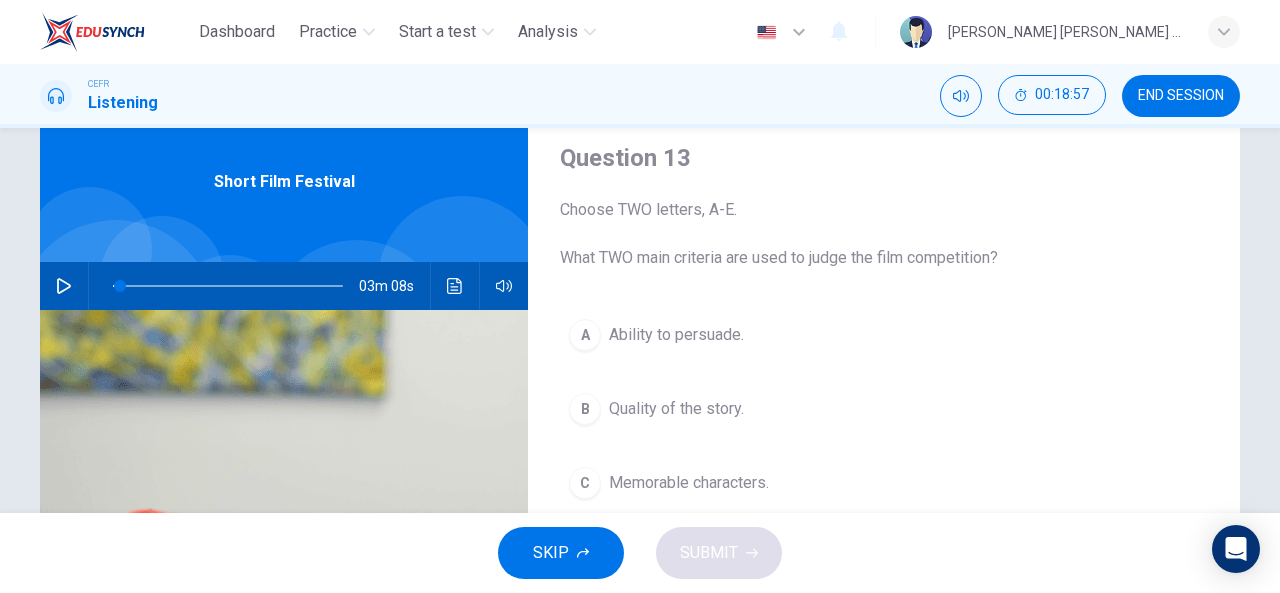scroll, scrollTop: 65, scrollLeft: 0, axis: vertical 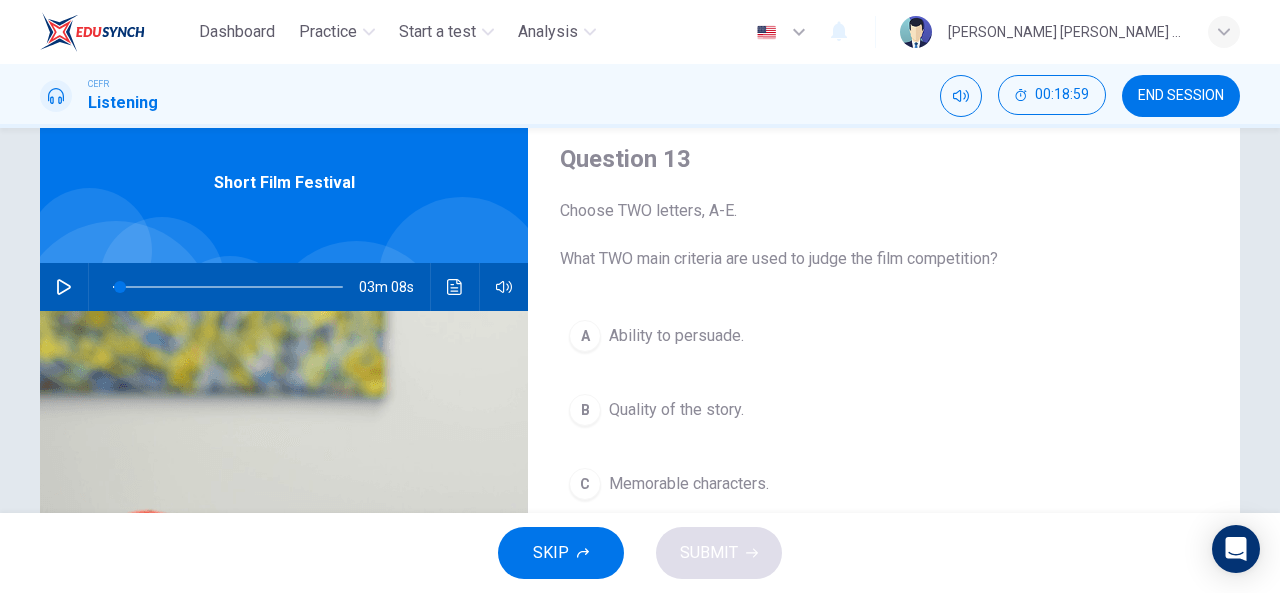 click 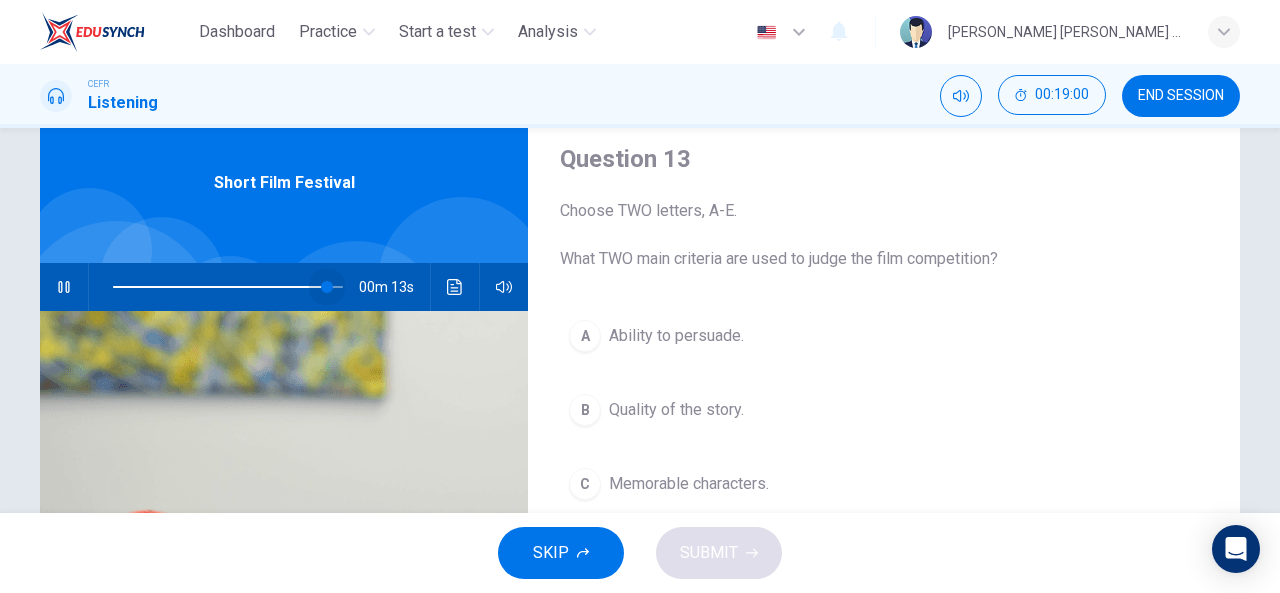 click at bounding box center [228, 287] 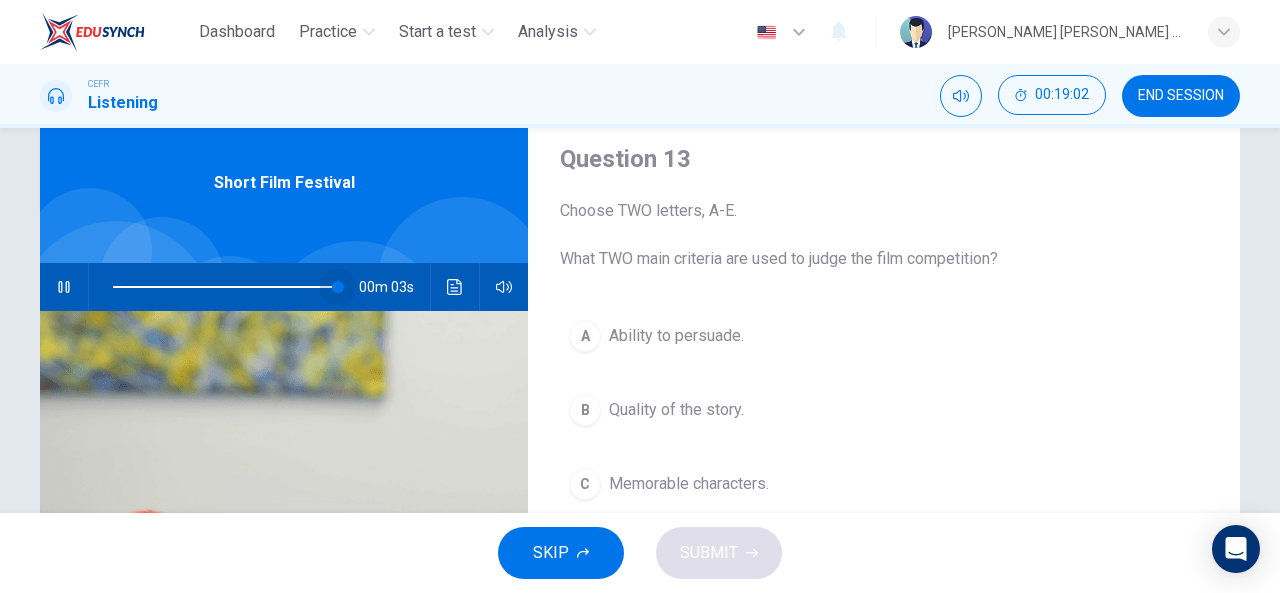 click at bounding box center (338, 287) 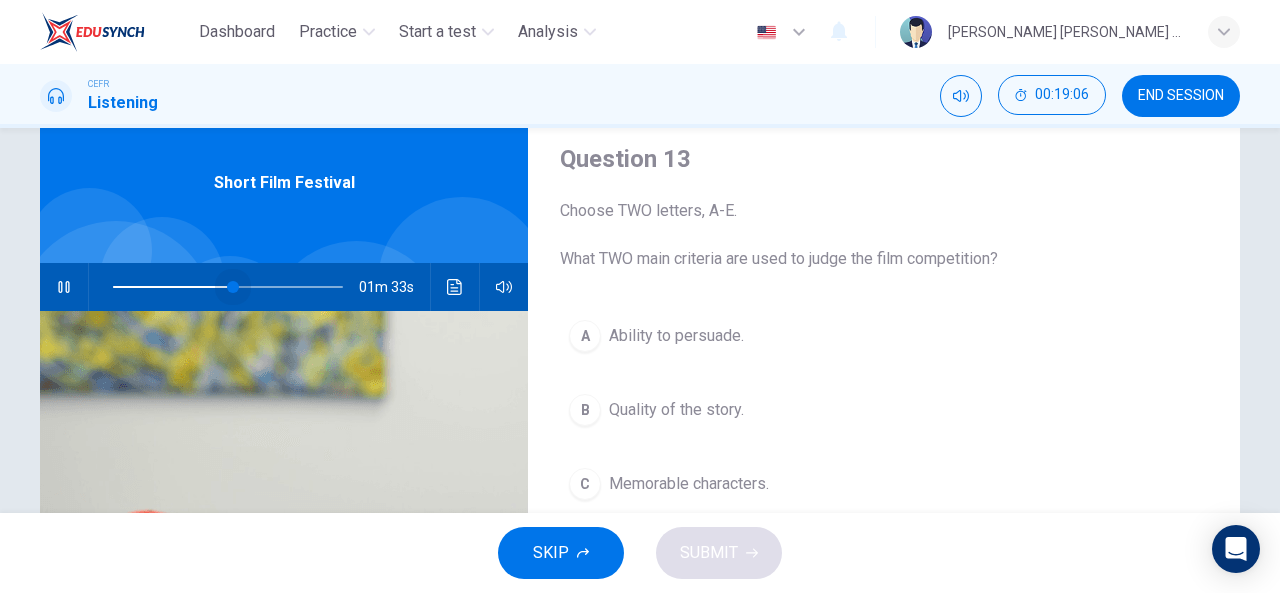 click at bounding box center [228, 287] 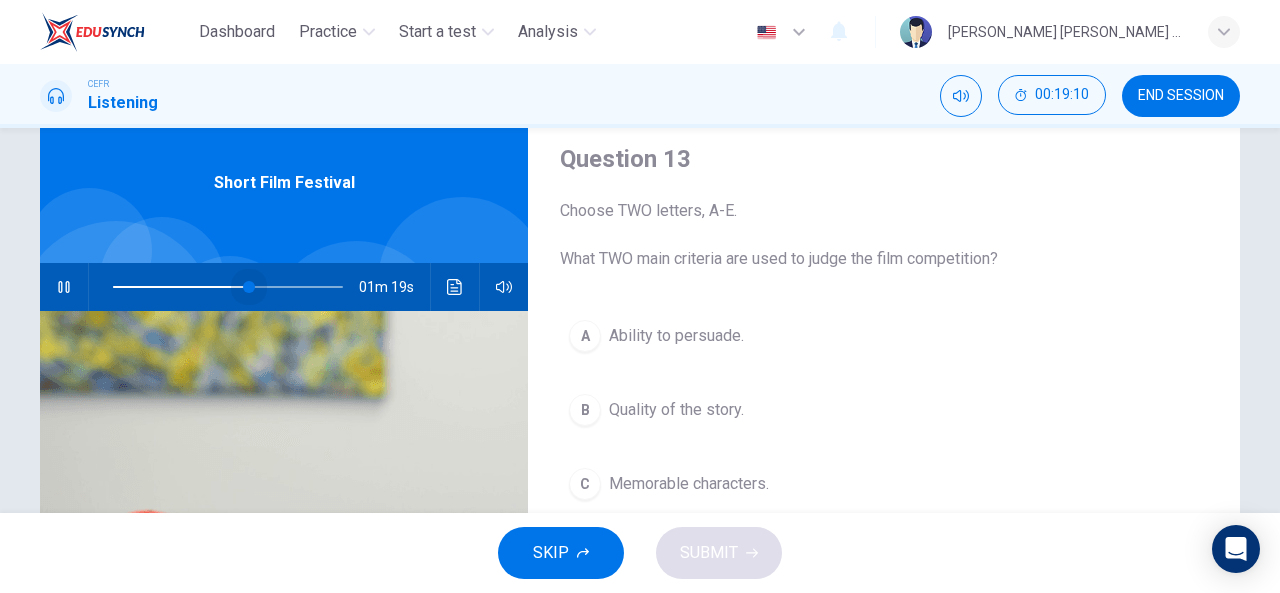 click at bounding box center [249, 287] 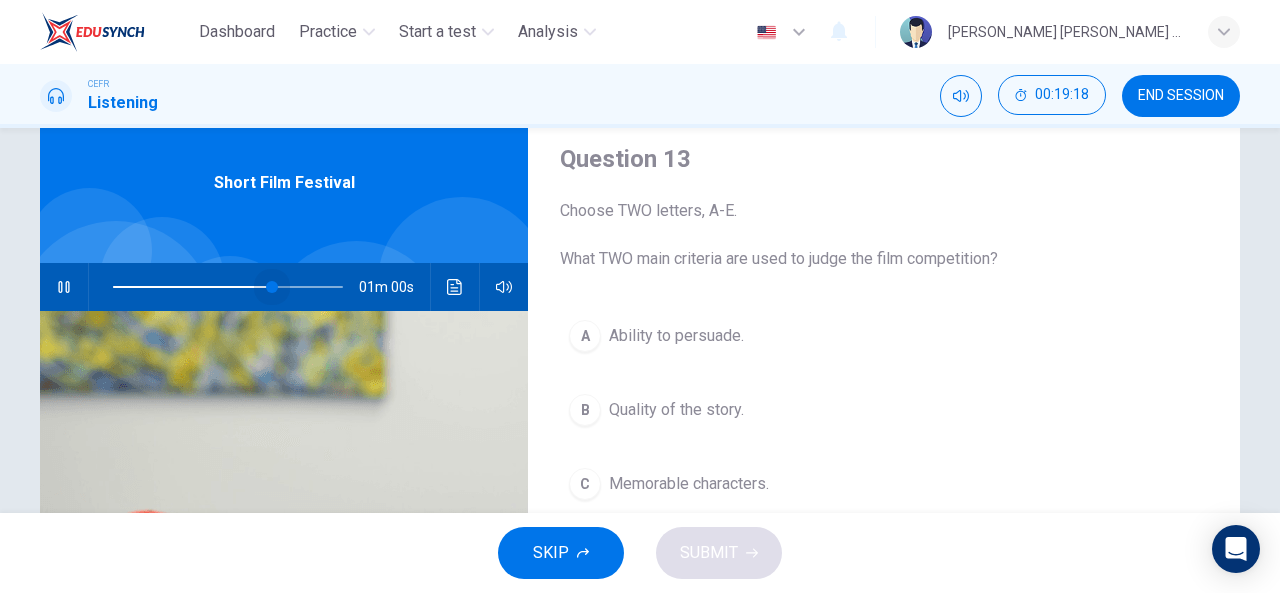 click at bounding box center [272, 287] 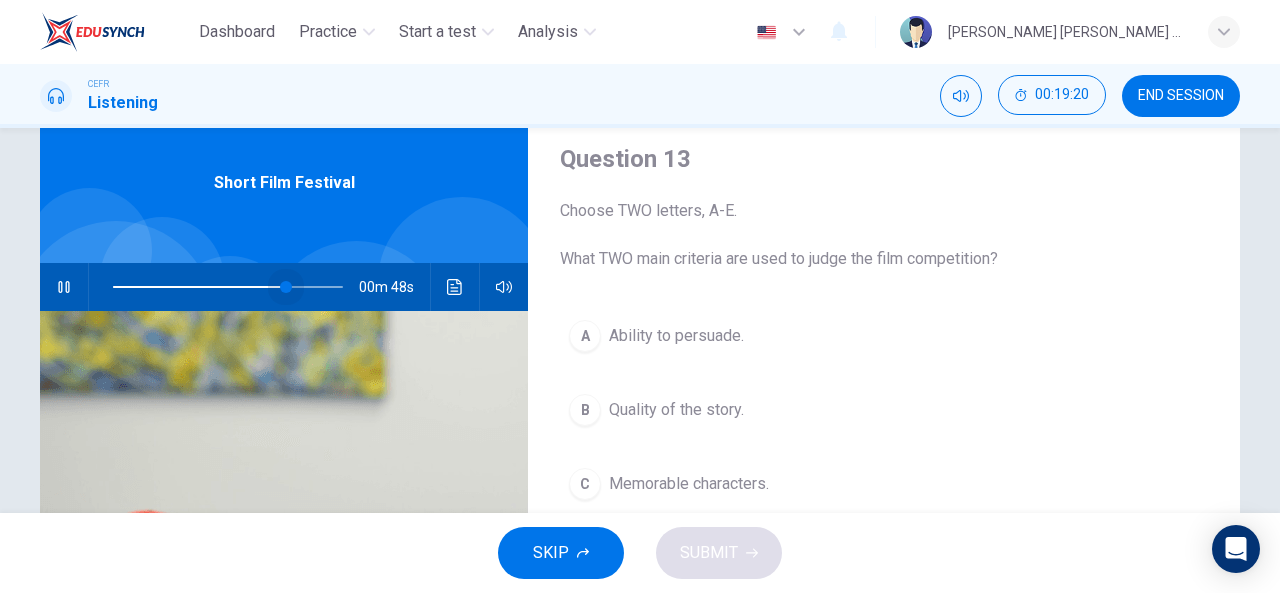 click at bounding box center [286, 287] 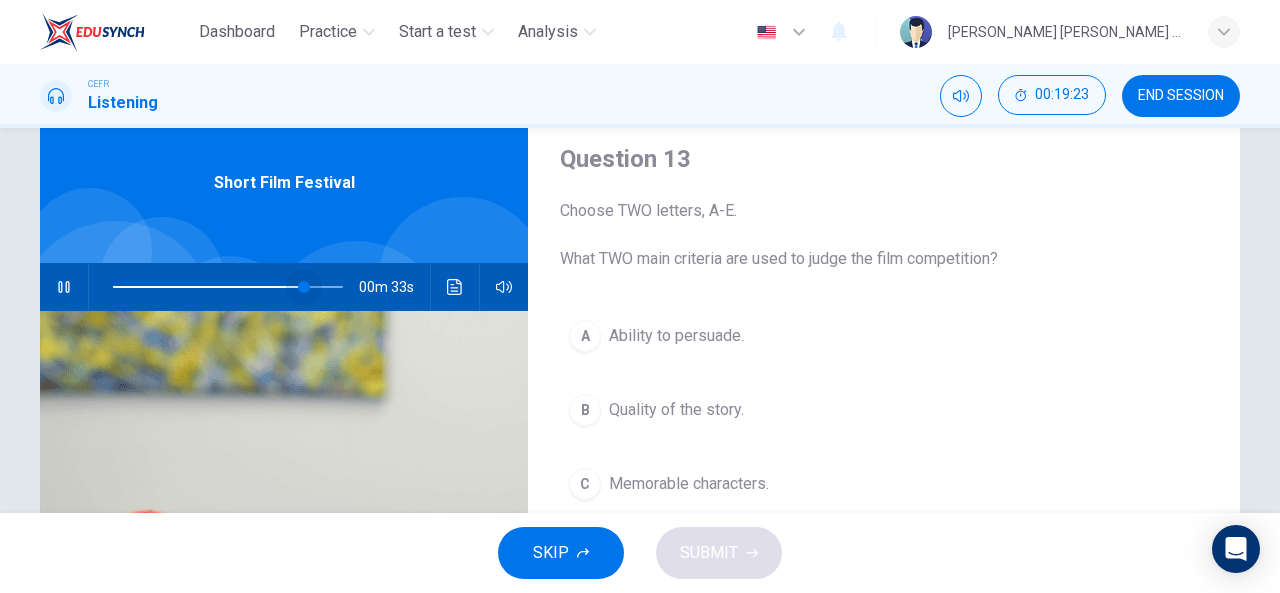 click at bounding box center (304, 287) 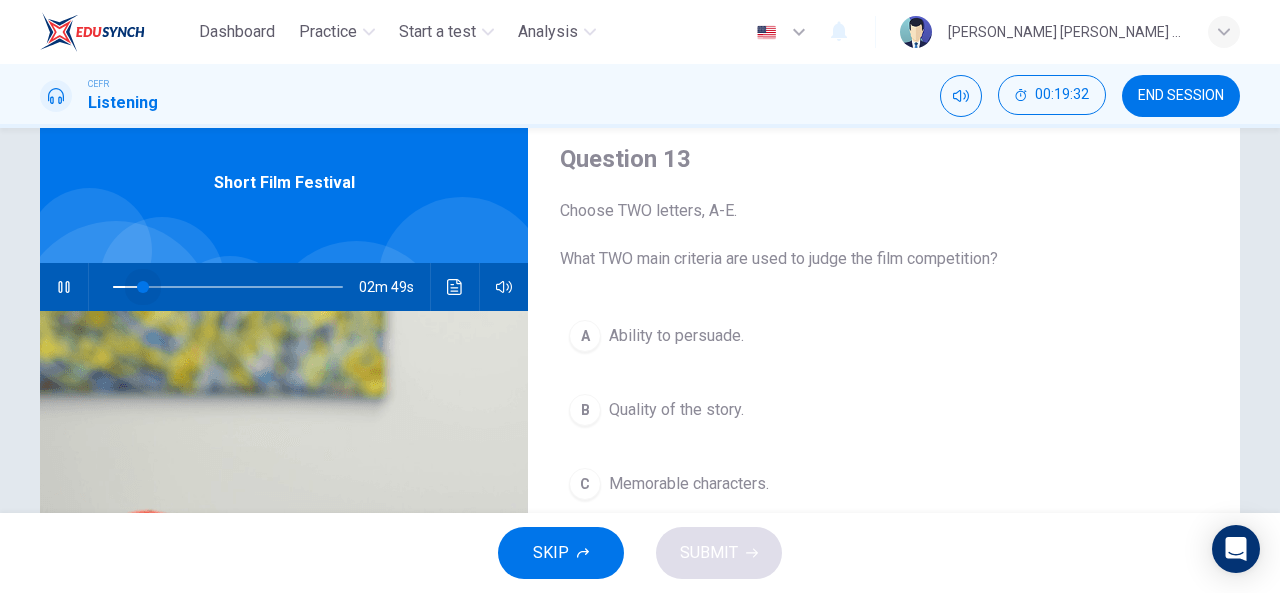 click at bounding box center [228, 287] 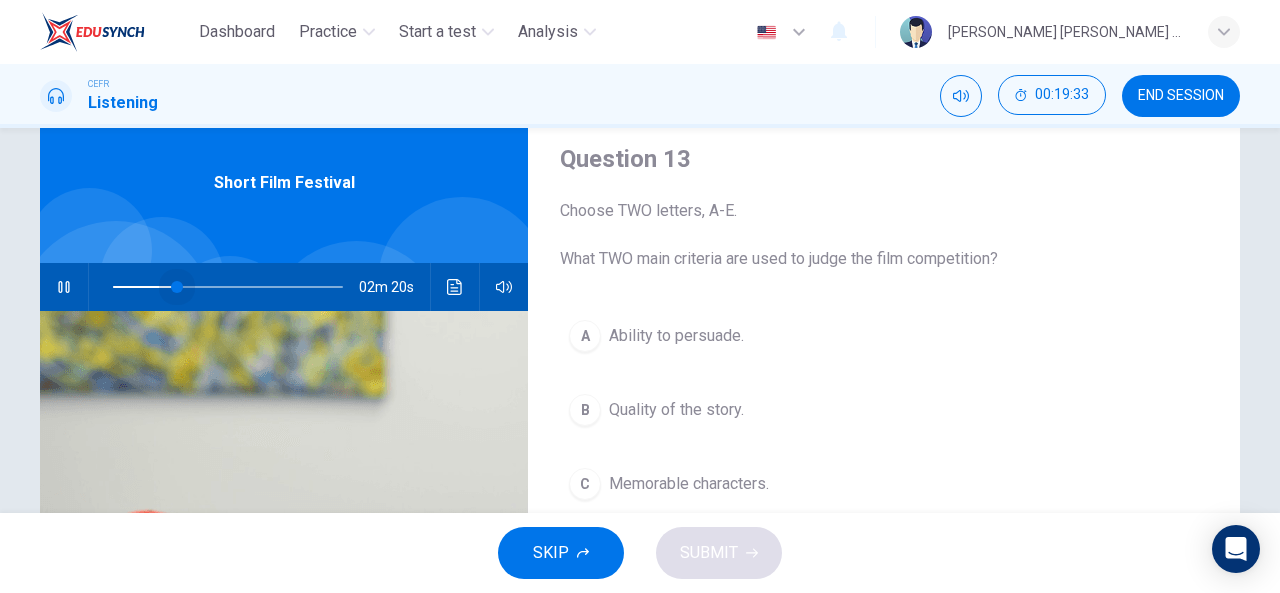click at bounding box center [228, 287] 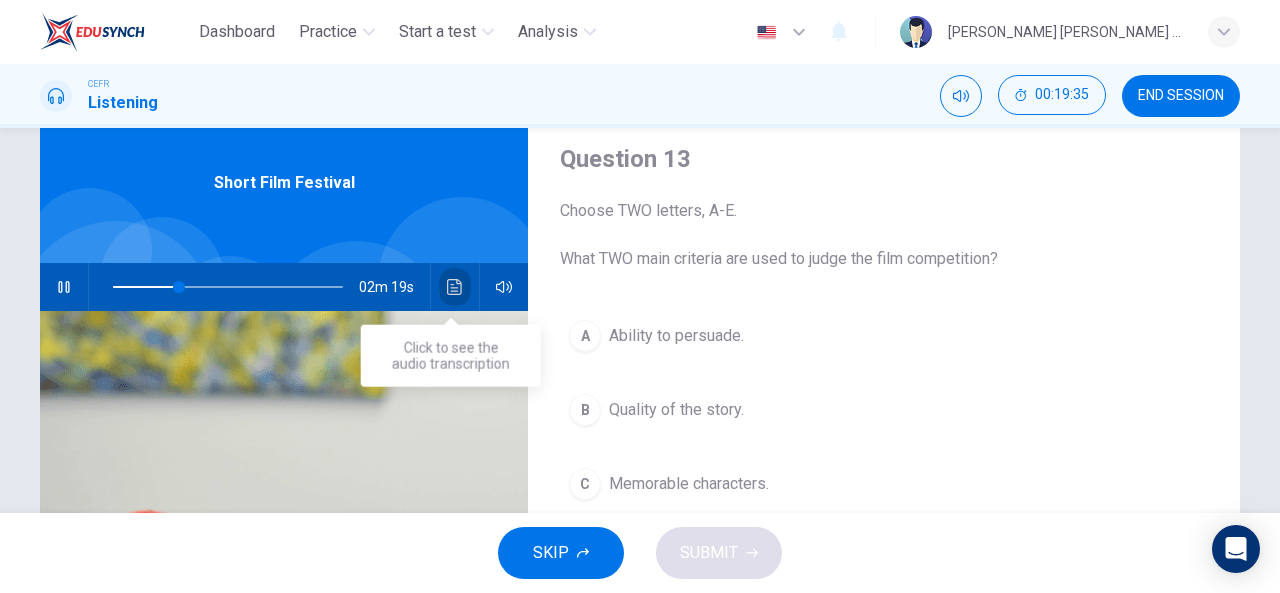 click at bounding box center [455, 287] 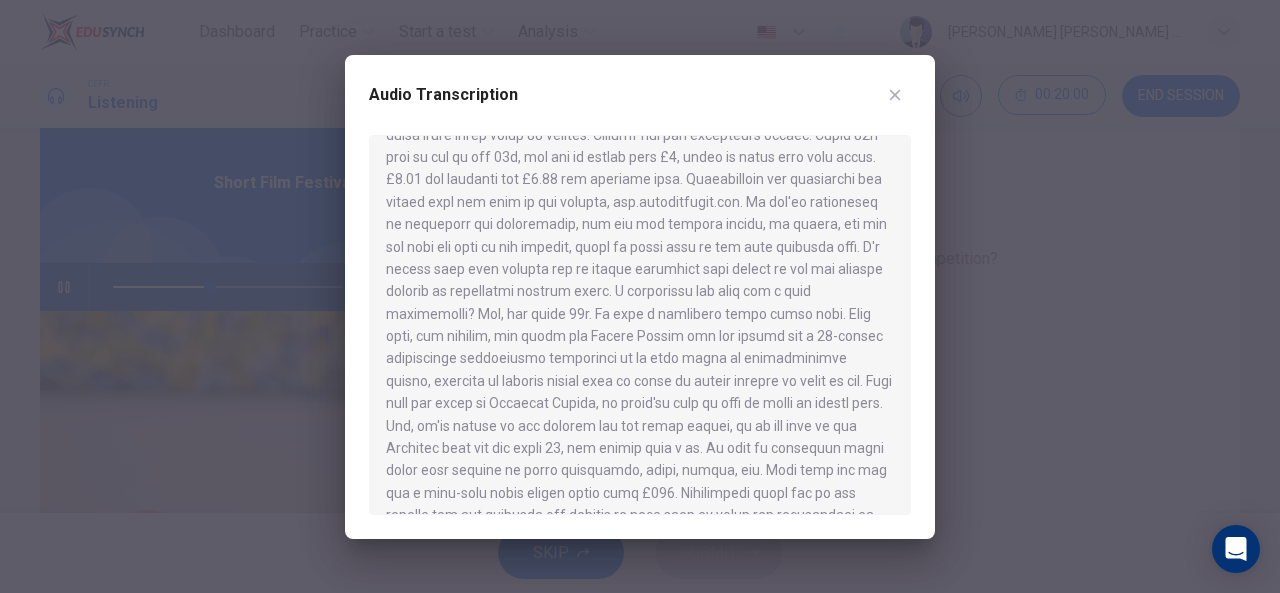 scroll, scrollTop: 392, scrollLeft: 0, axis: vertical 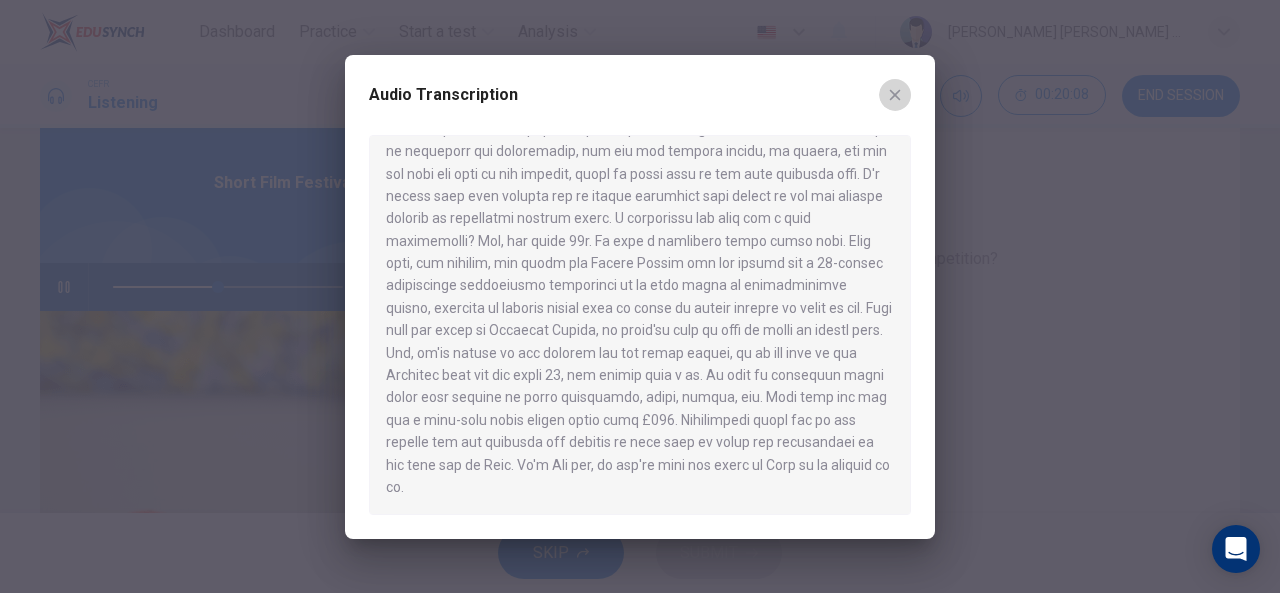 click at bounding box center [895, 95] 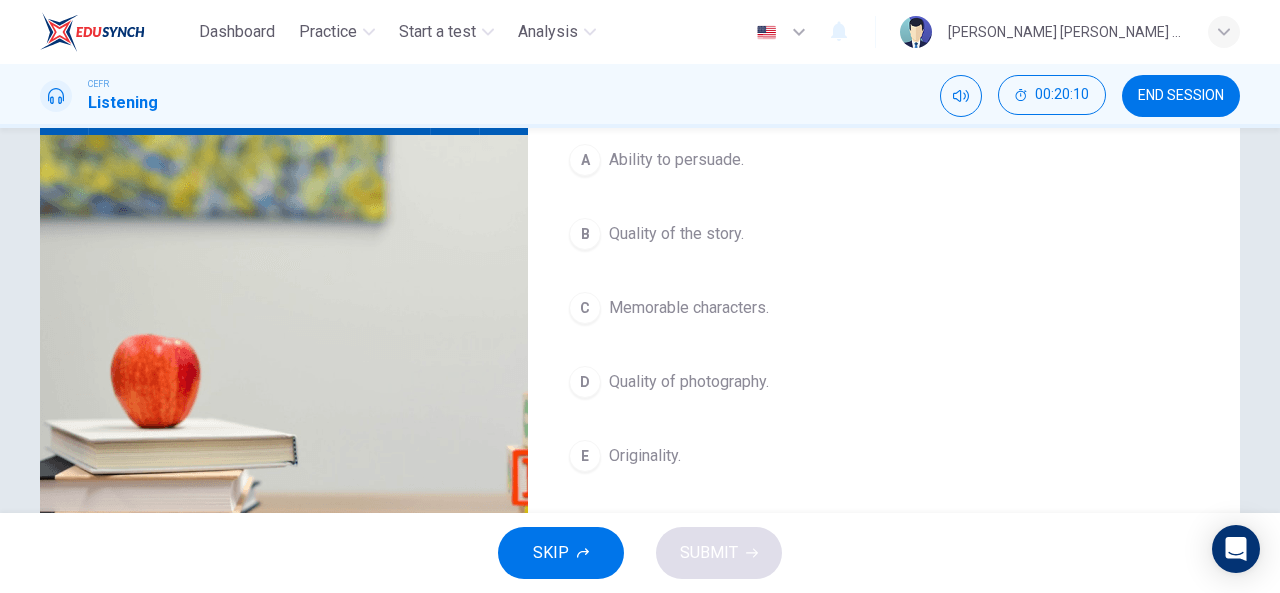 scroll, scrollTop: 242, scrollLeft: 0, axis: vertical 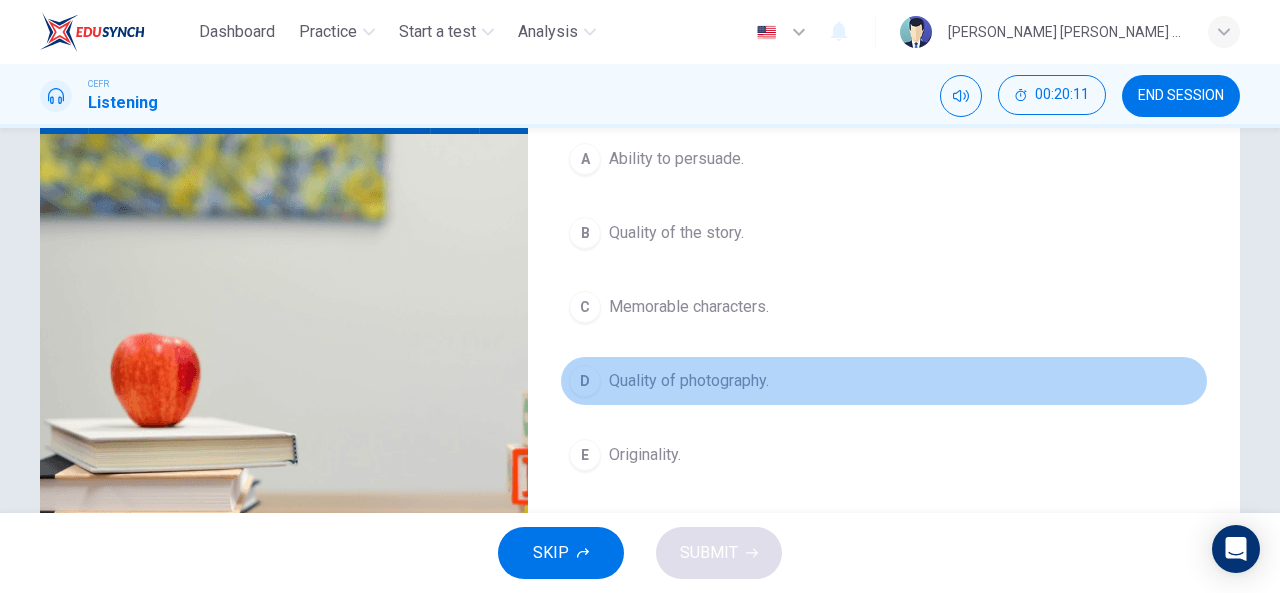 click on "Quality of photography." at bounding box center [689, 381] 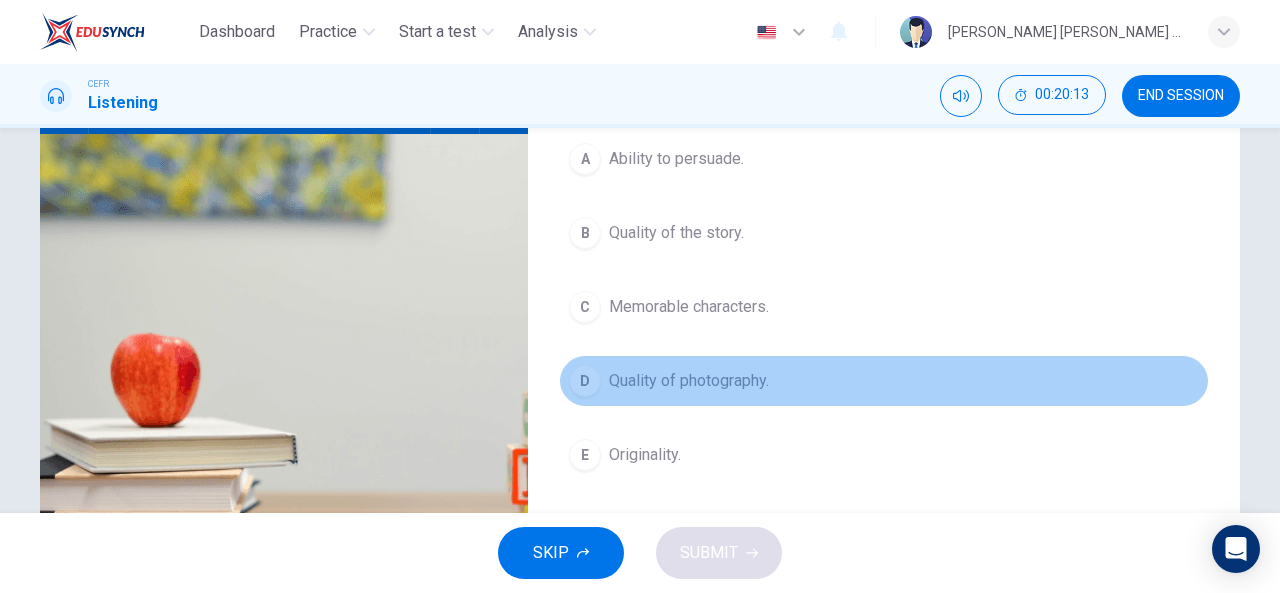 click on "D Quality of photography." at bounding box center (884, 381) 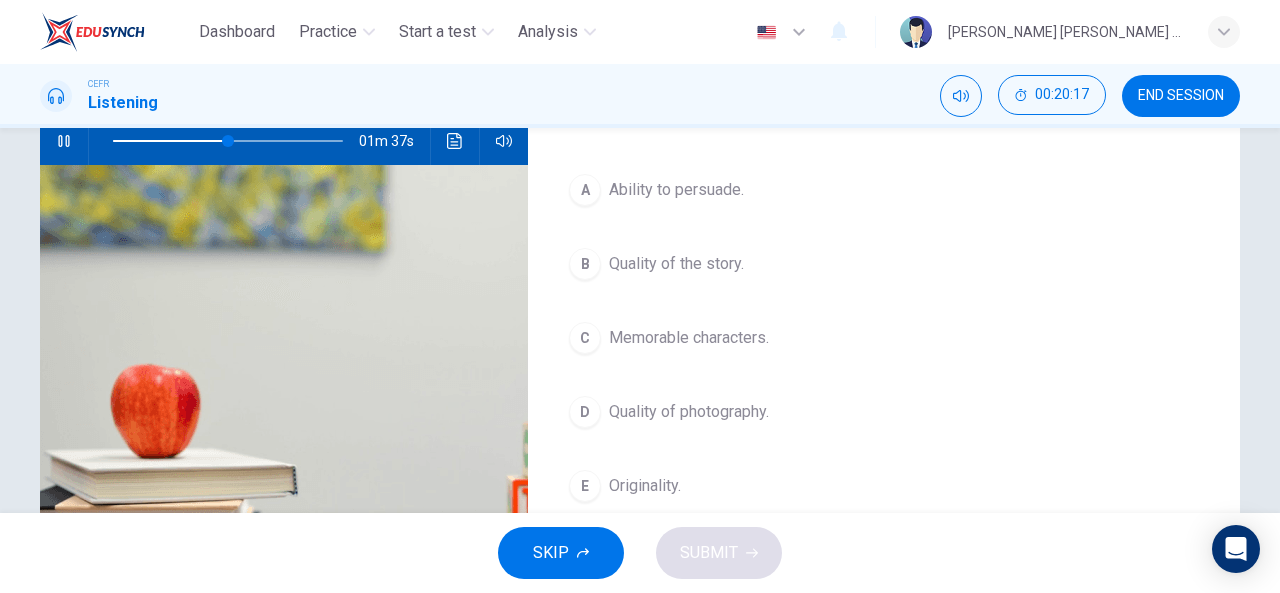 scroll, scrollTop: 220, scrollLeft: 0, axis: vertical 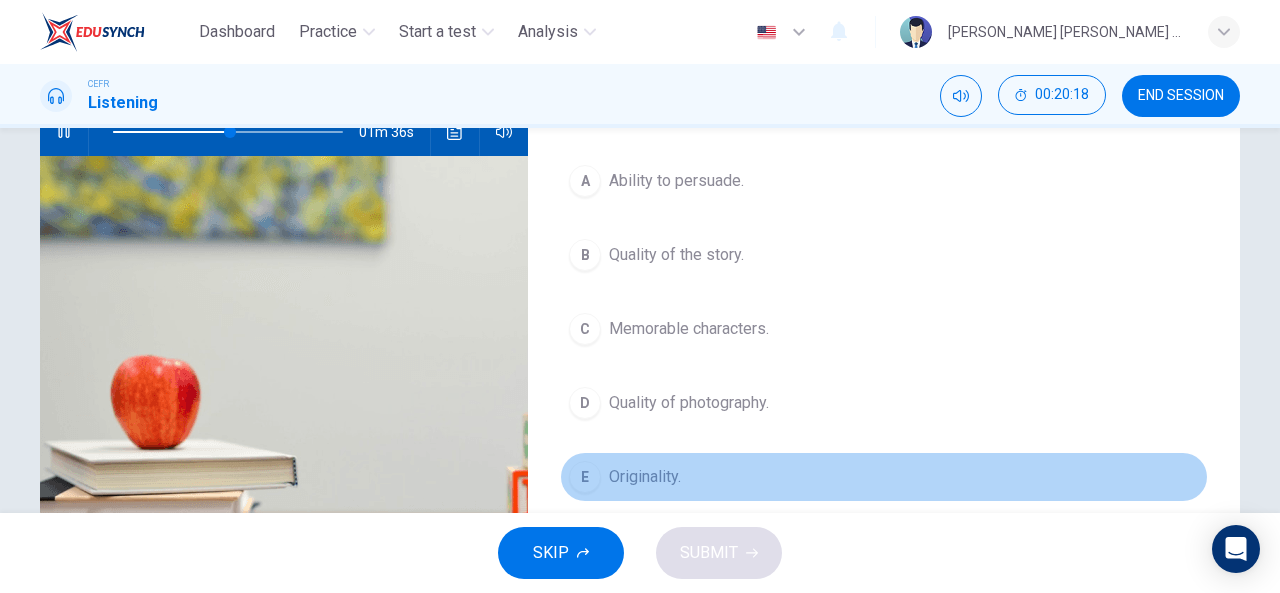 click on "Originality." at bounding box center [645, 477] 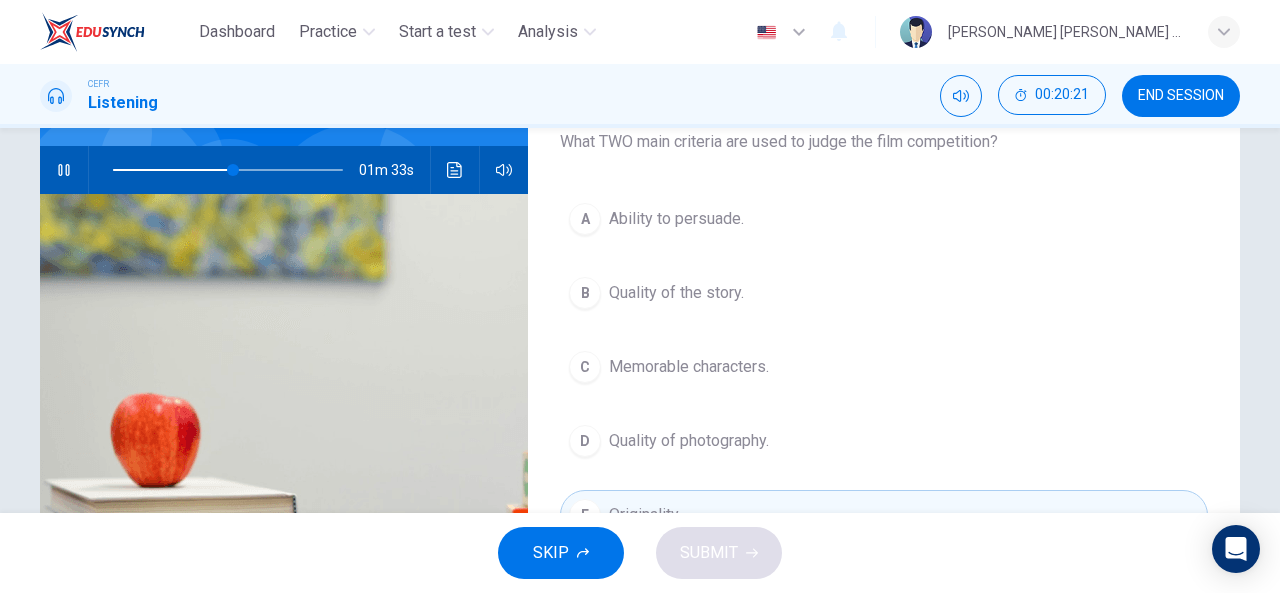 scroll, scrollTop: 105, scrollLeft: 0, axis: vertical 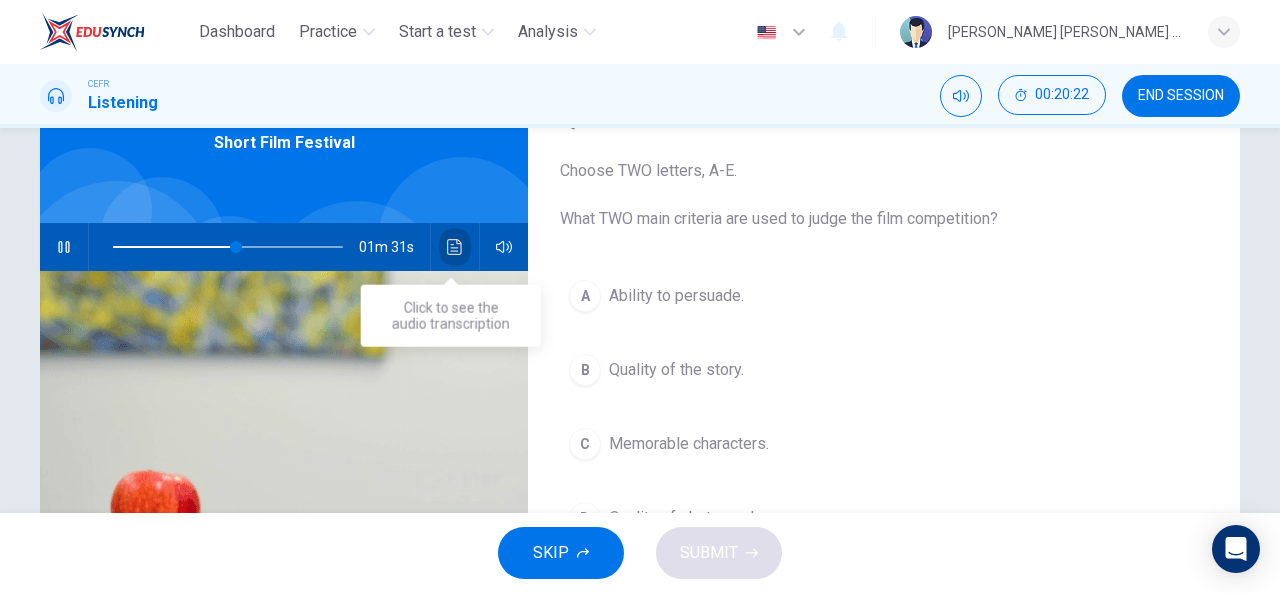 click 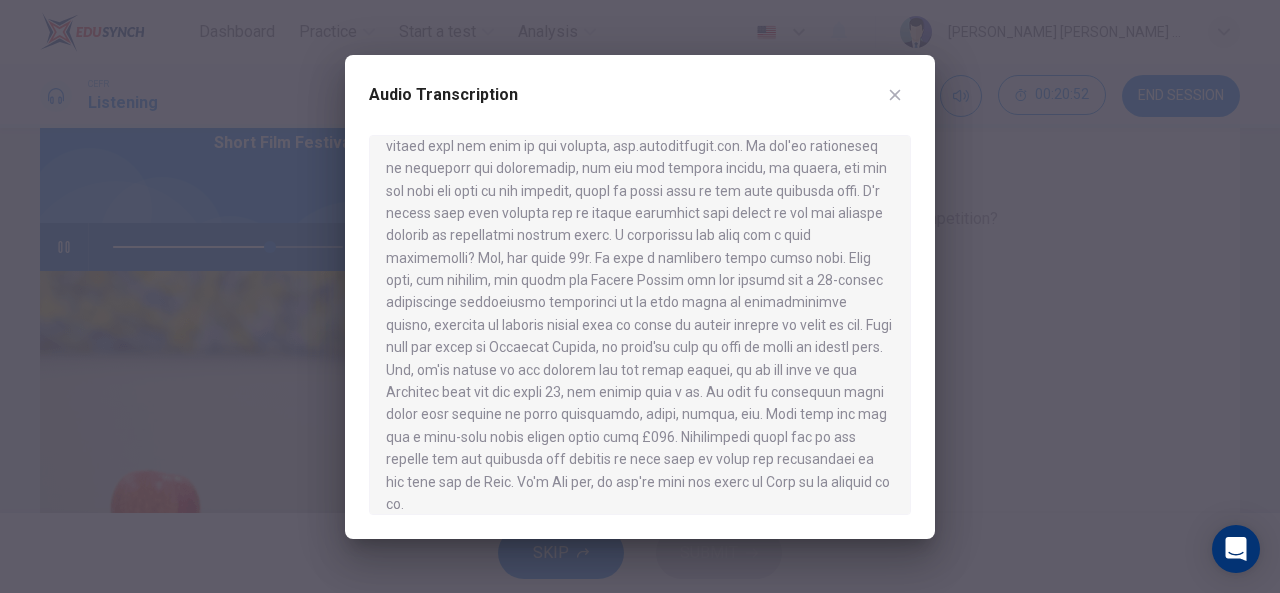 scroll, scrollTop: 373, scrollLeft: 0, axis: vertical 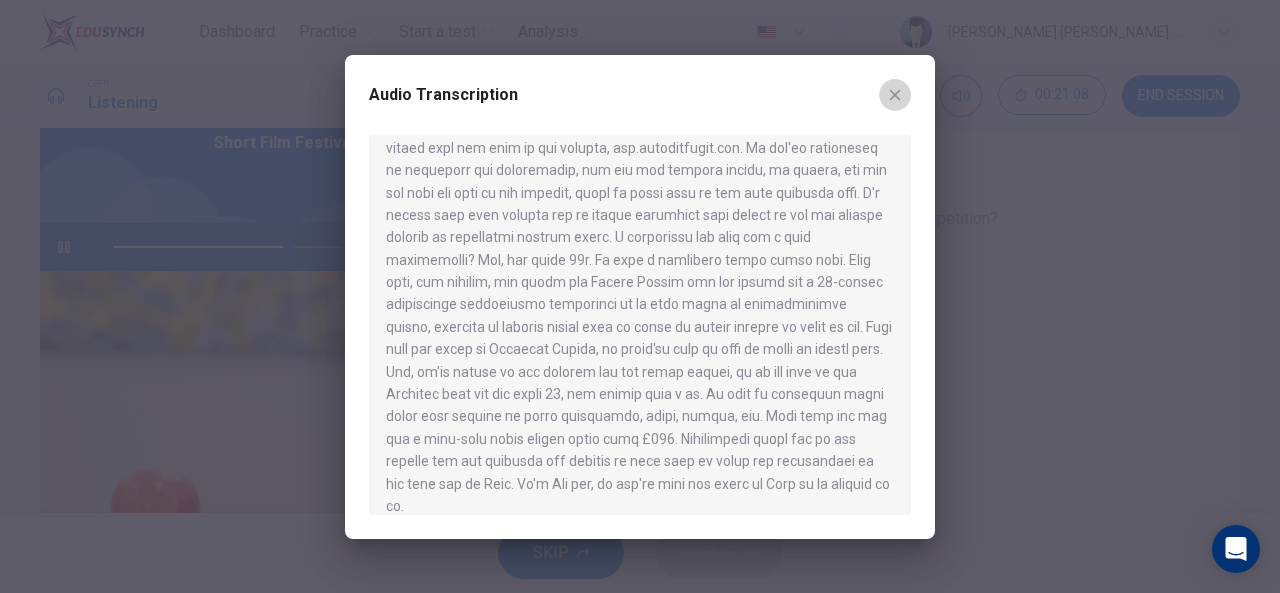 click 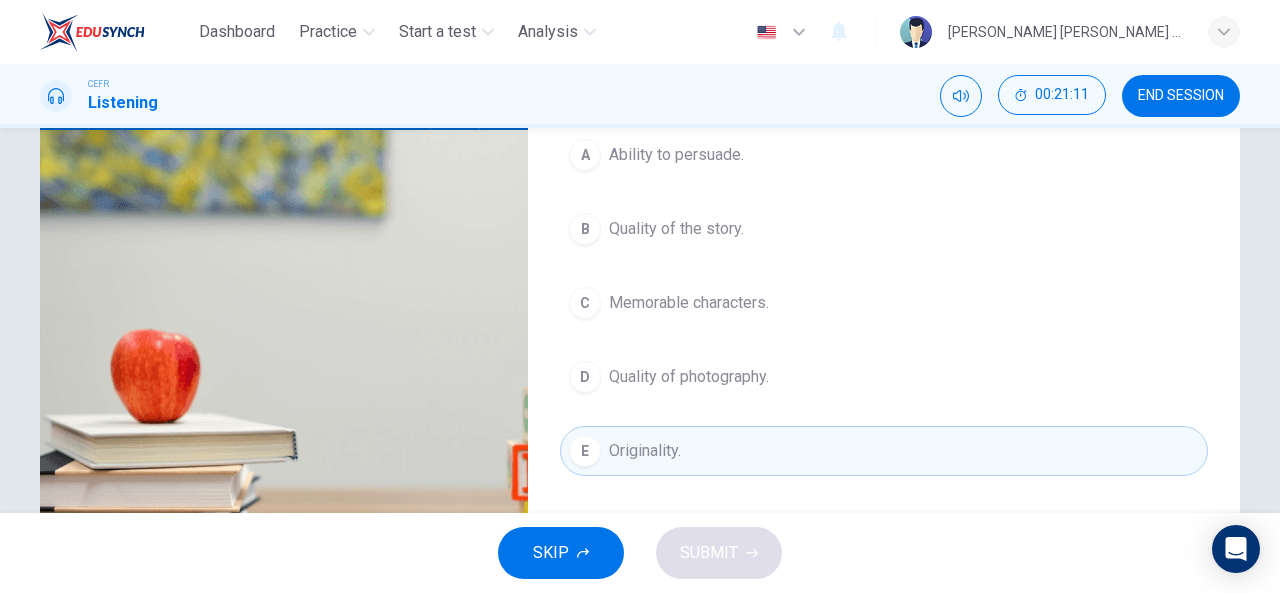 scroll, scrollTop: 243, scrollLeft: 0, axis: vertical 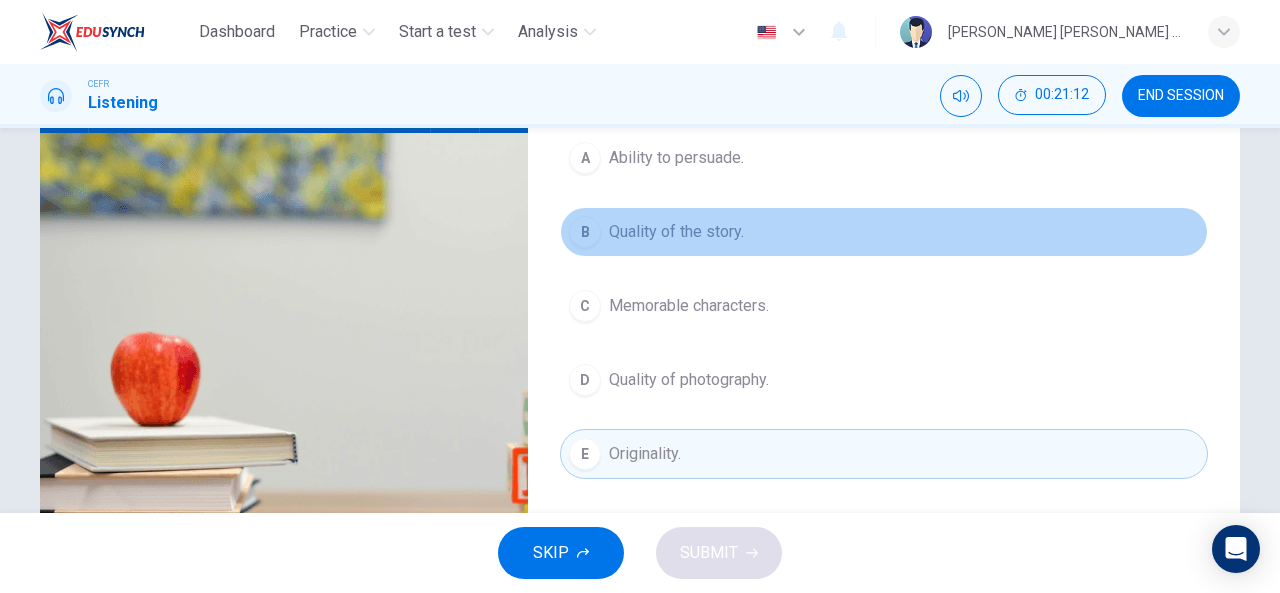 click on "Quality of the story." at bounding box center (676, 232) 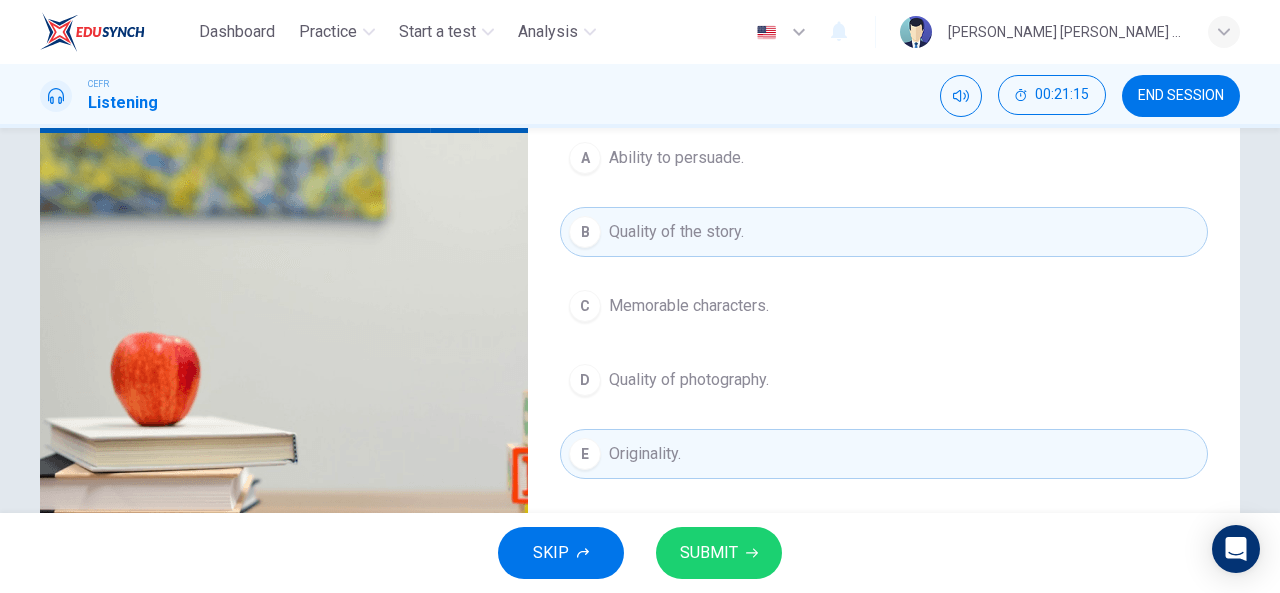 scroll, scrollTop: 194, scrollLeft: 0, axis: vertical 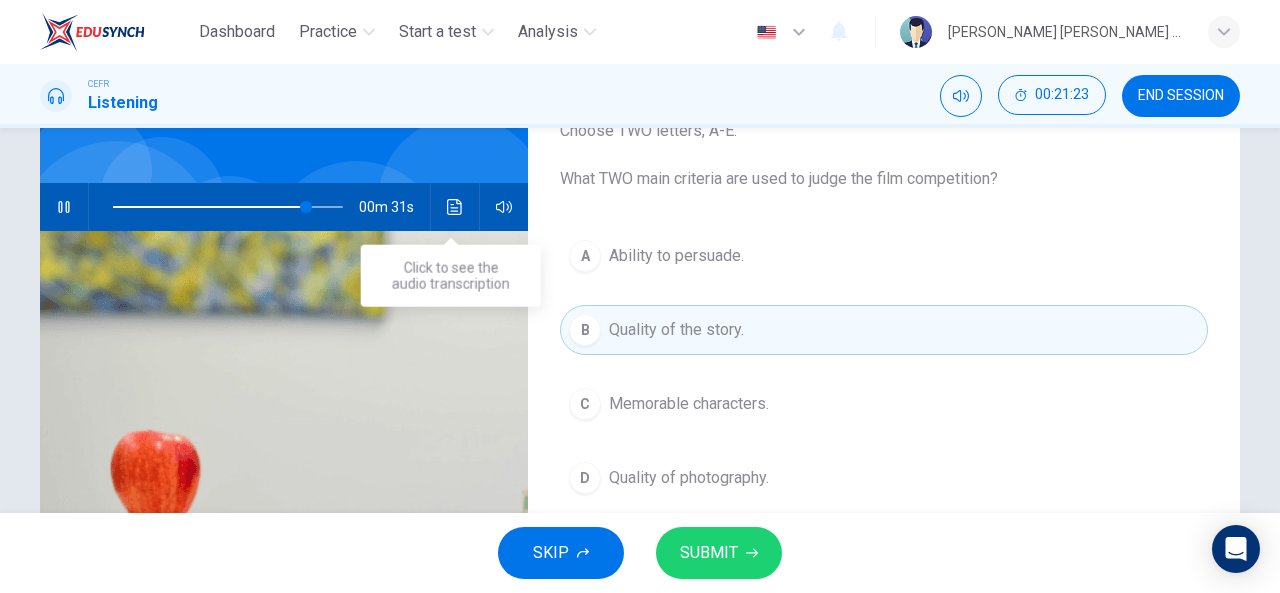 click 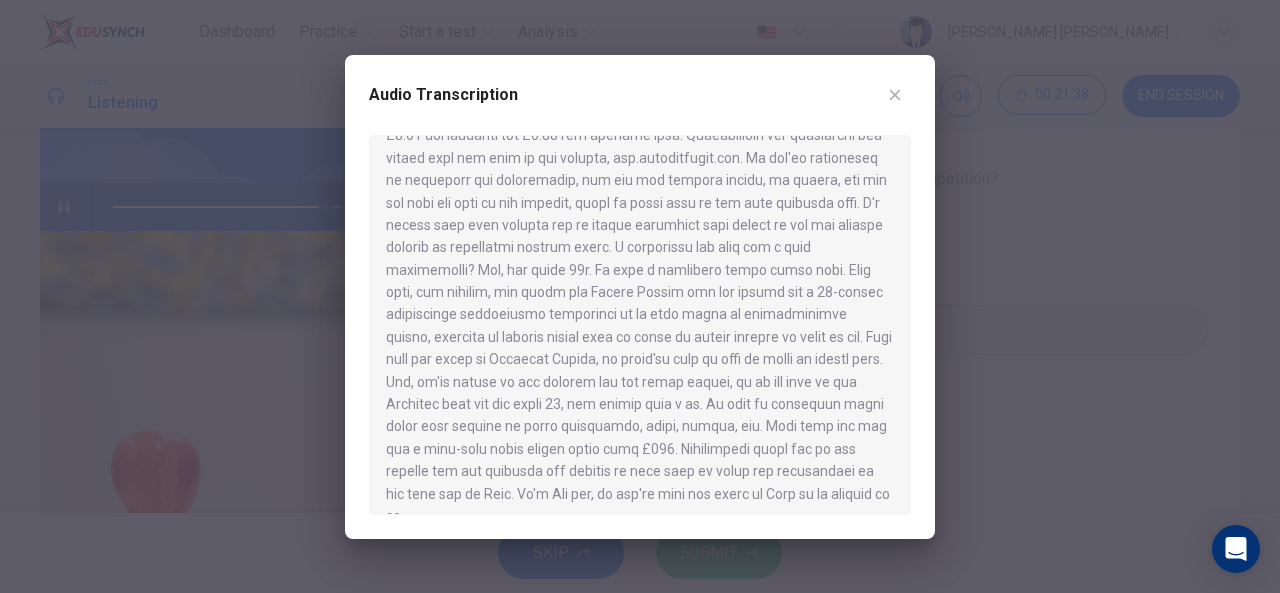 scroll, scrollTop: 362, scrollLeft: 0, axis: vertical 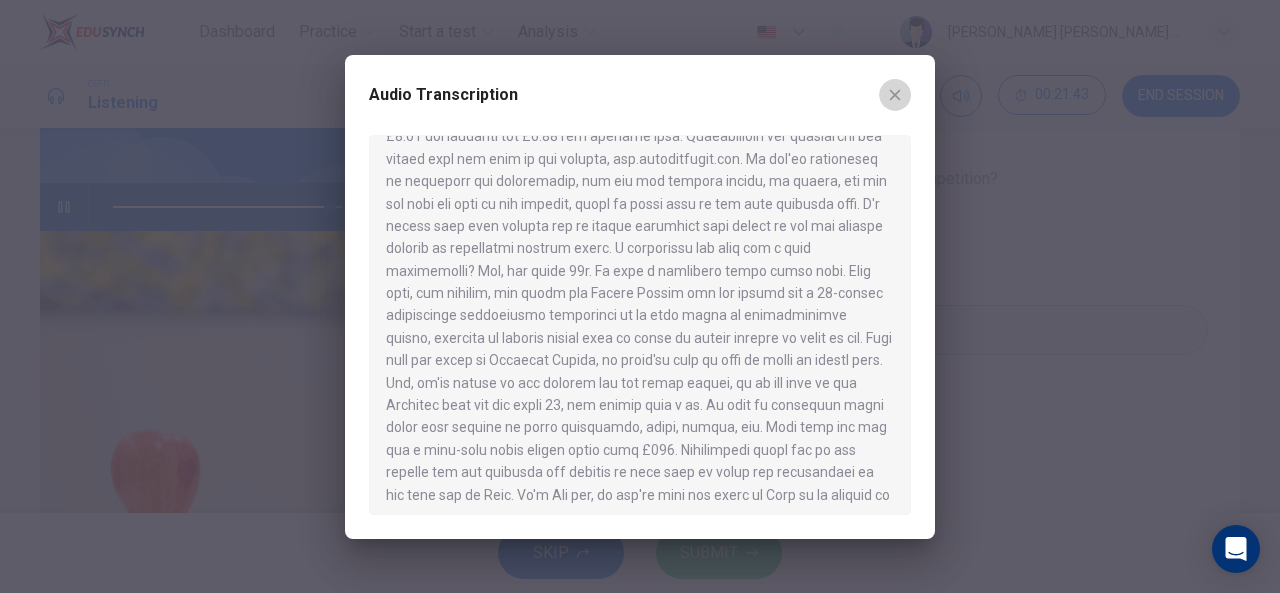 click at bounding box center [895, 95] 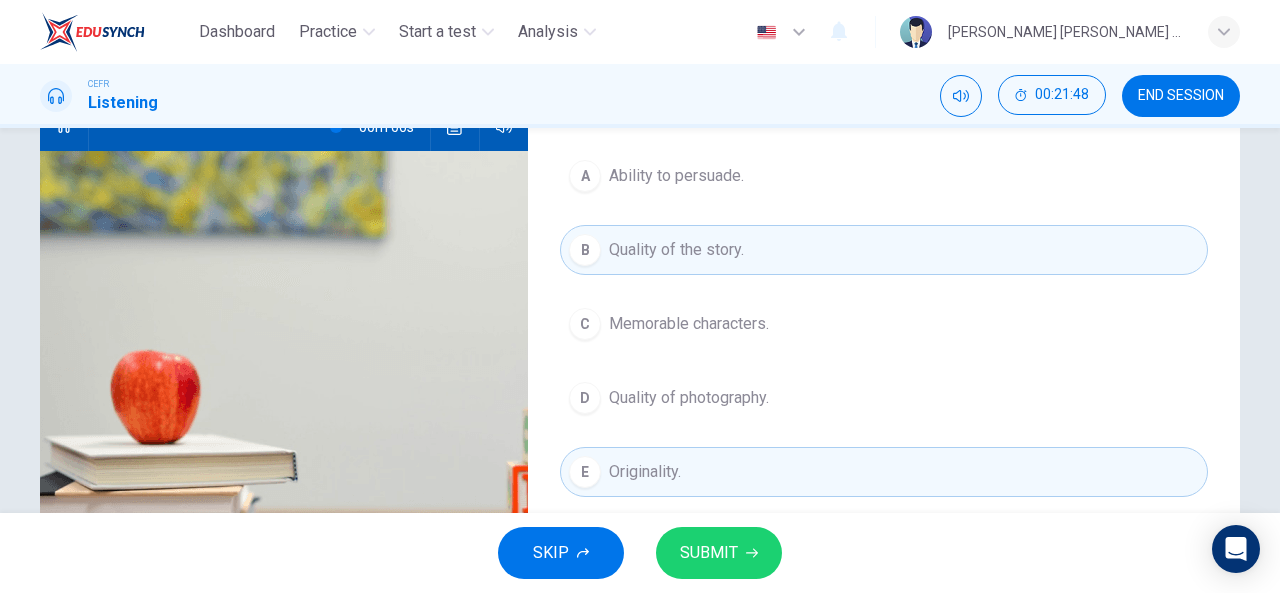 scroll, scrollTop: 250, scrollLeft: 0, axis: vertical 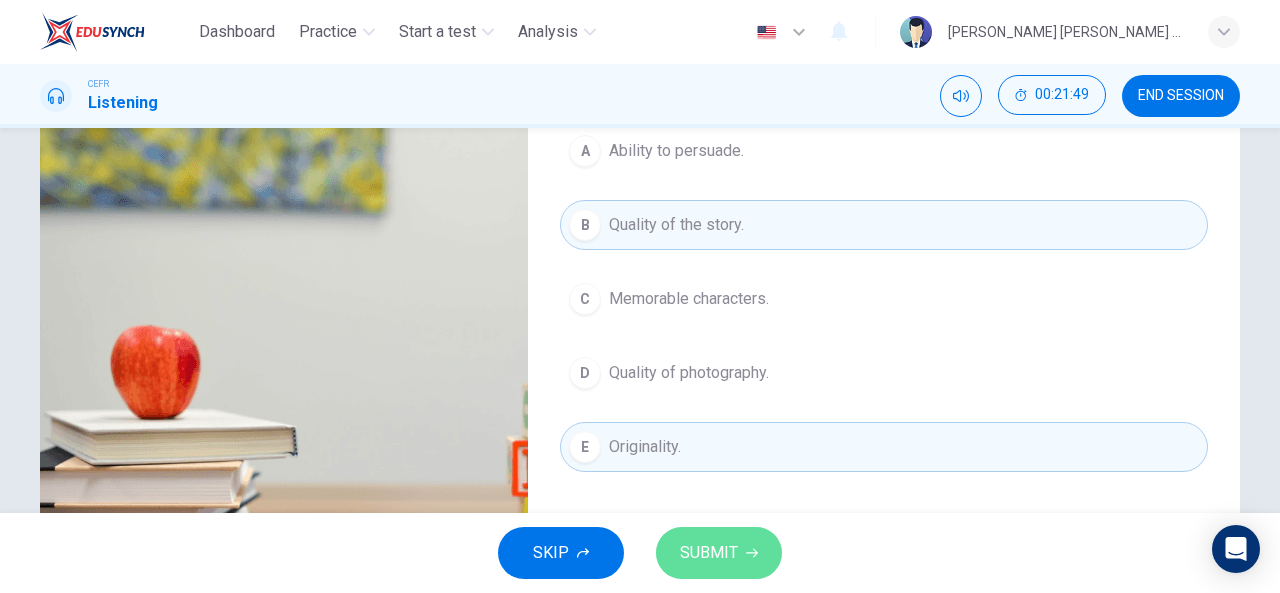 click on "SUBMIT" at bounding box center (709, 553) 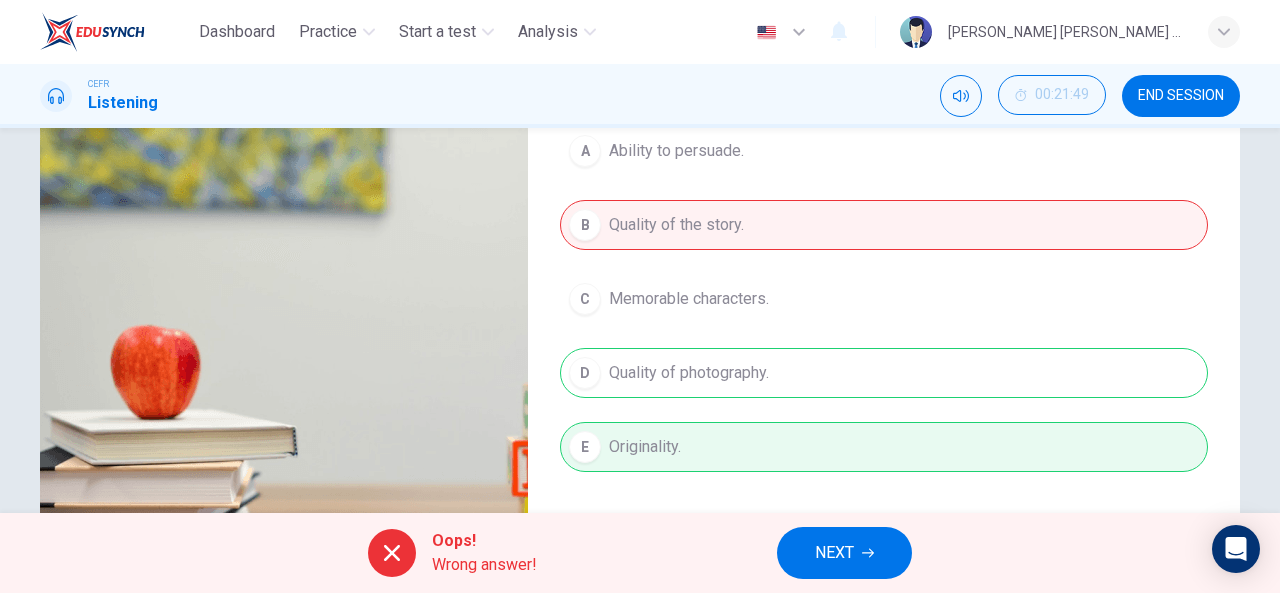 type on "0" 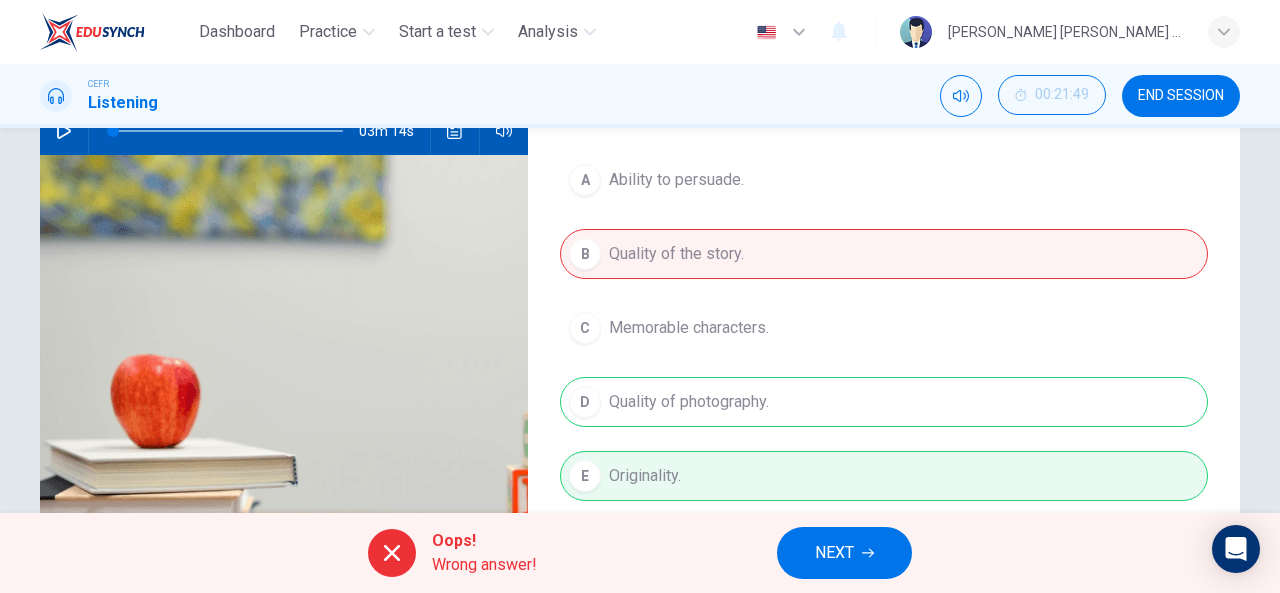 scroll, scrollTop: 220, scrollLeft: 0, axis: vertical 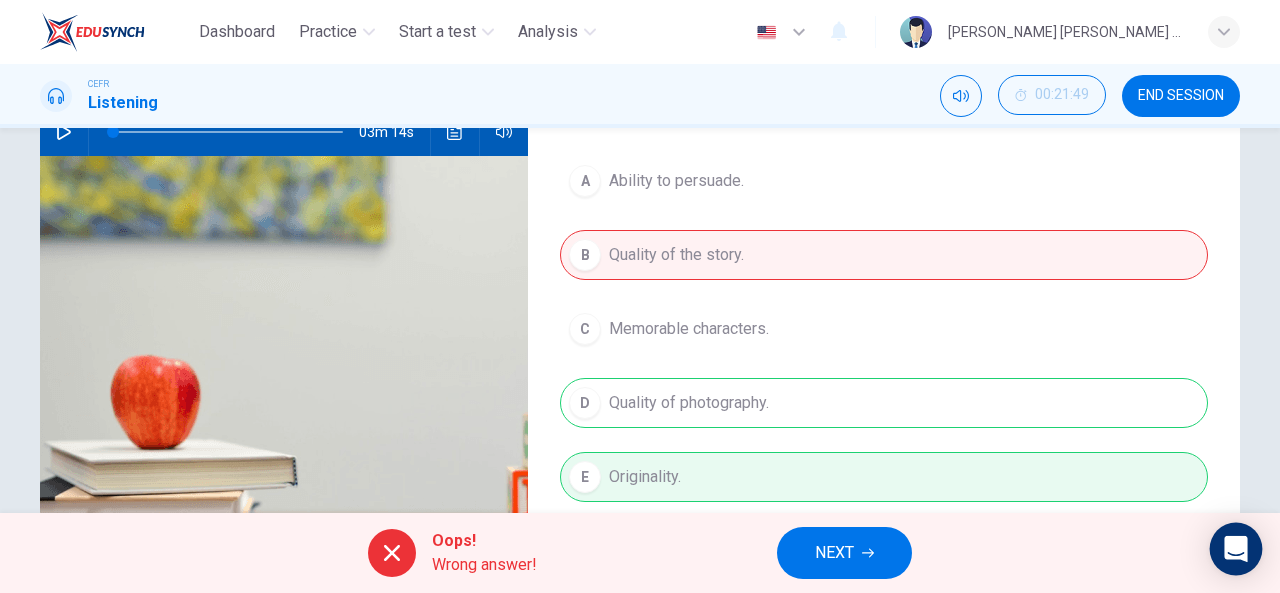 click 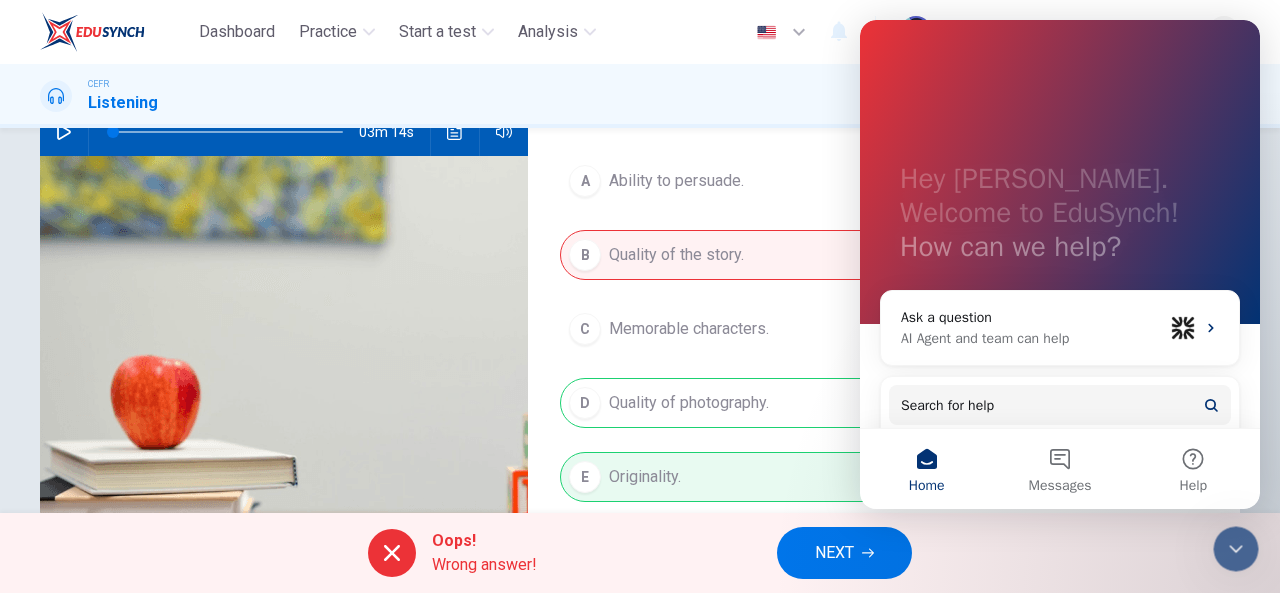 scroll, scrollTop: 0, scrollLeft: 0, axis: both 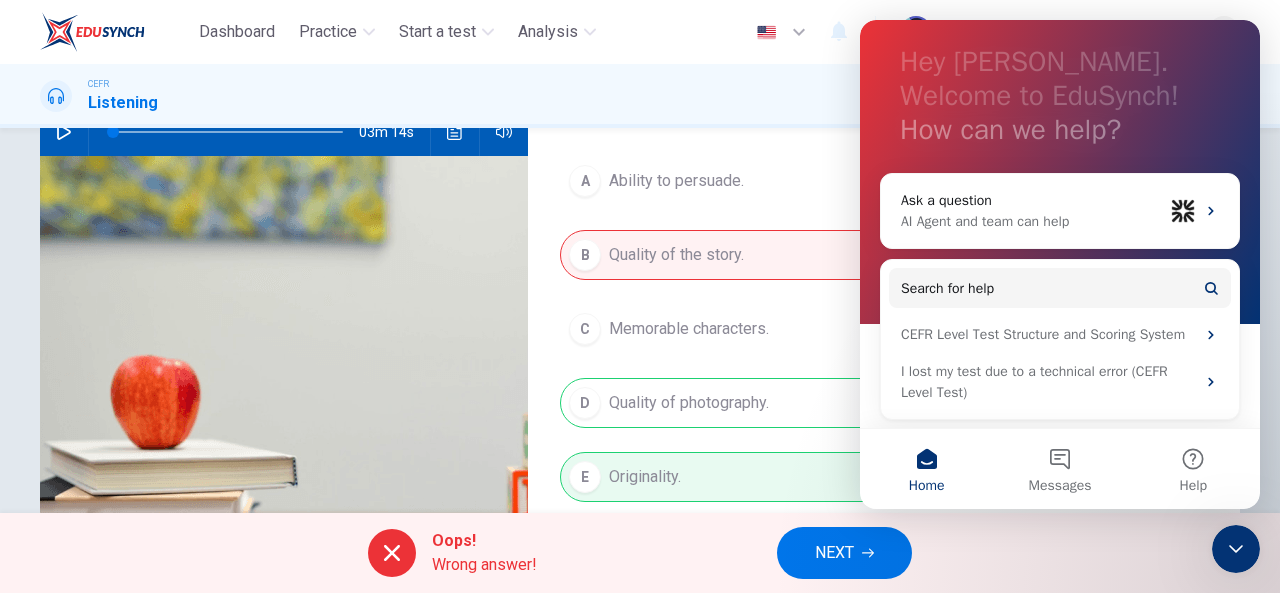 click 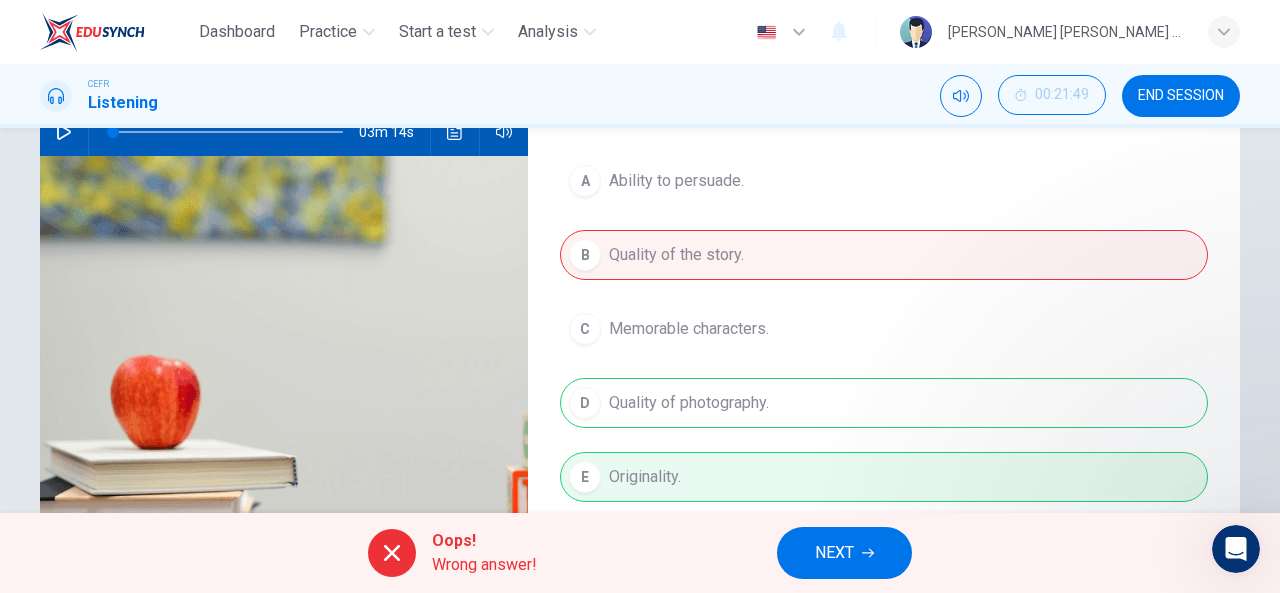 scroll, scrollTop: 0, scrollLeft: 0, axis: both 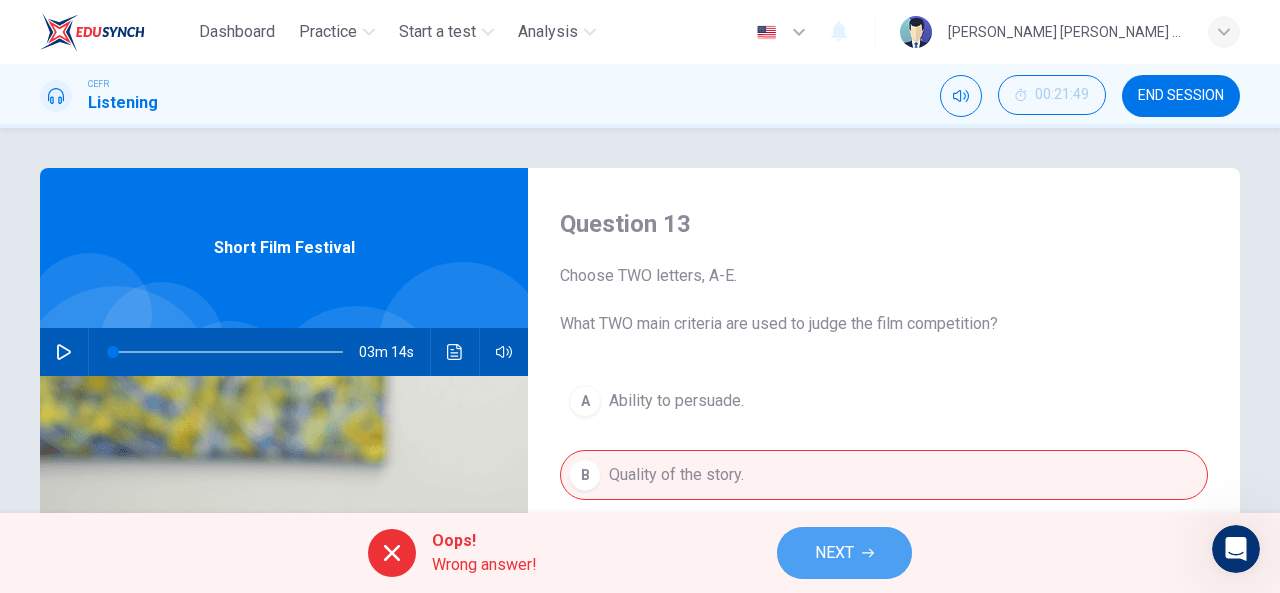 click on "NEXT" at bounding box center (844, 553) 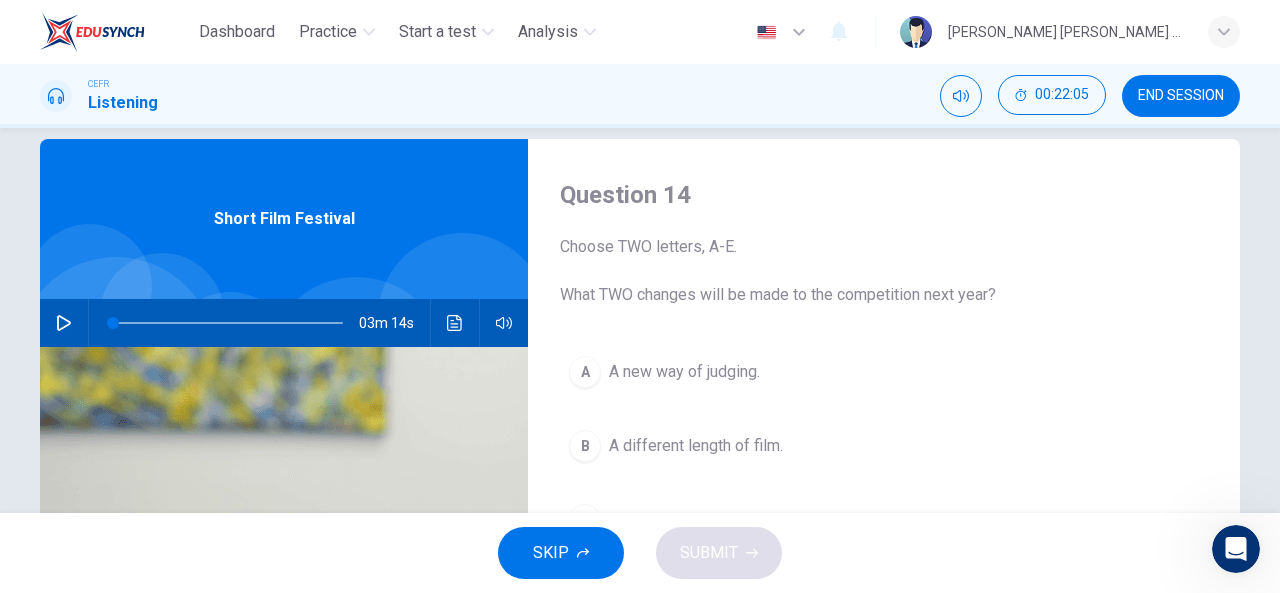 scroll, scrollTop: 10, scrollLeft: 0, axis: vertical 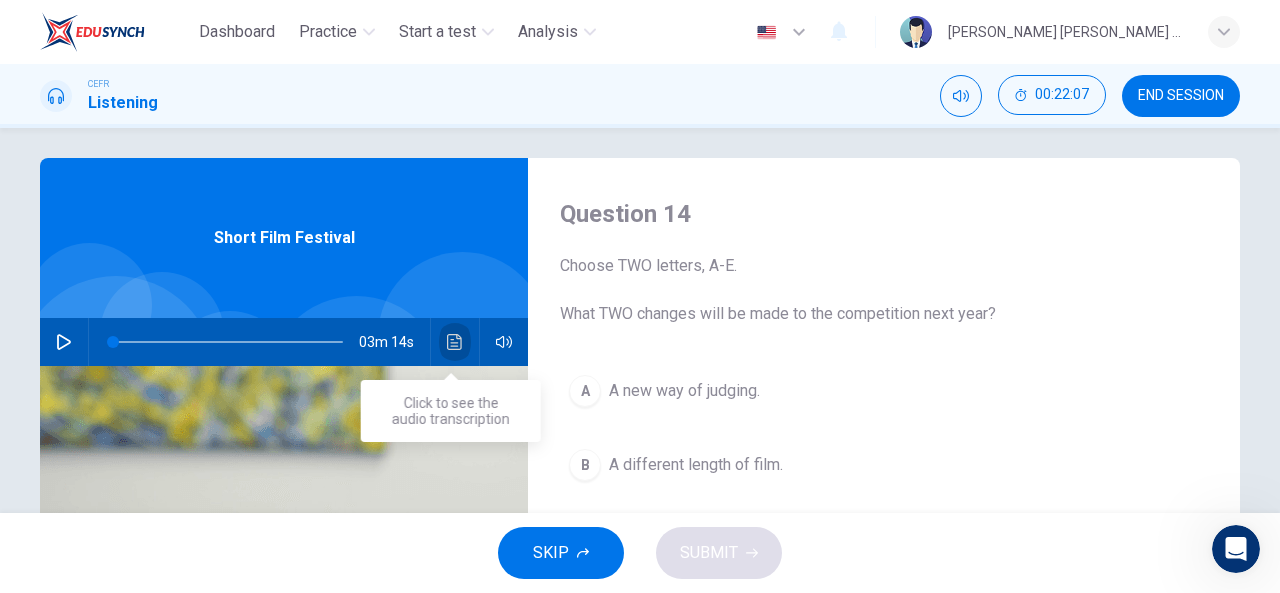 click 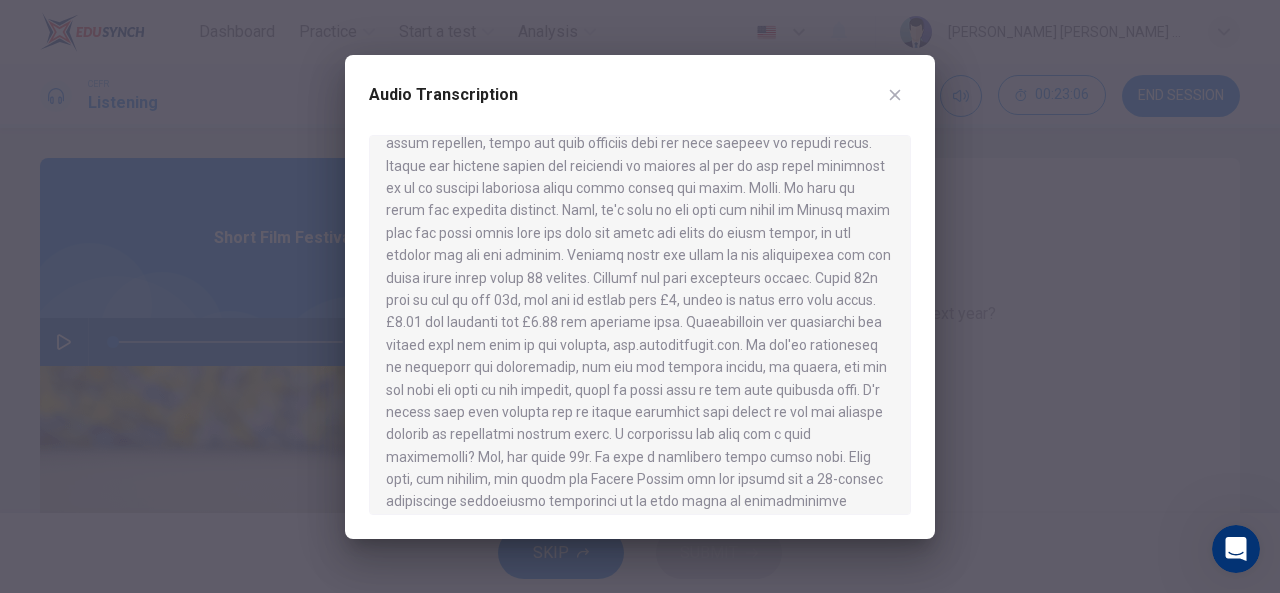 scroll, scrollTop: 0, scrollLeft: 0, axis: both 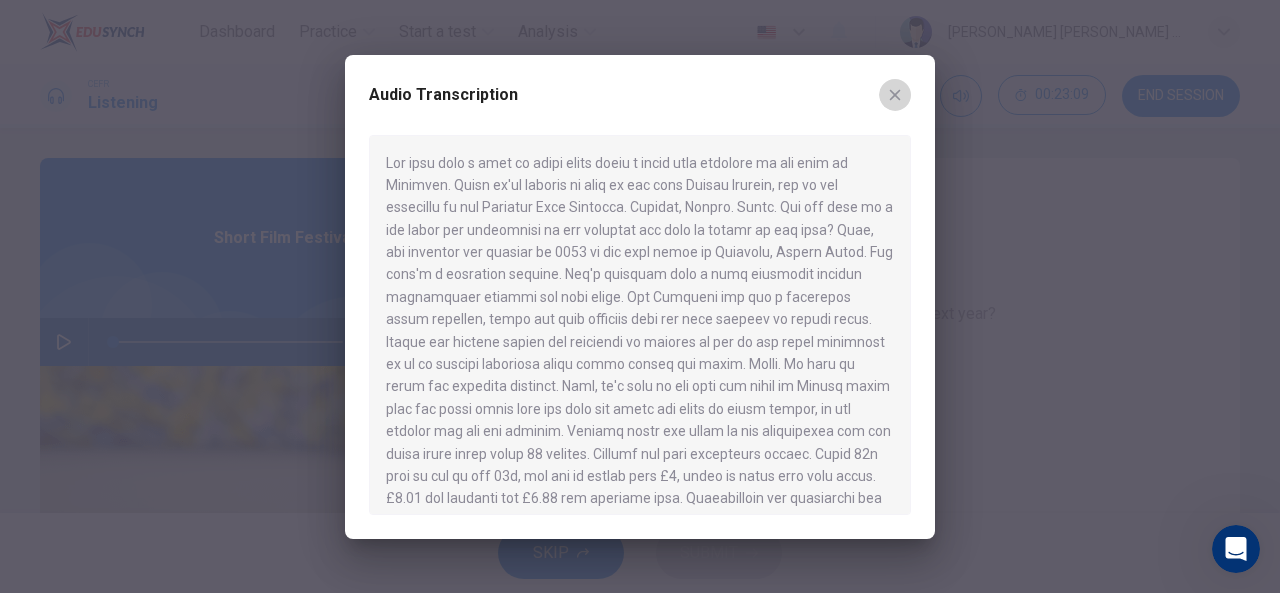 click 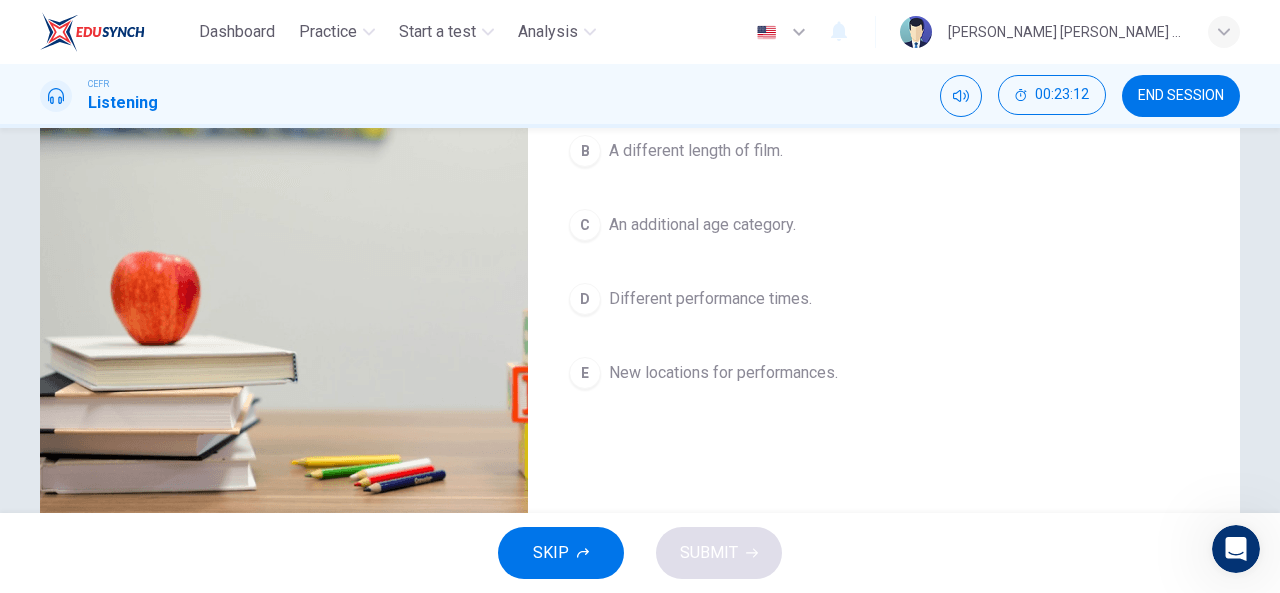 scroll, scrollTop: 323, scrollLeft: 0, axis: vertical 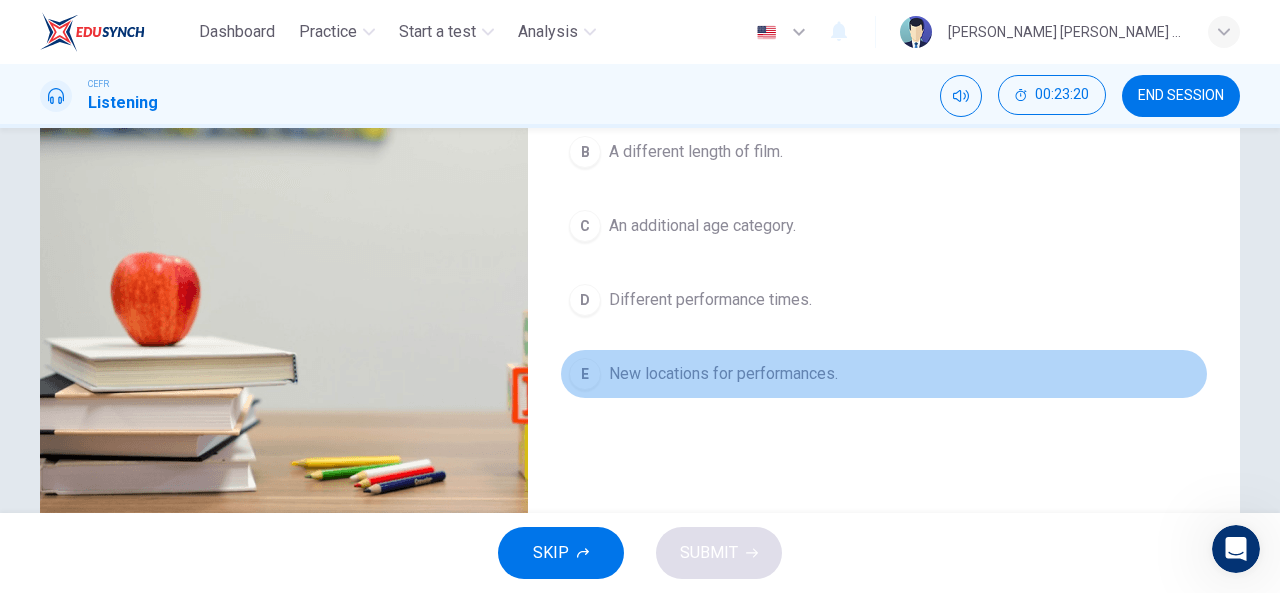 click on "New locations for performances." at bounding box center (723, 374) 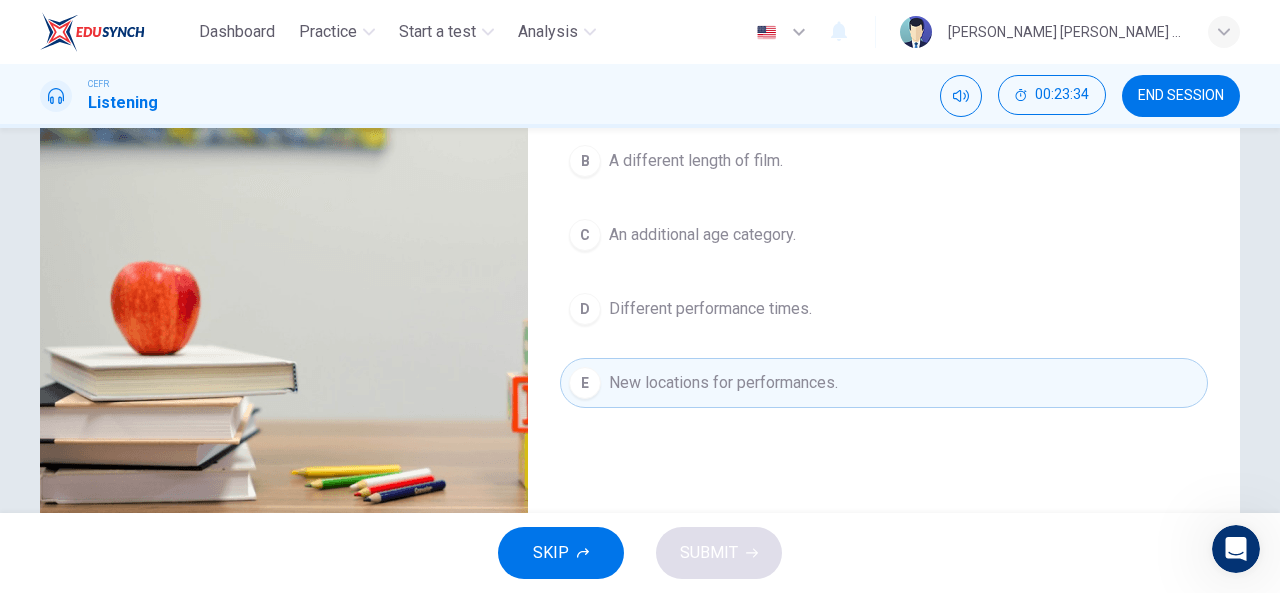 scroll, scrollTop: 313, scrollLeft: 0, axis: vertical 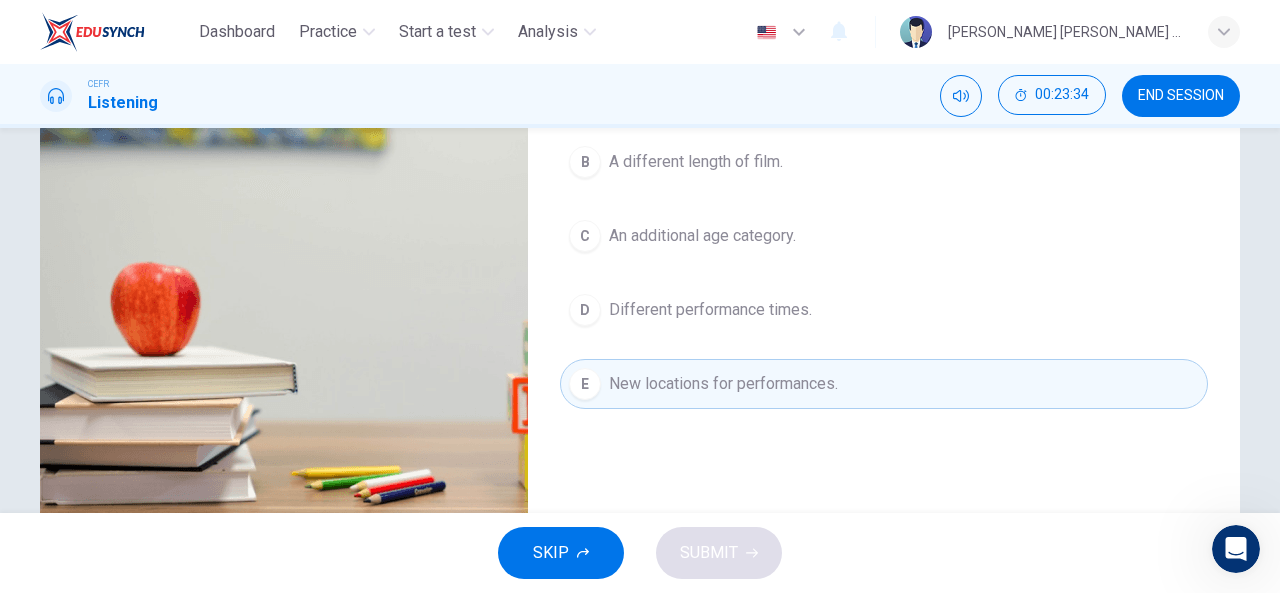 click on "Different performance times." at bounding box center [710, 310] 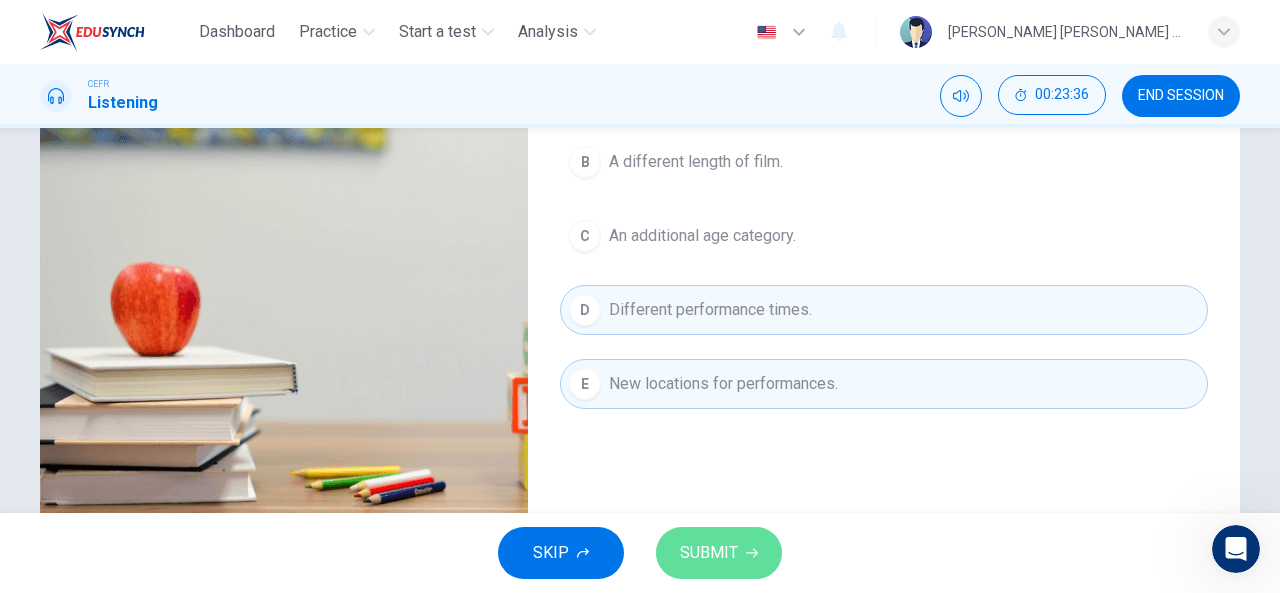 click on "SUBMIT" at bounding box center [709, 553] 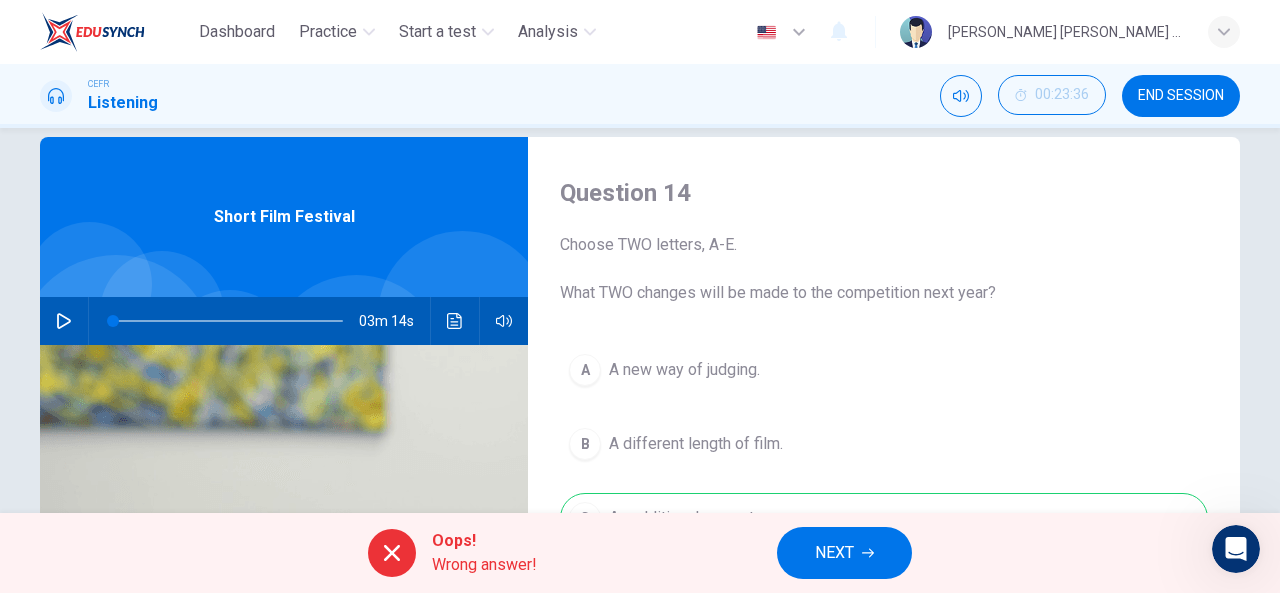 scroll, scrollTop: 0, scrollLeft: 0, axis: both 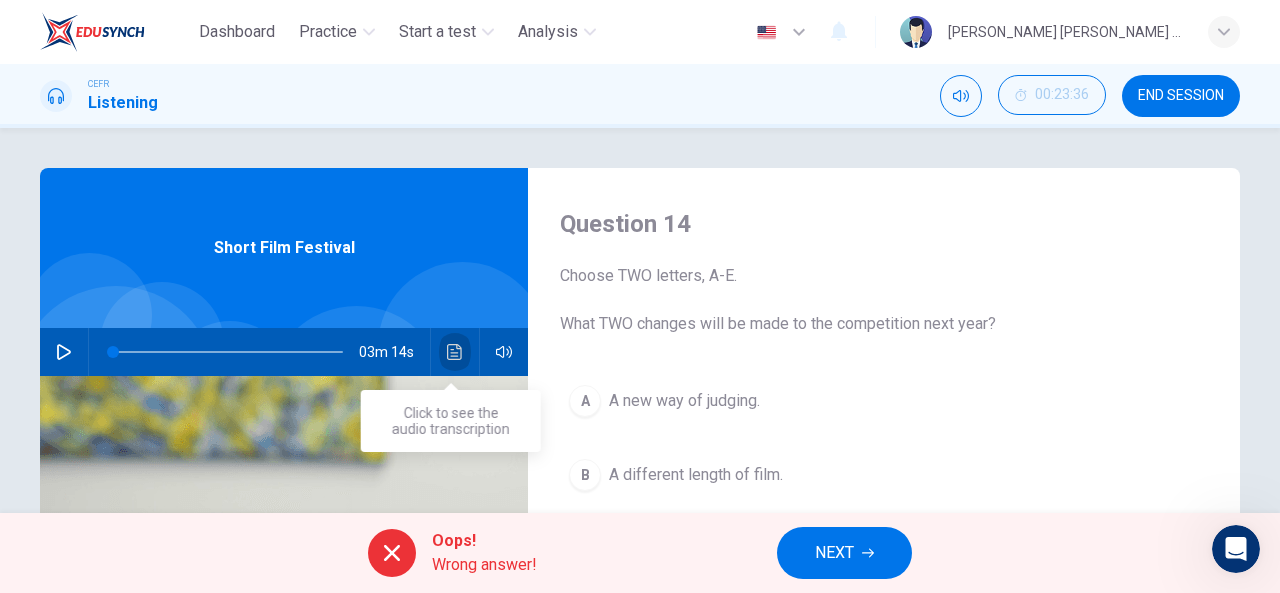 click at bounding box center [455, 352] 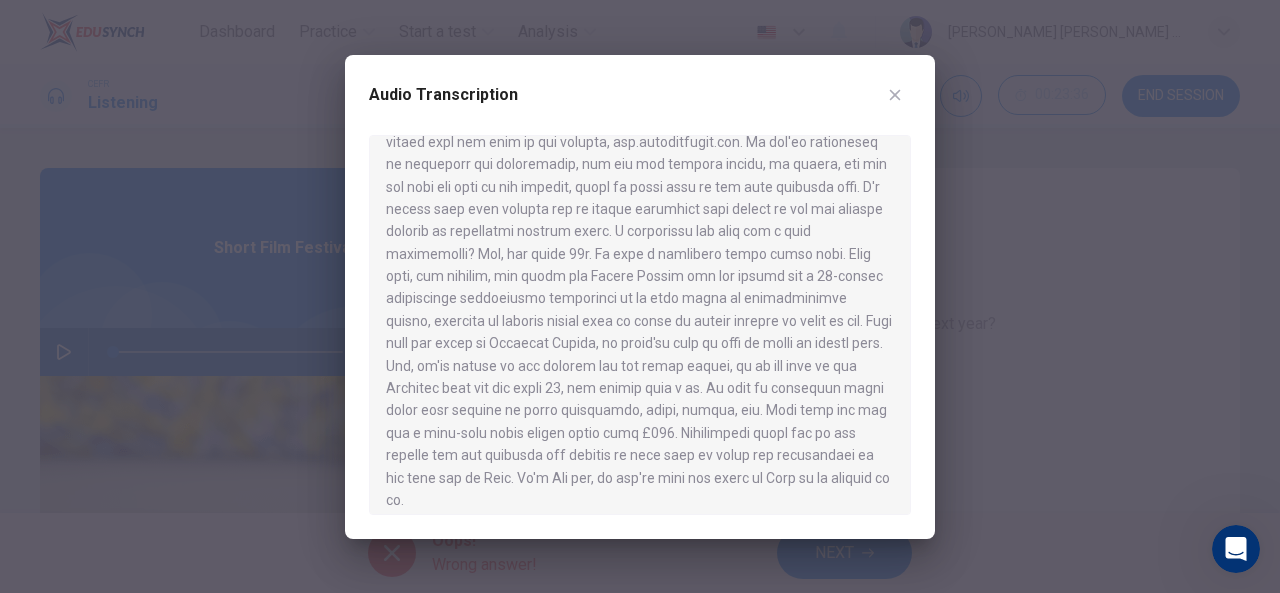 scroll, scrollTop: 380, scrollLeft: 0, axis: vertical 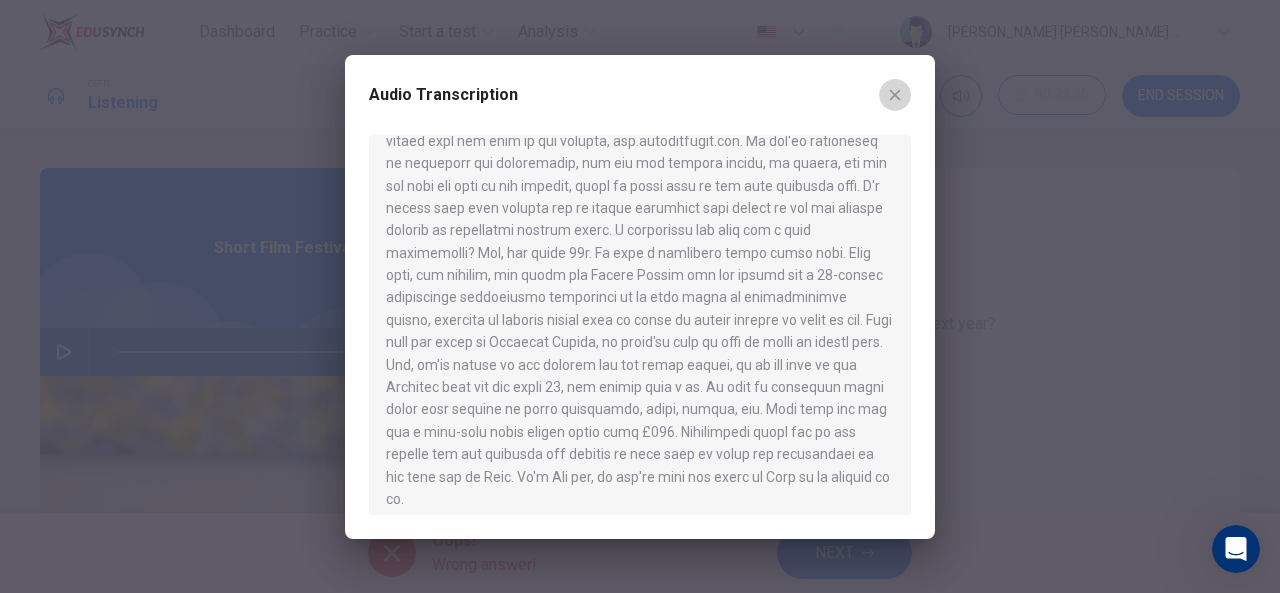 click 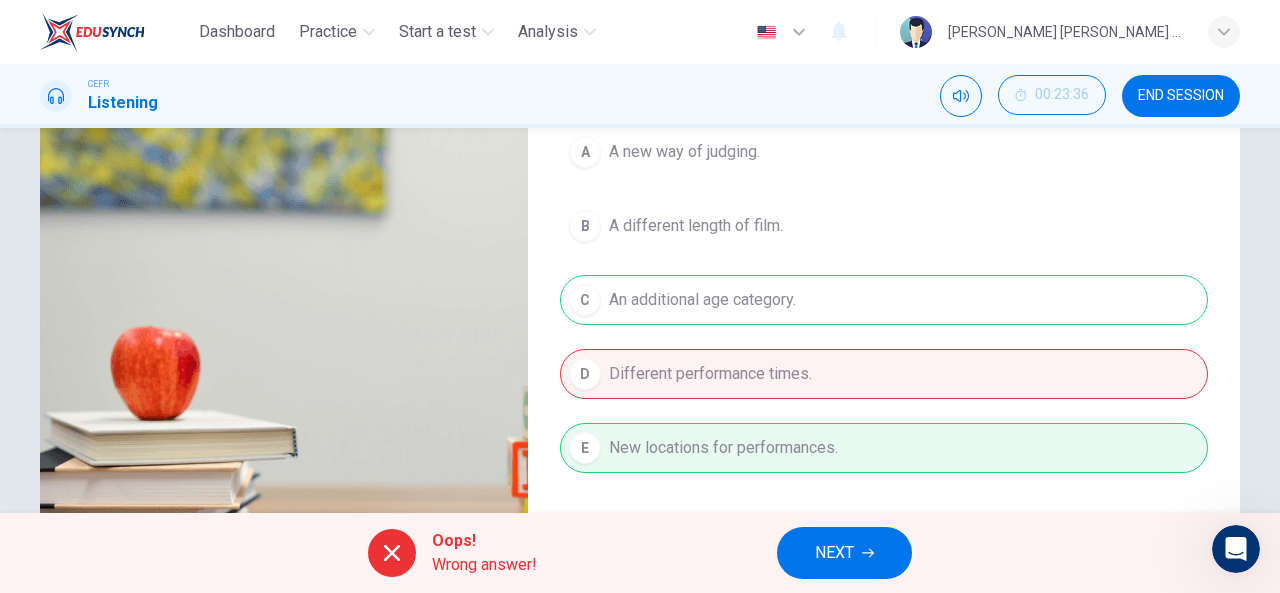 scroll, scrollTop: 248, scrollLeft: 0, axis: vertical 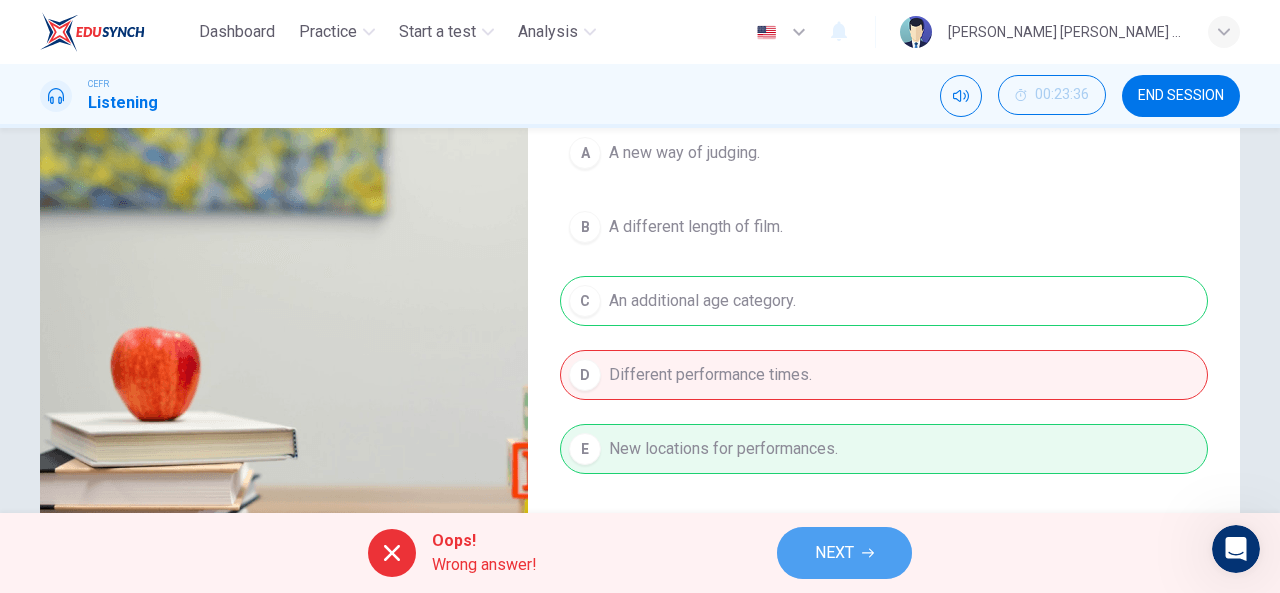 click on "NEXT" at bounding box center (834, 553) 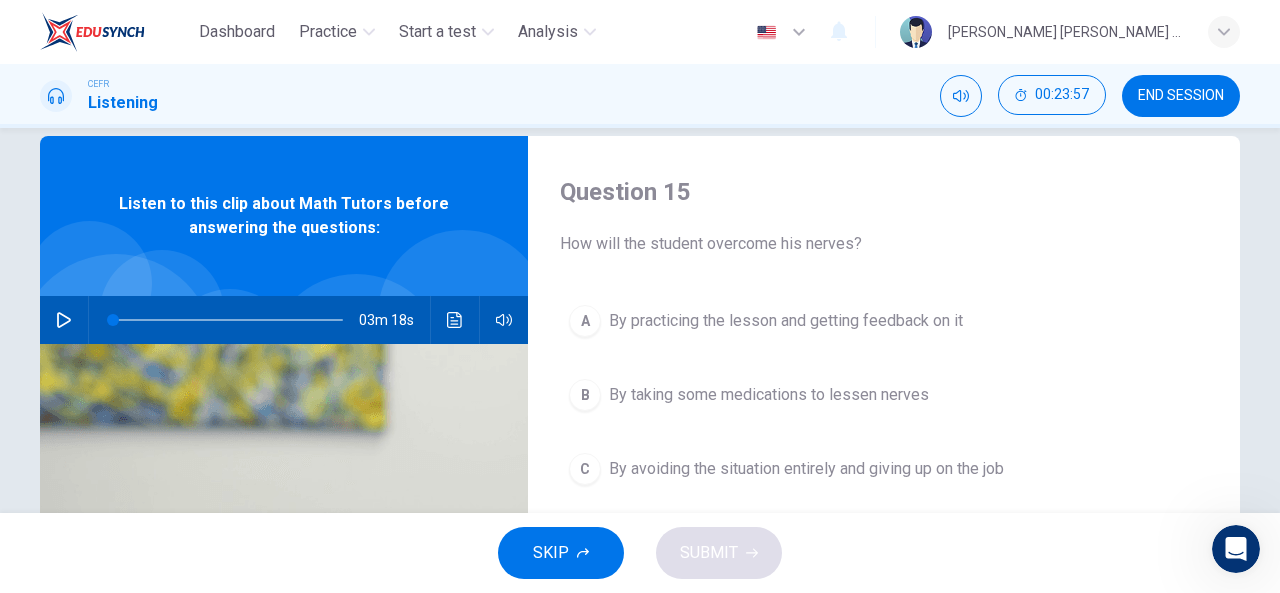 scroll, scrollTop: 0, scrollLeft: 0, axis: both 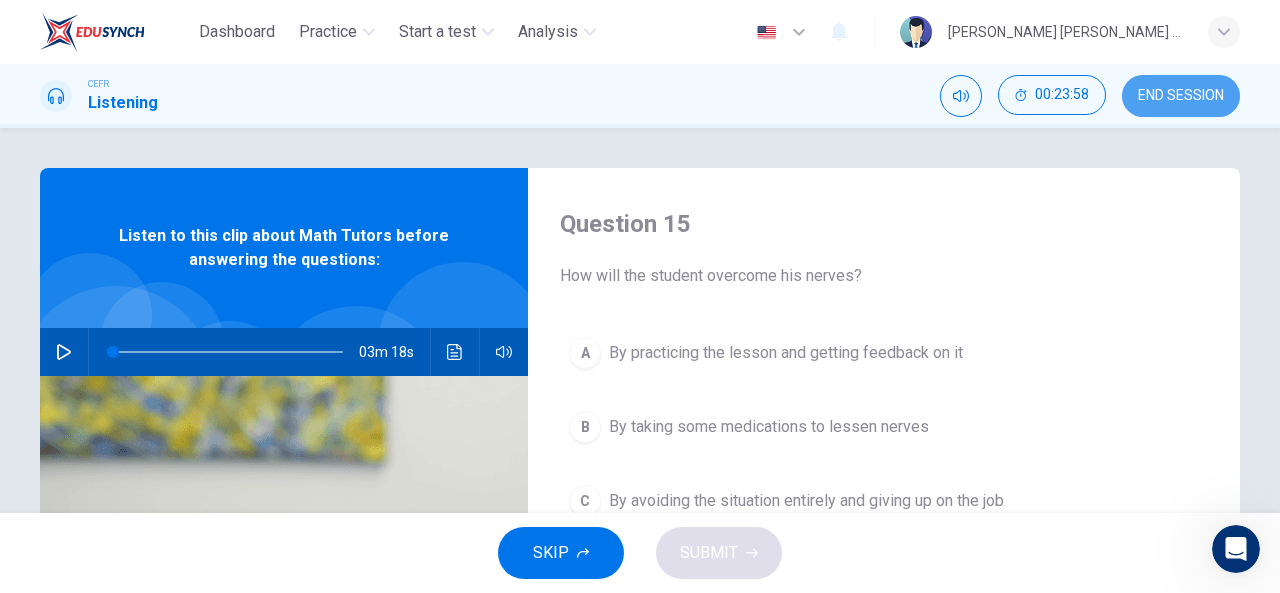 click on "END SESSION" at bounding box center [1181, 96] 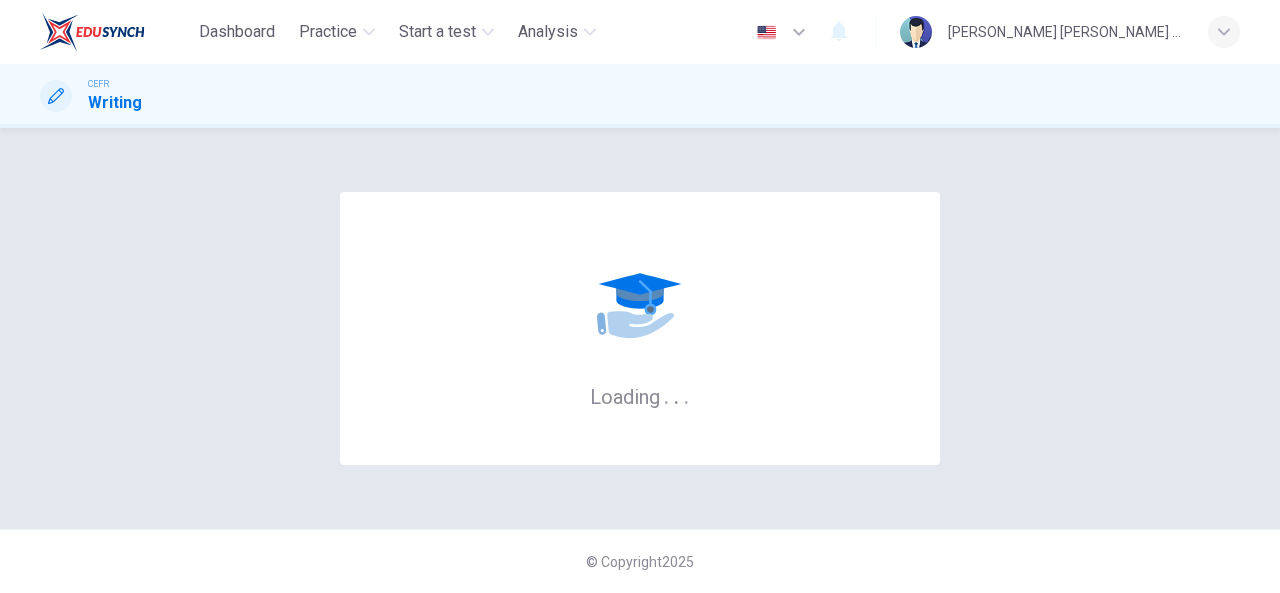 scroll, scrollTop: 0, scrollLeft: 0, axis: both 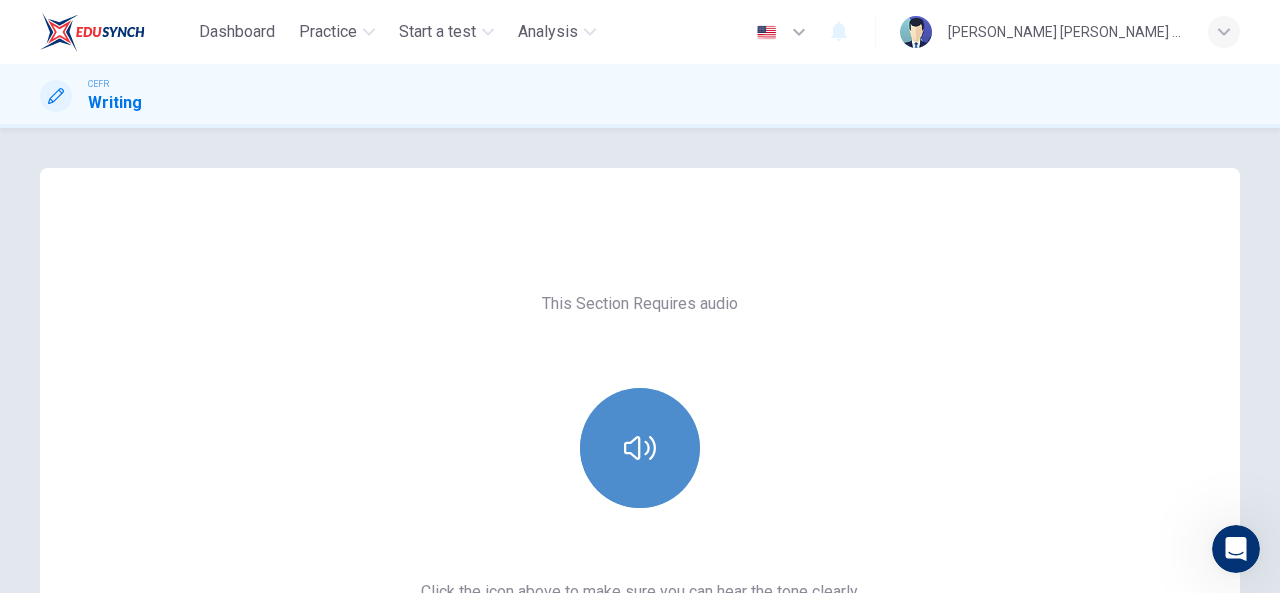 click 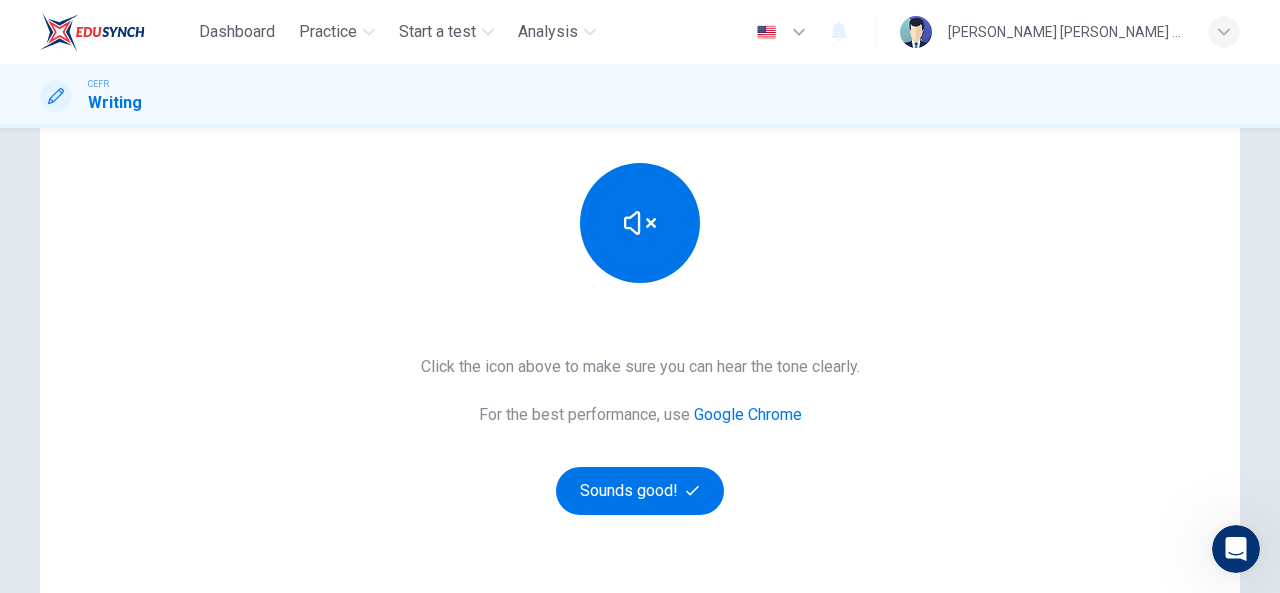 scroll, scrollTop: 226, scrollLeft: 0, axis: vertical 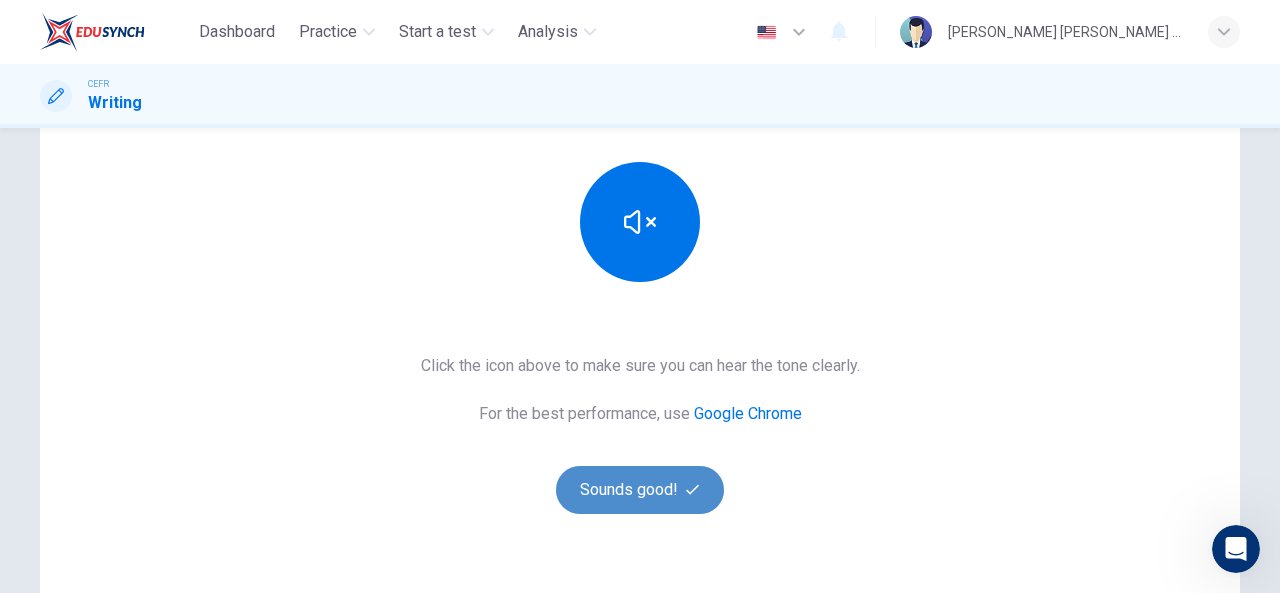 click on "Sounds good!" at bounding box center (640, 490) 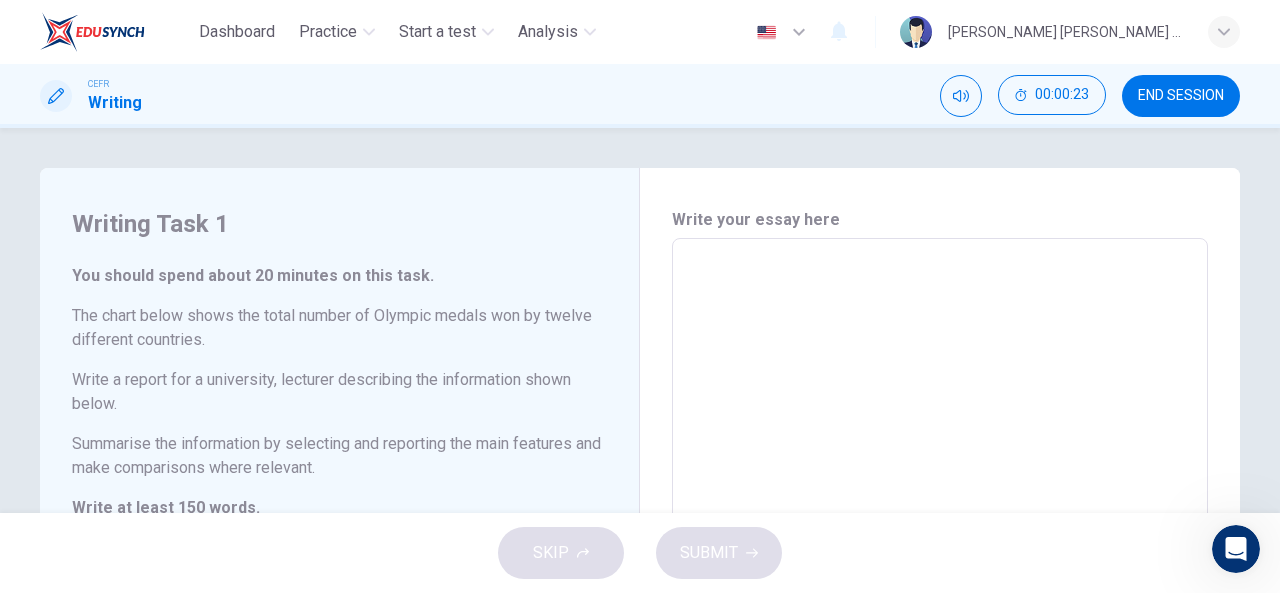 scroll, scrollTop: 135, scrollLeft: 0, axis: vertical 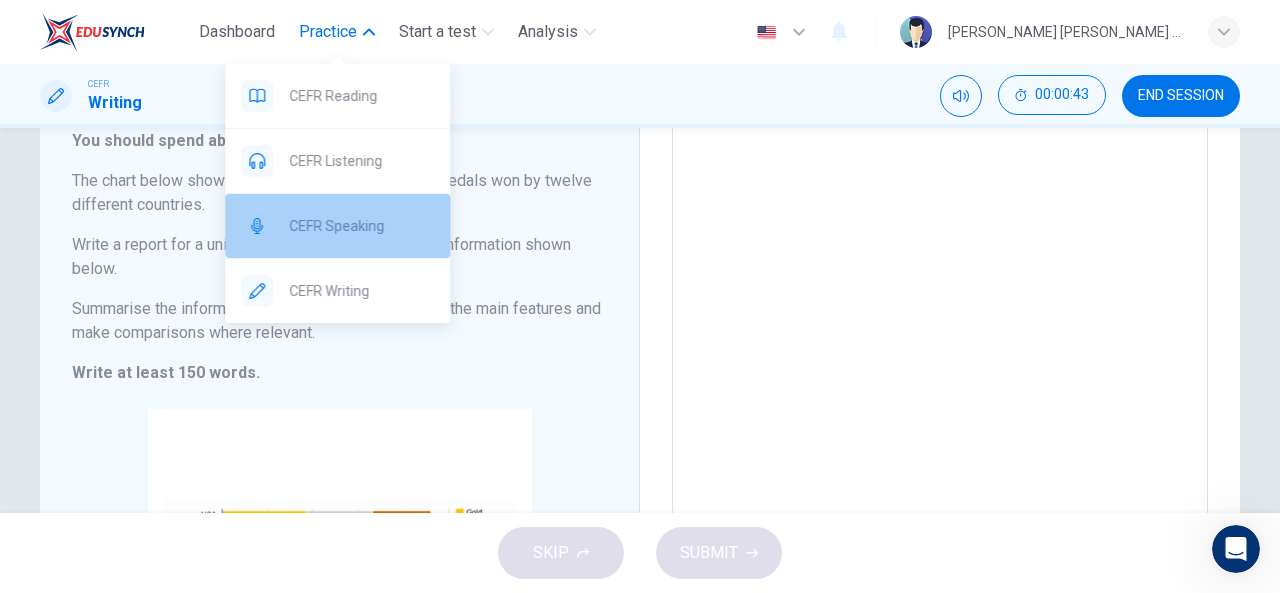 click on "CEFR Speaking" at bounding box center (361, 226) 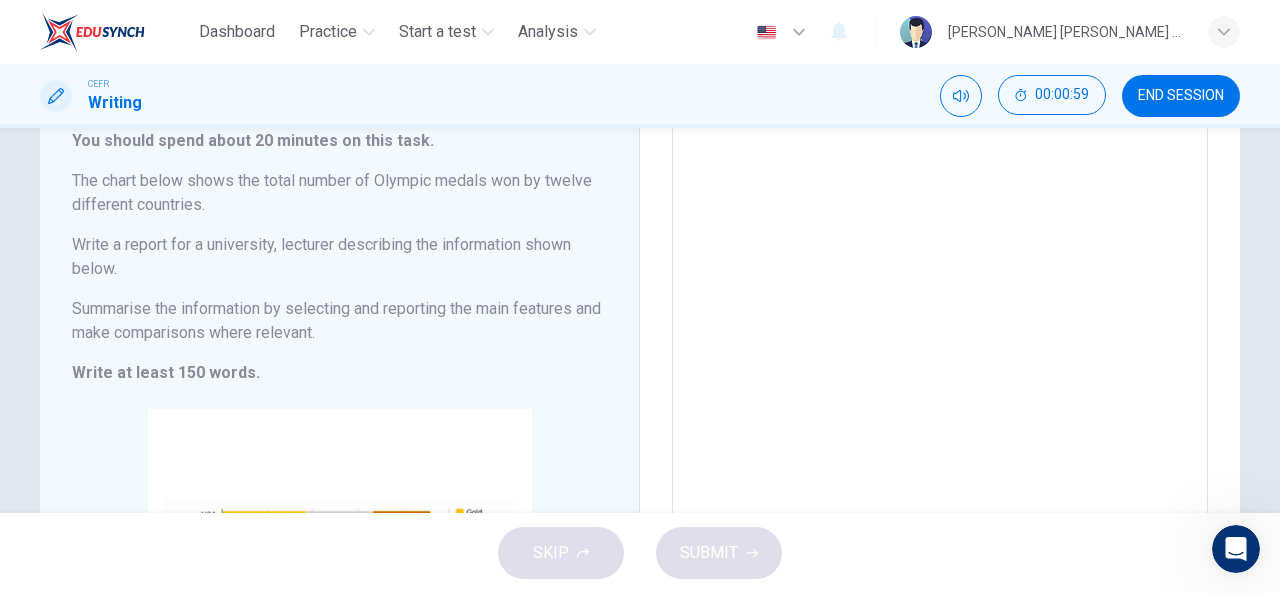 click on "CEFR Writing 00:00:59 END SESSION" at bounding box center (640, 96) 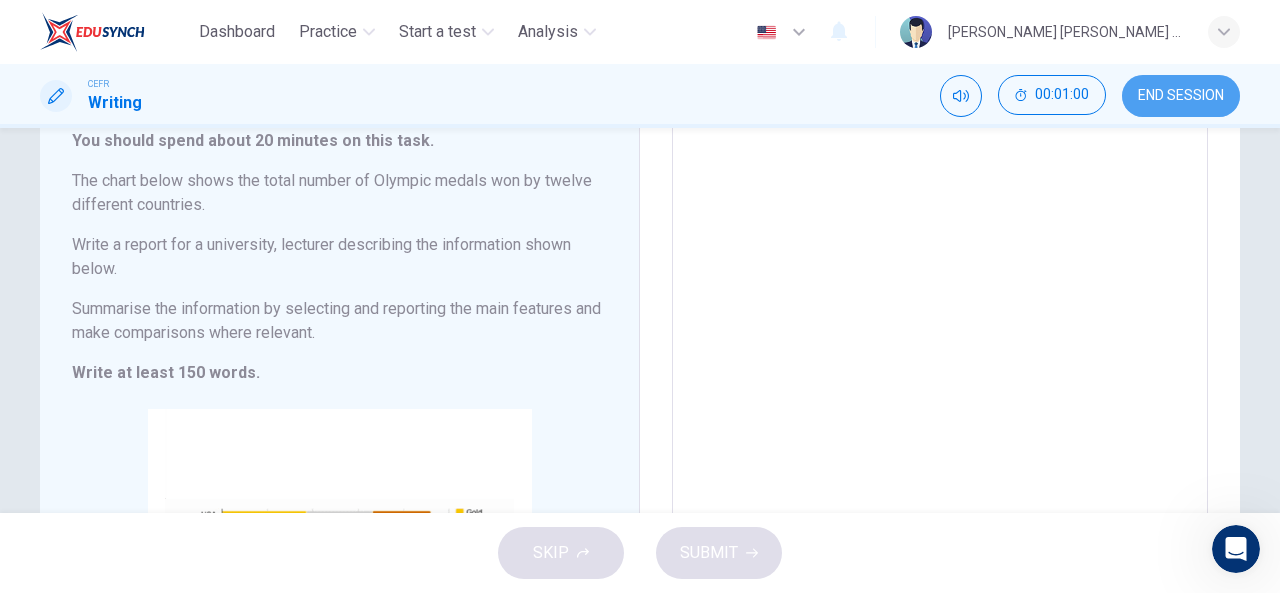 click on "END SESSION" at bounding box center (1181, 96) 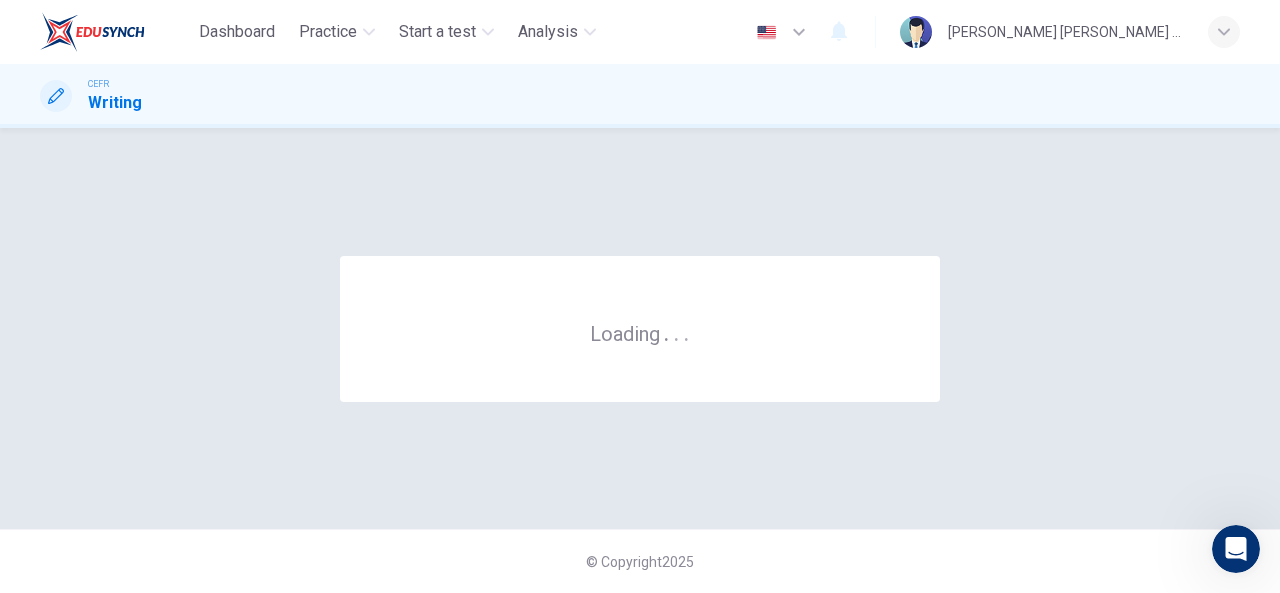 scroll, scrollTop: 0, scrollLeft: 0, axis: both 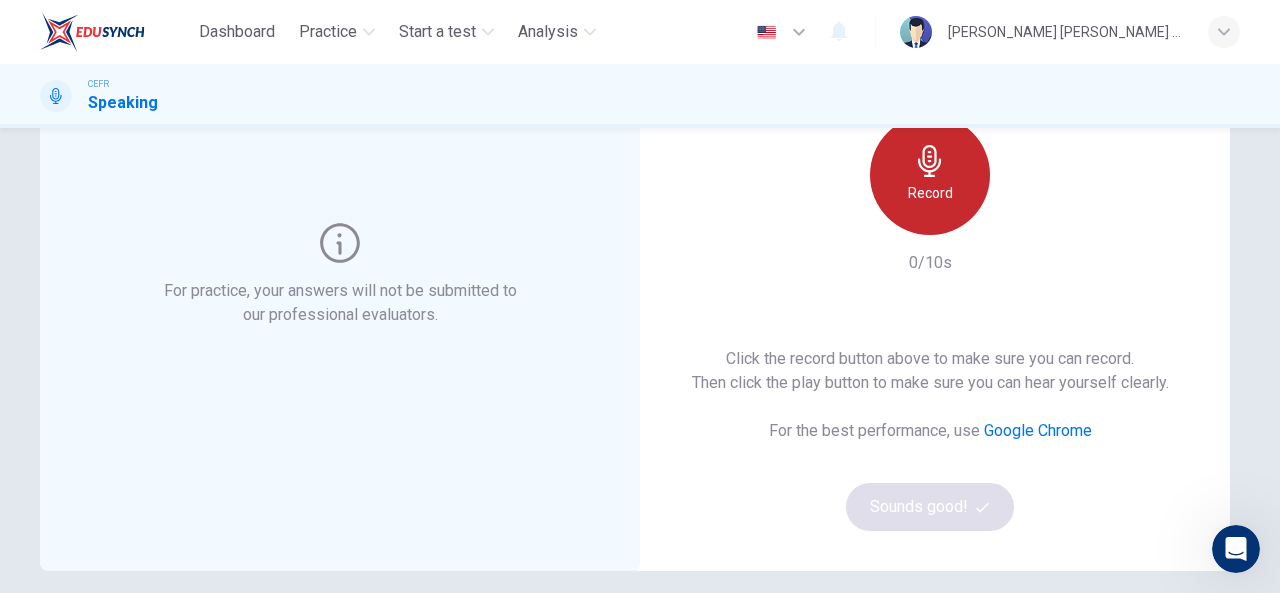 click 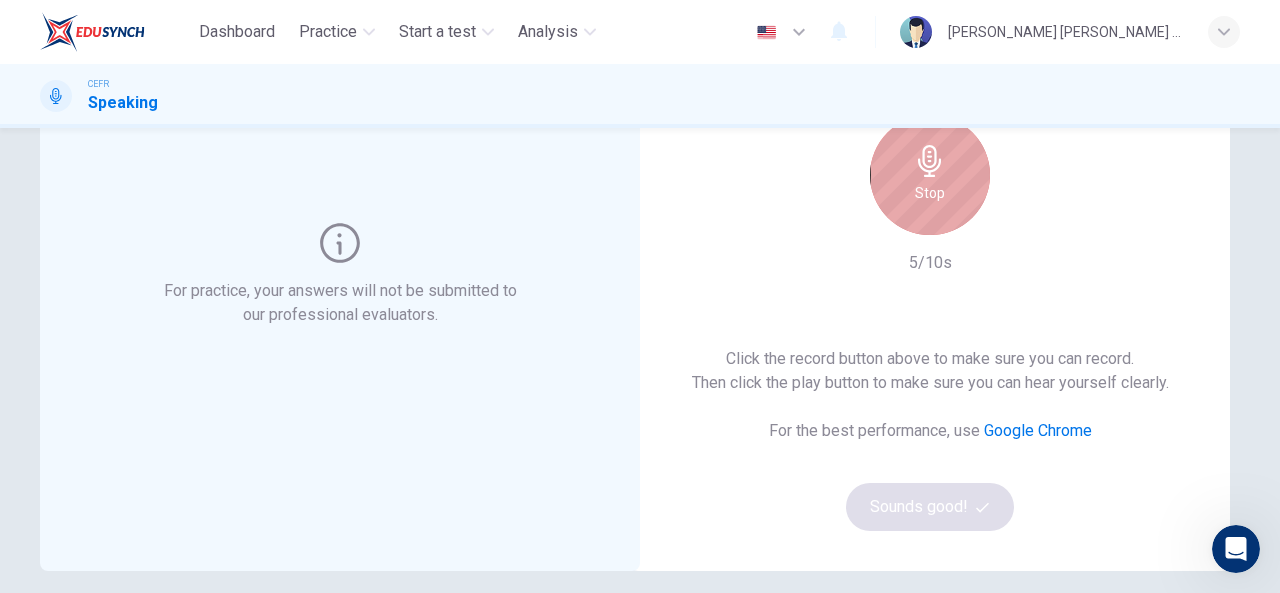 click on "Stop" at bounding box center [930, 193] 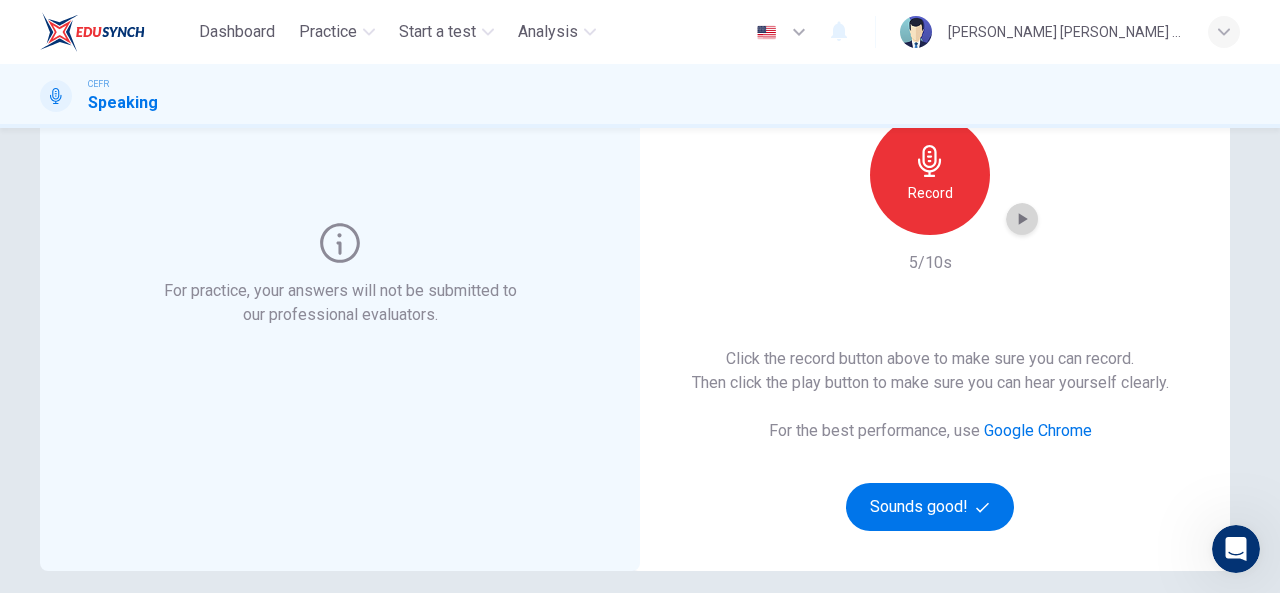 click 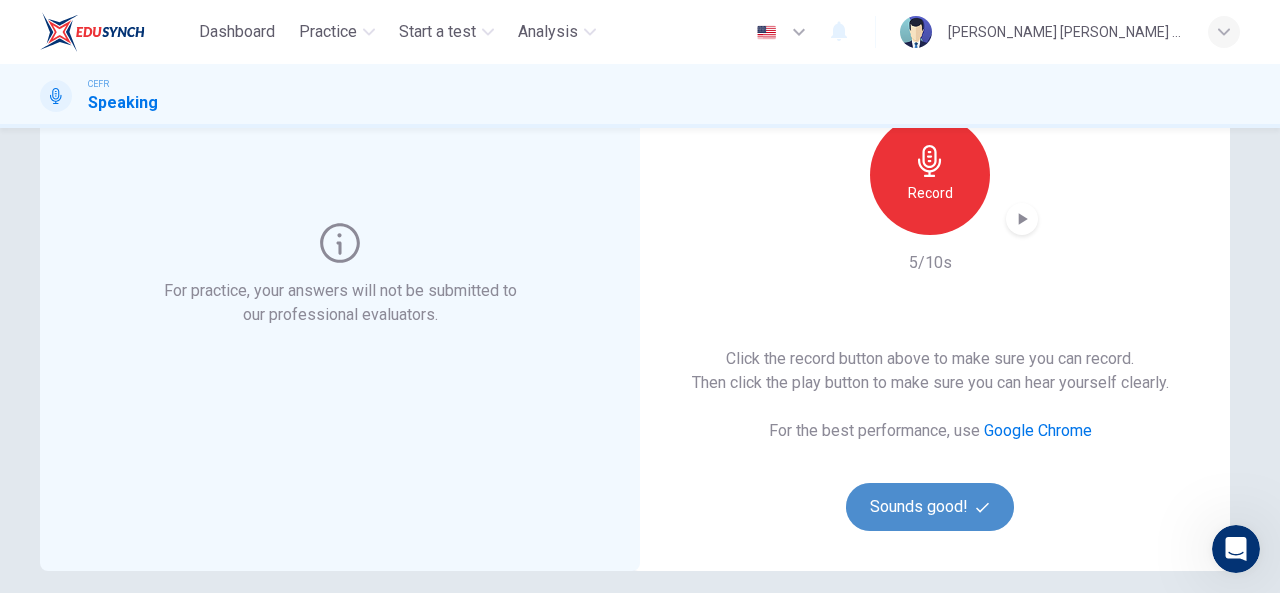 click on "Sounds good!" at bounding box center (930, 507) 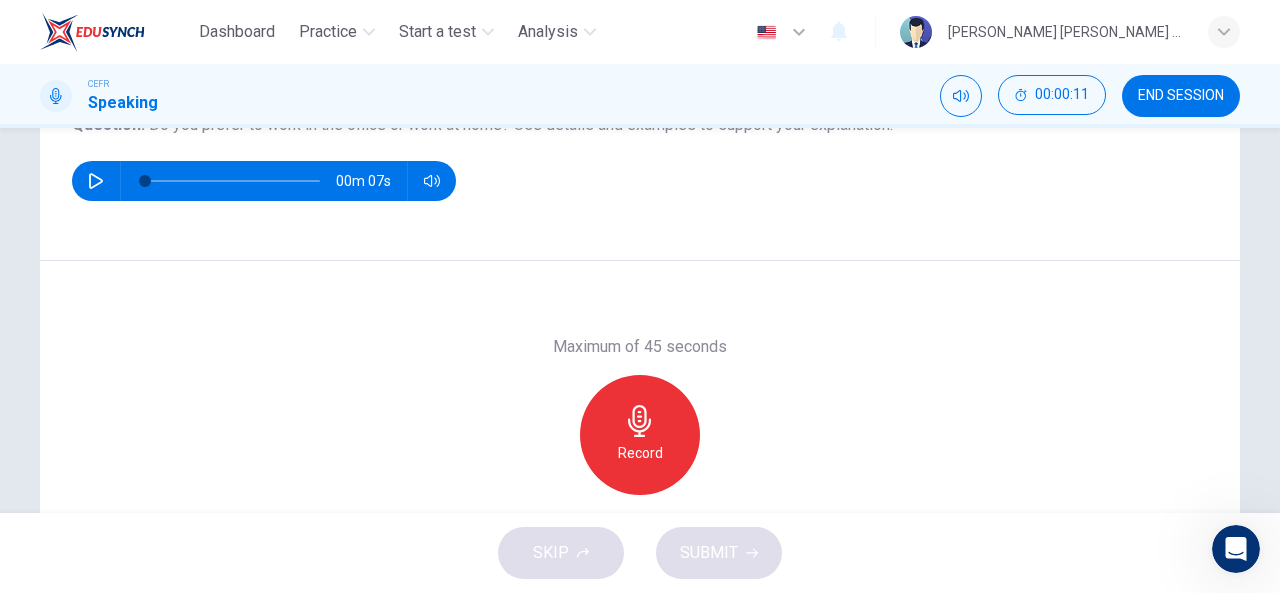 scroll, scrollTop: 66, scrollLeft: 0, axis: vertical 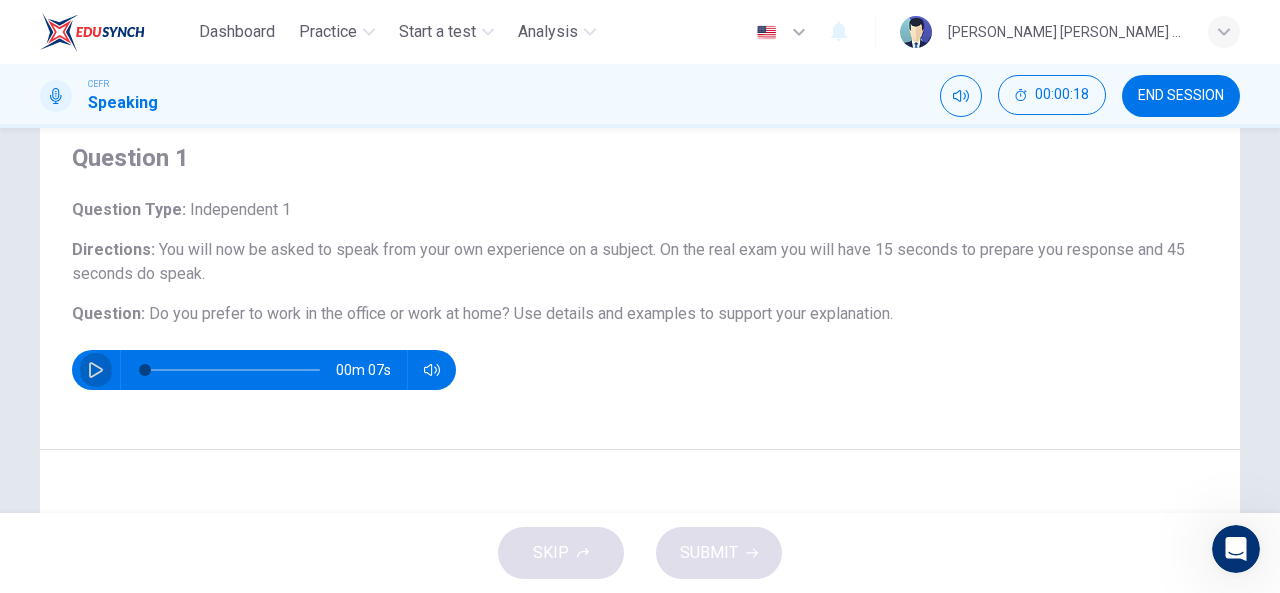 click 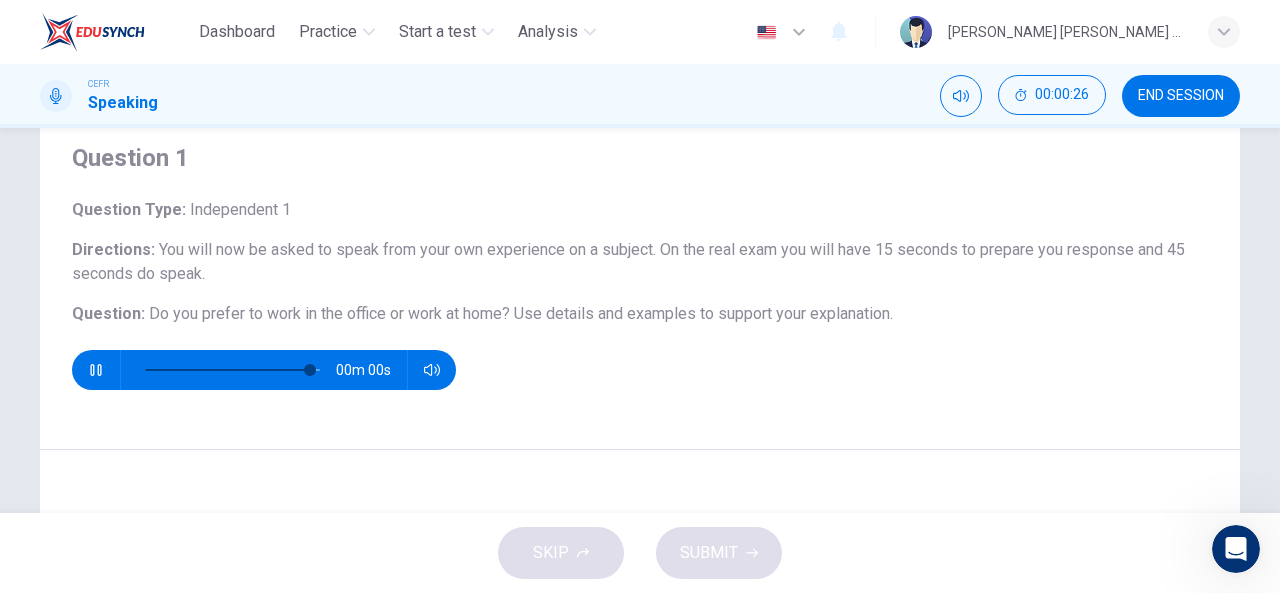 type on "0" 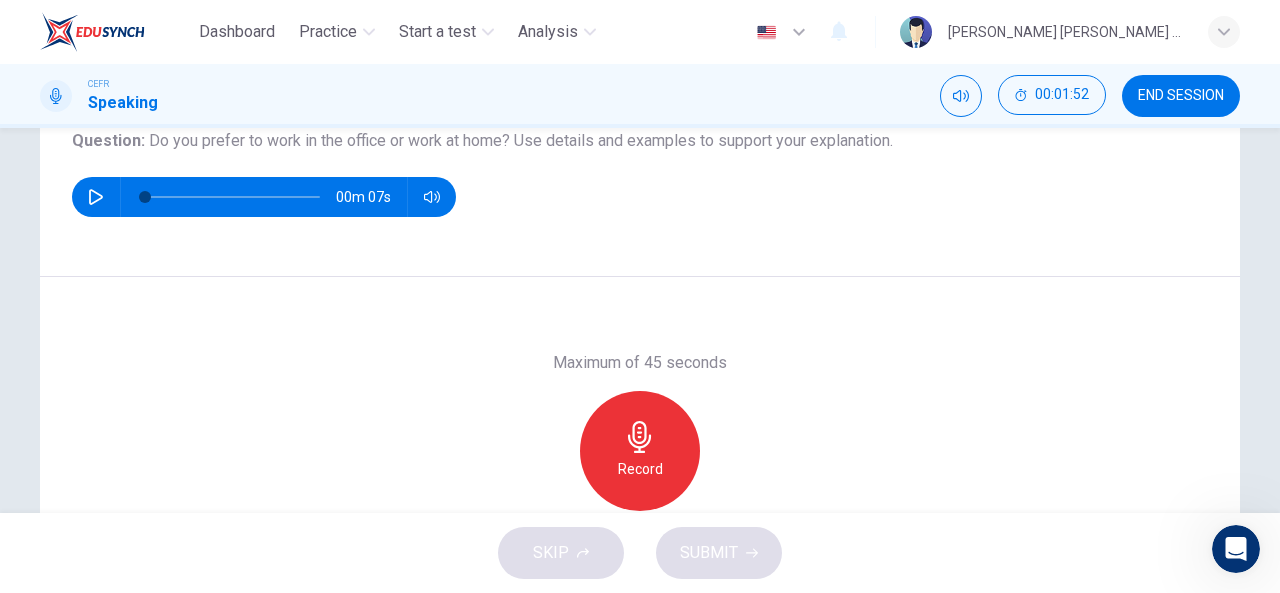 scroll, scrollTop: 238, scrollLeft: 0, axis: vertical 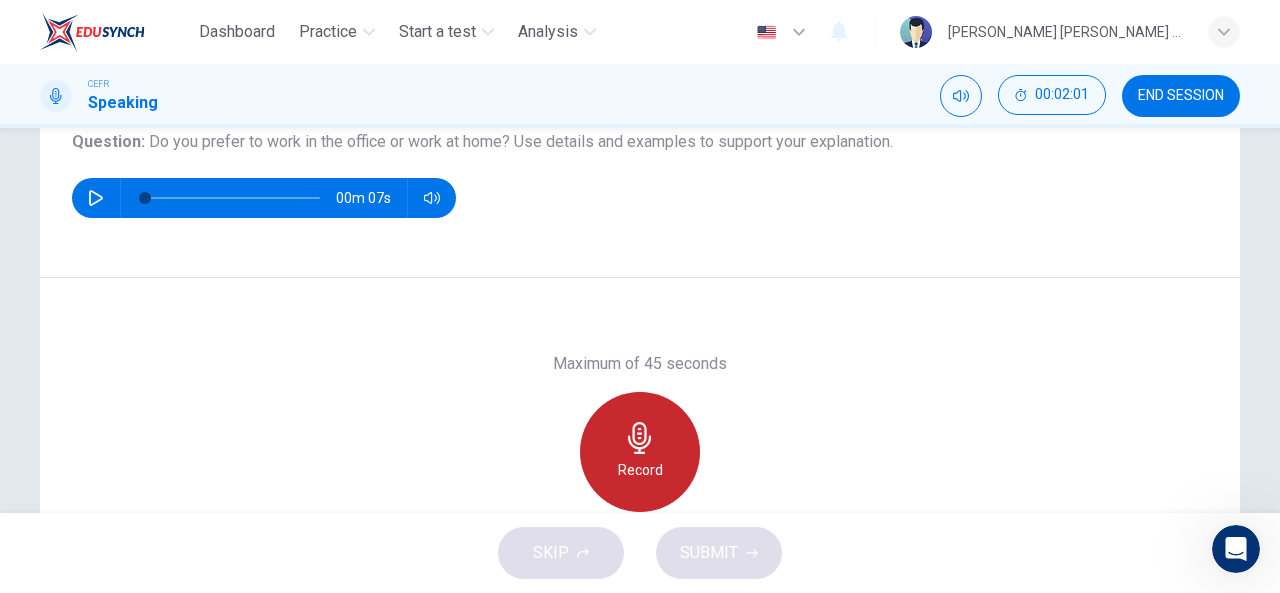 click 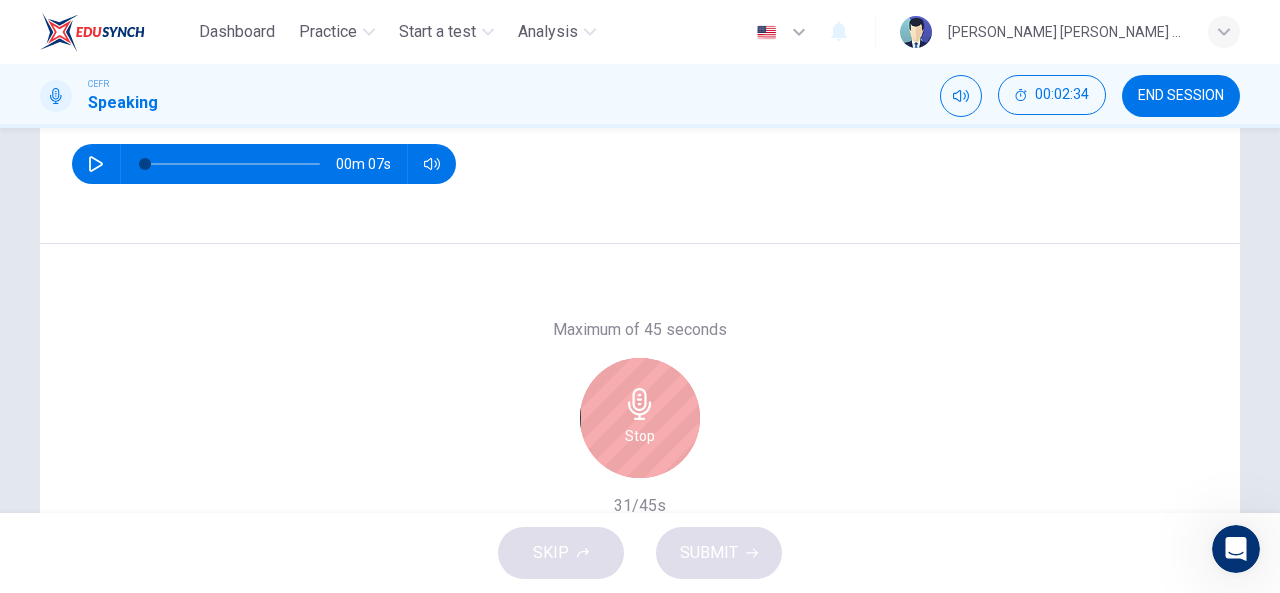 scroll, scrollTop: 271, scrollLeft: 0, axis: vertical 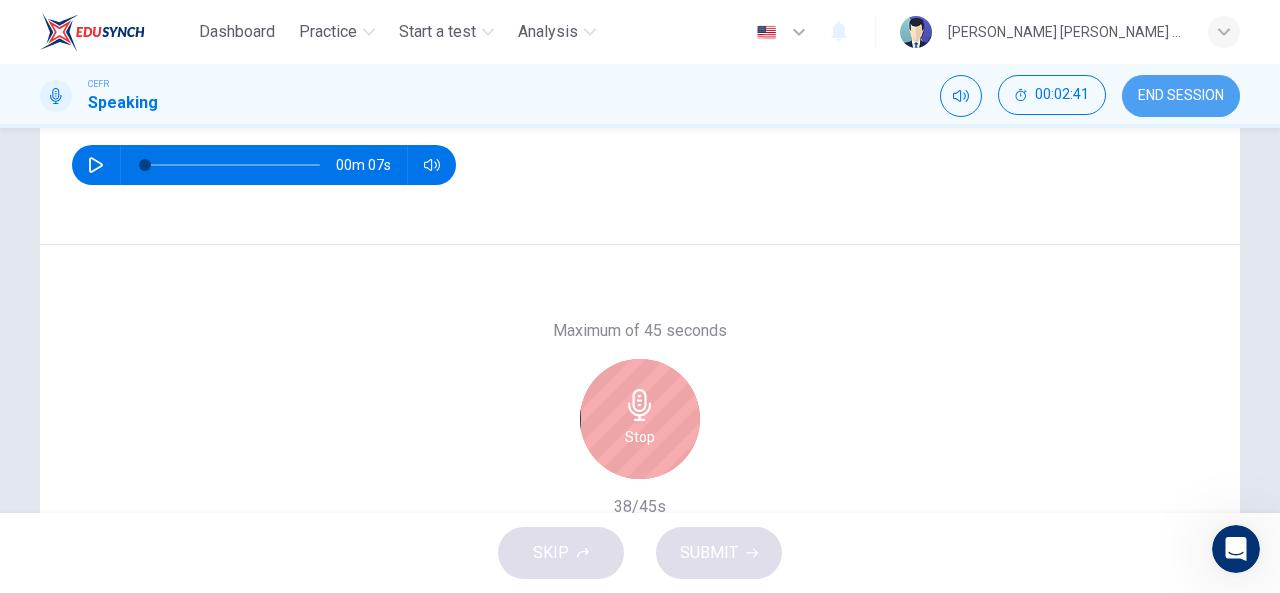 click on "END SESSION" at bounding box center [1181, 96] 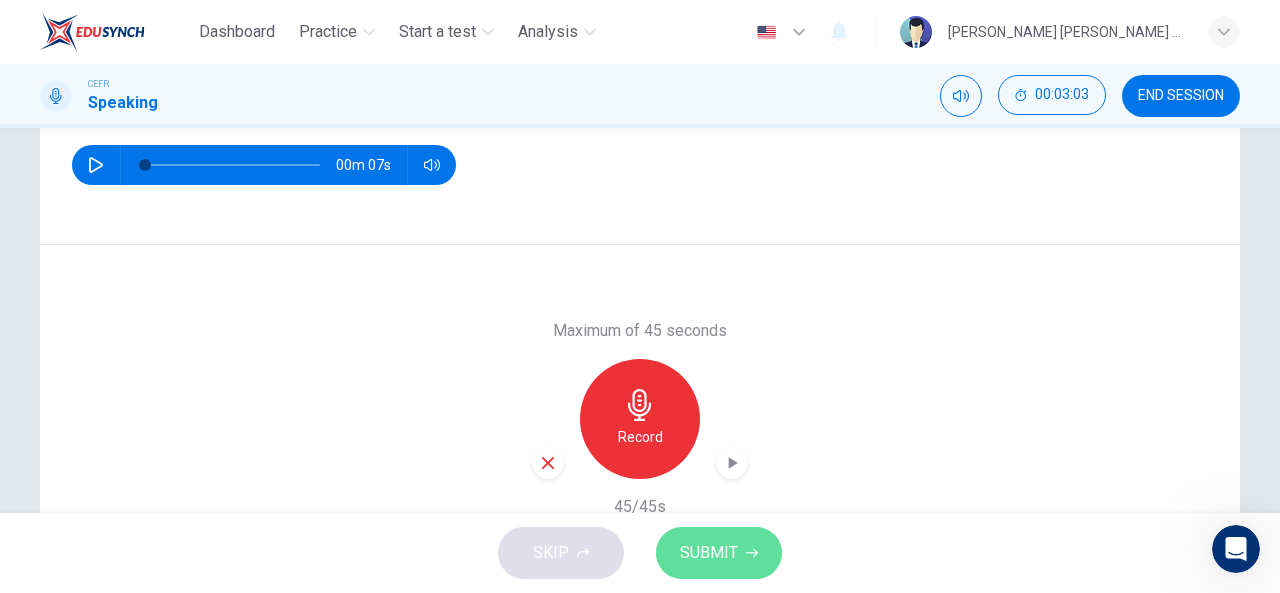 click on "SUBMIT" at bounding box center [709, 553] 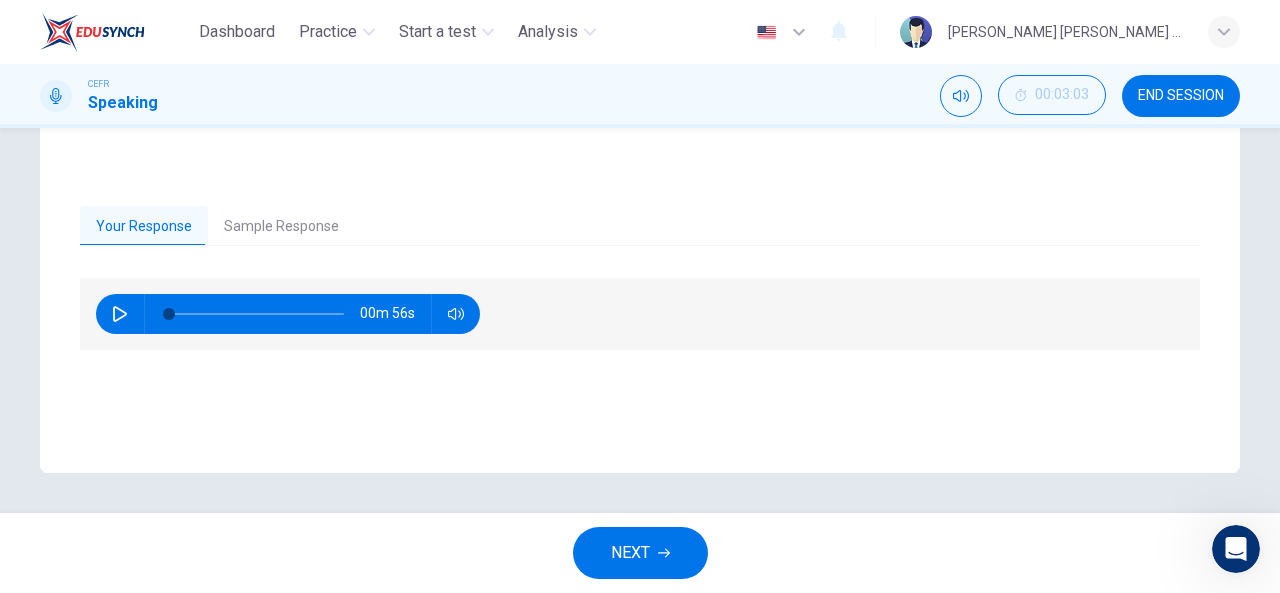 scroll, scrollTop: 332, scrollLeft: 0, axis: vertical 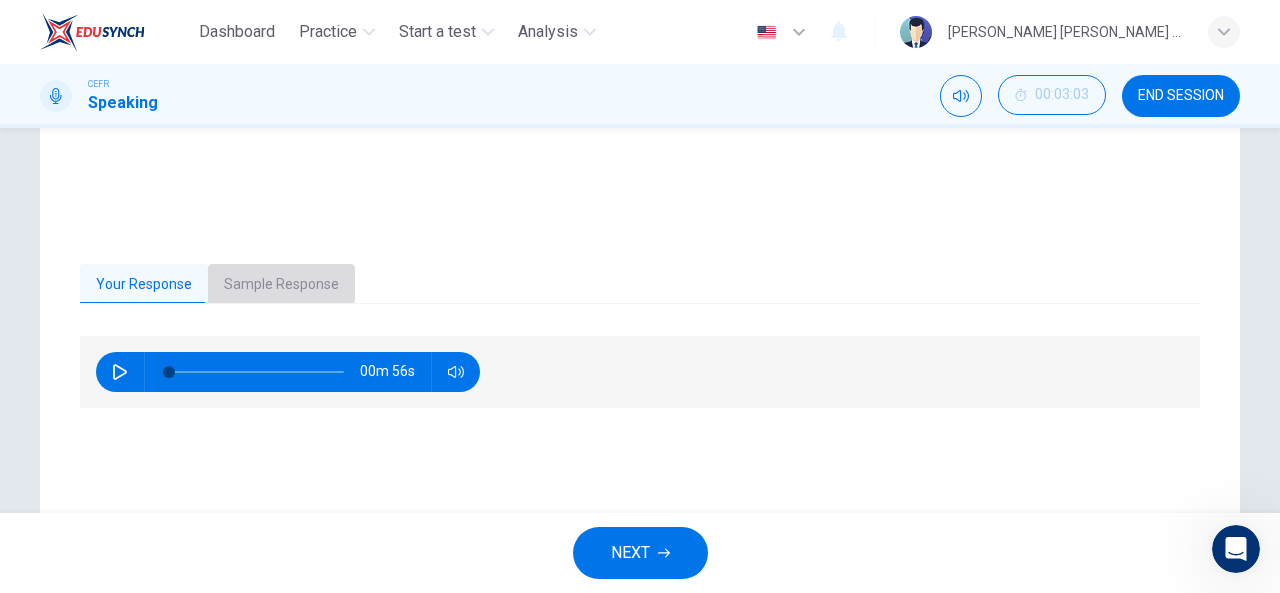 click on "Sample Response" at bounding box center (281, 285) 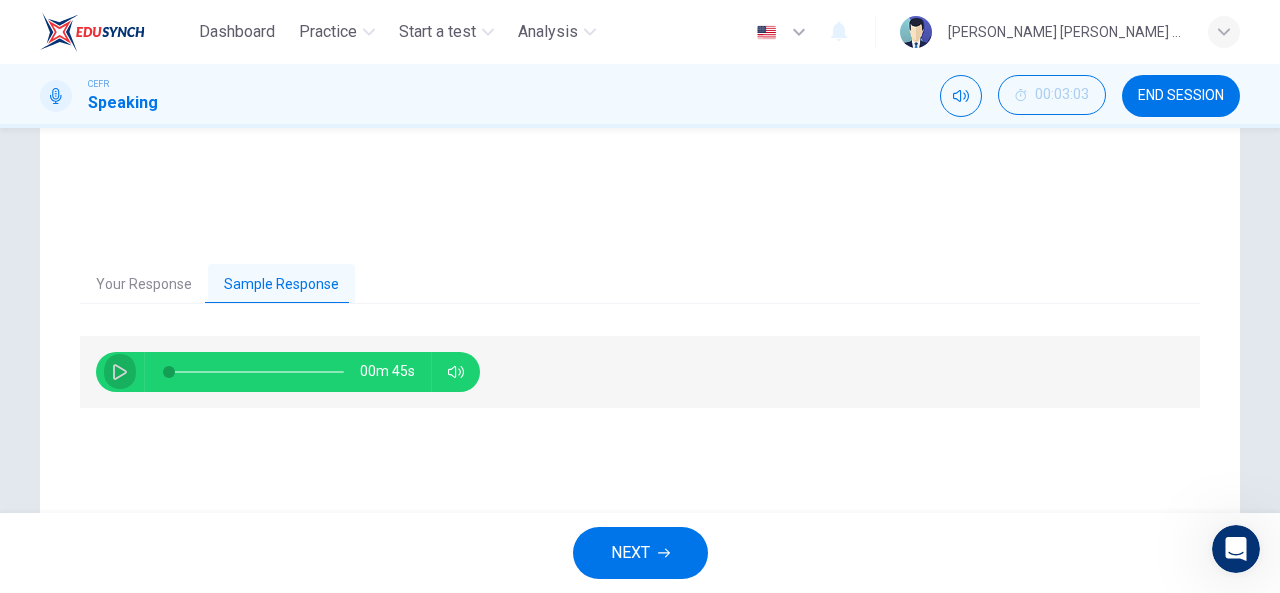 click 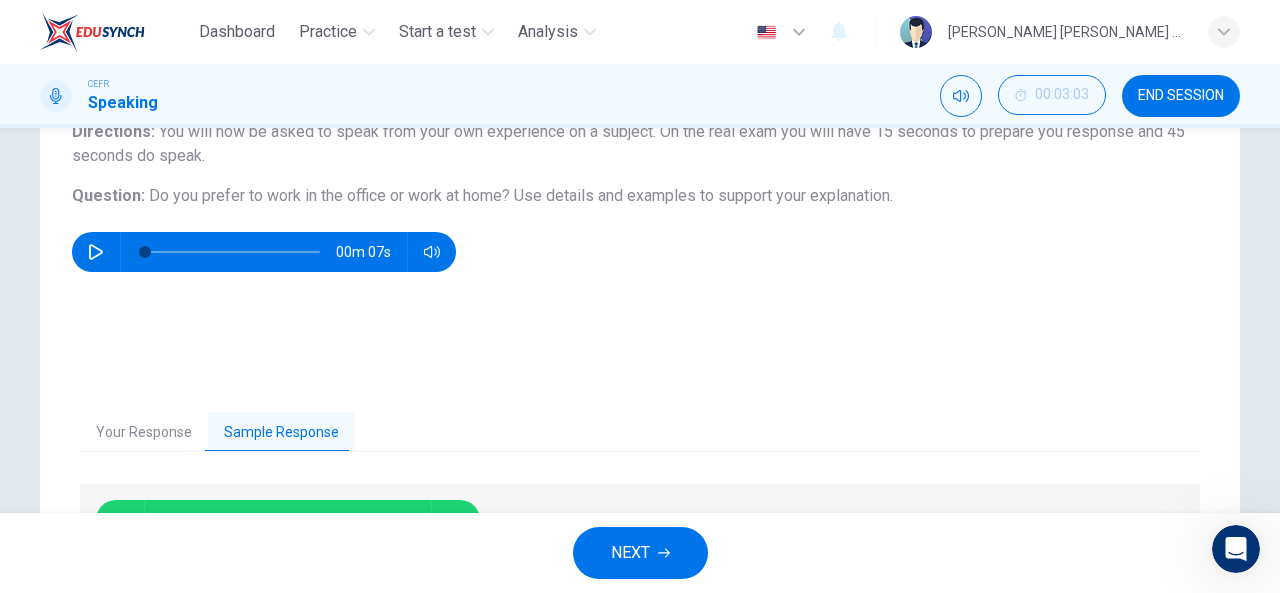 scroll, scrollTop: 337, scrollLeft: 0, axis: vertical 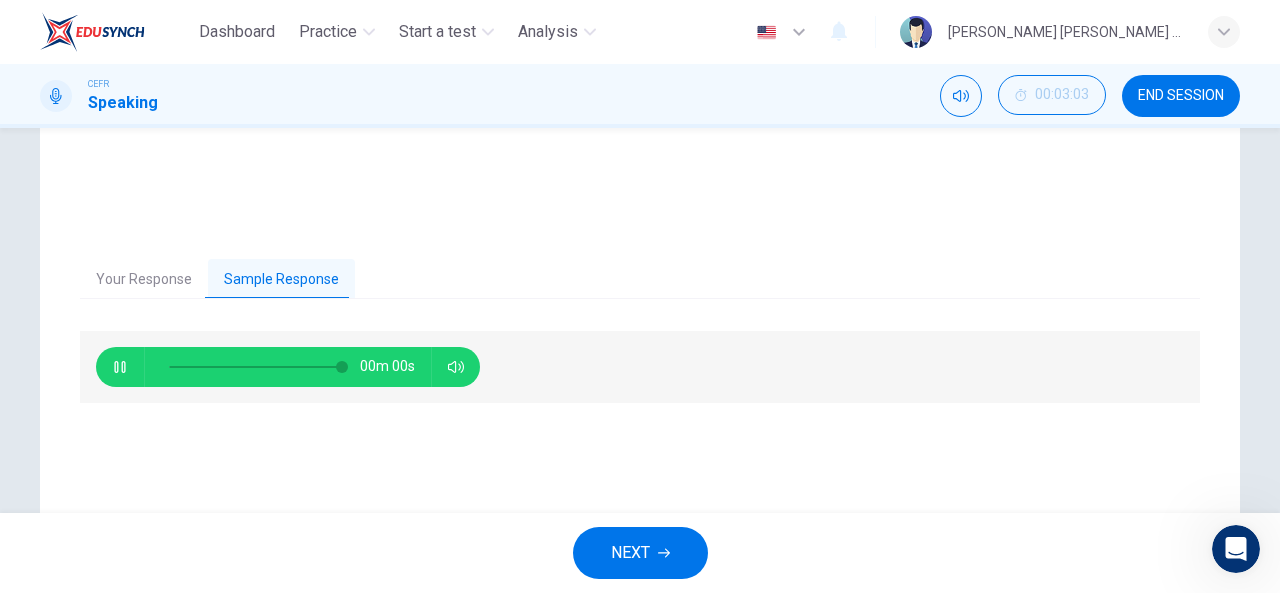 type on "0" 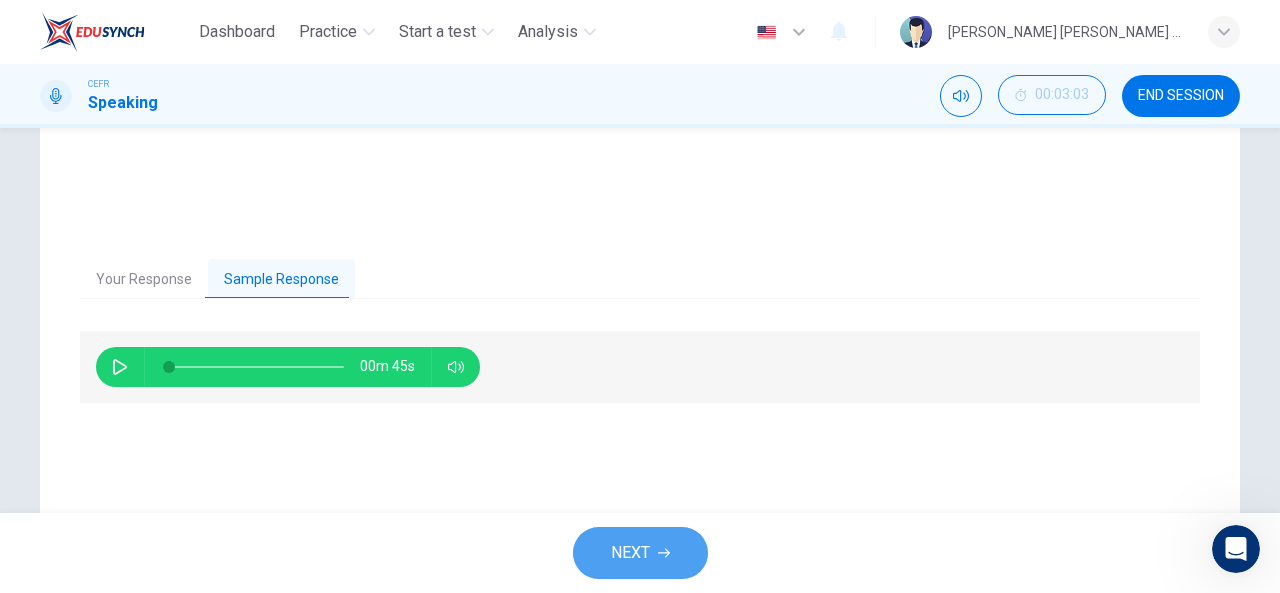 click on "NEXT" at bounding box center (630, 553) 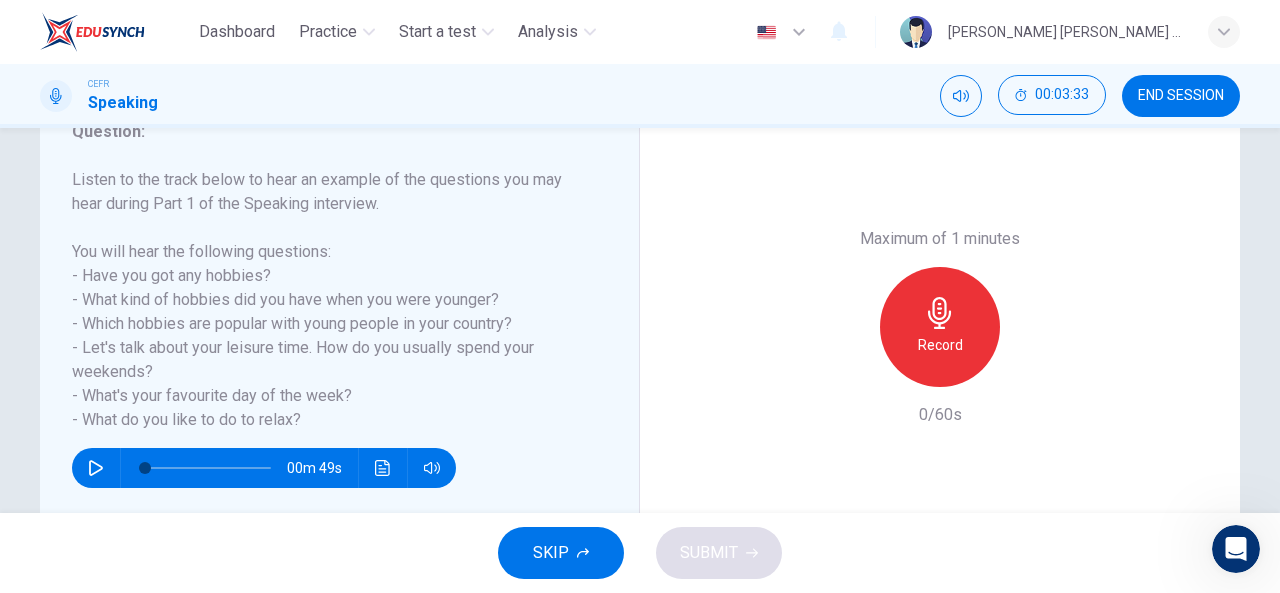 scroll, scrollTop: 288, scrollLeft: 0, axis: vertical 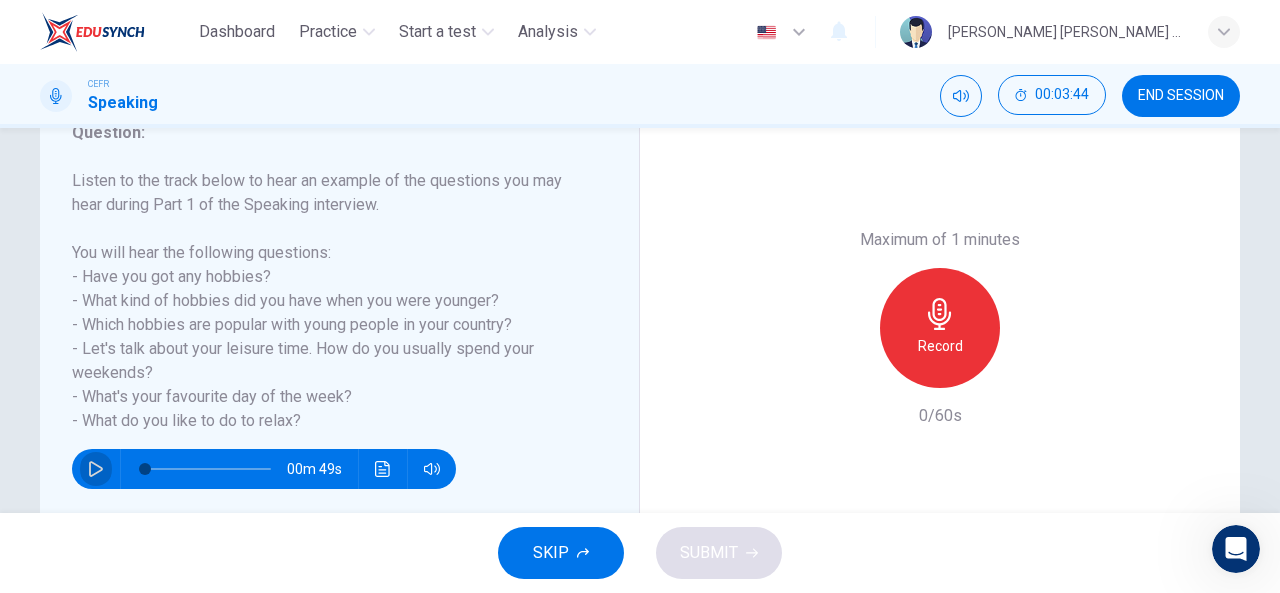 click 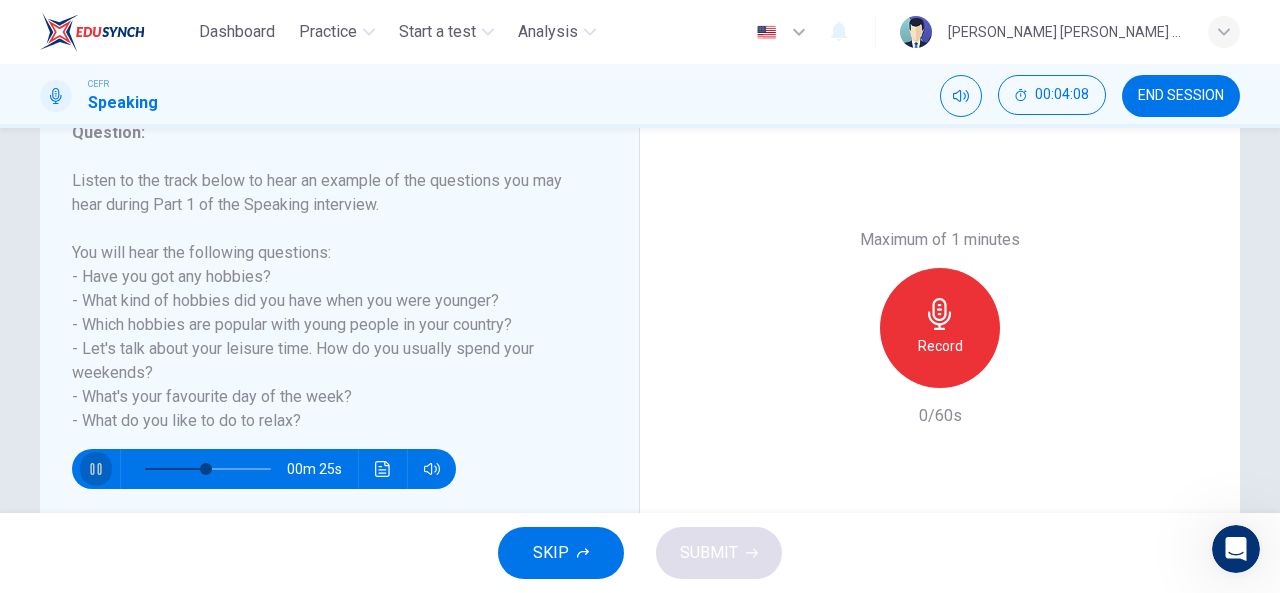 click 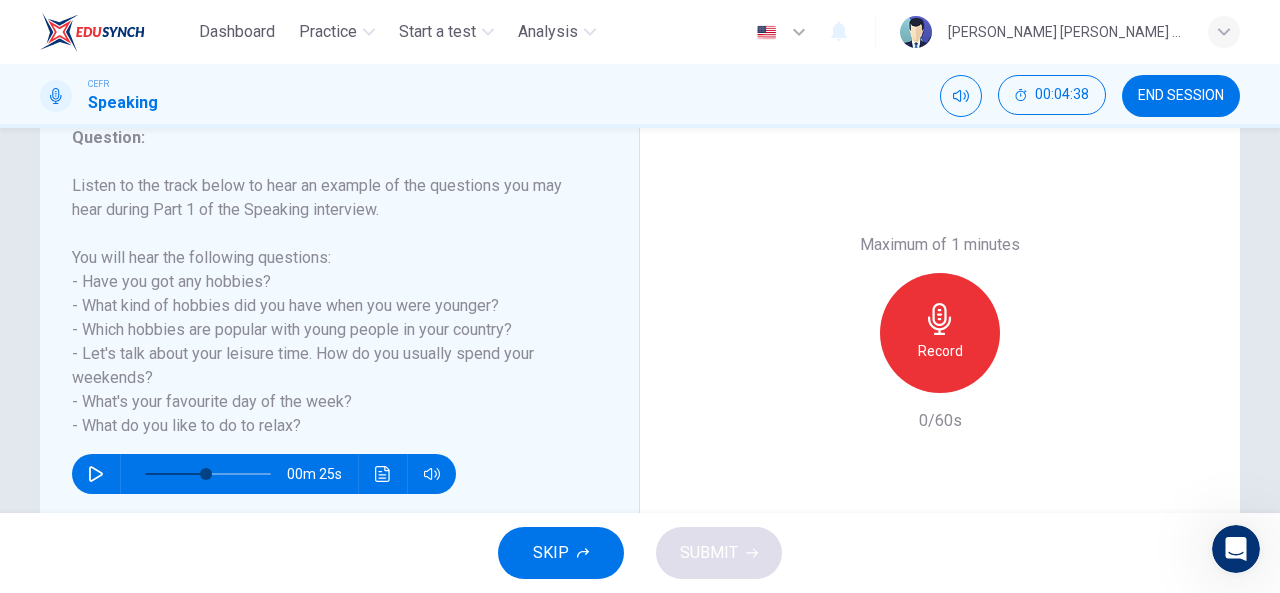 scroll, scrollTop: 281, scrollLeft: 0, axis: vertical 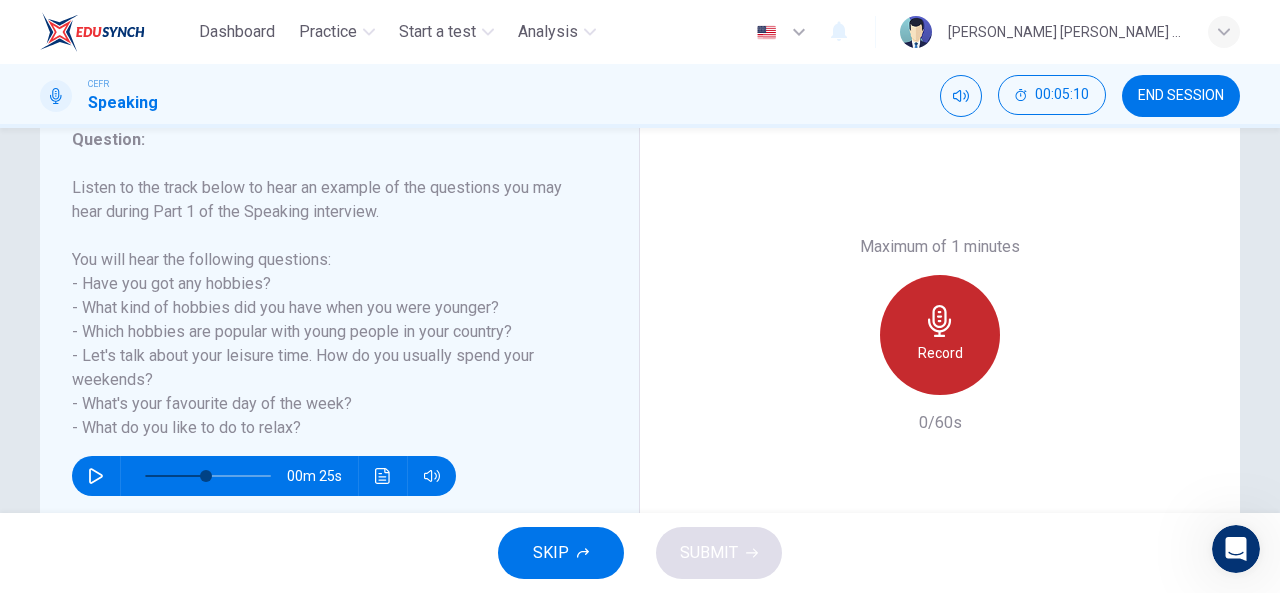 click on "Record" at bounding box center (940, 353) 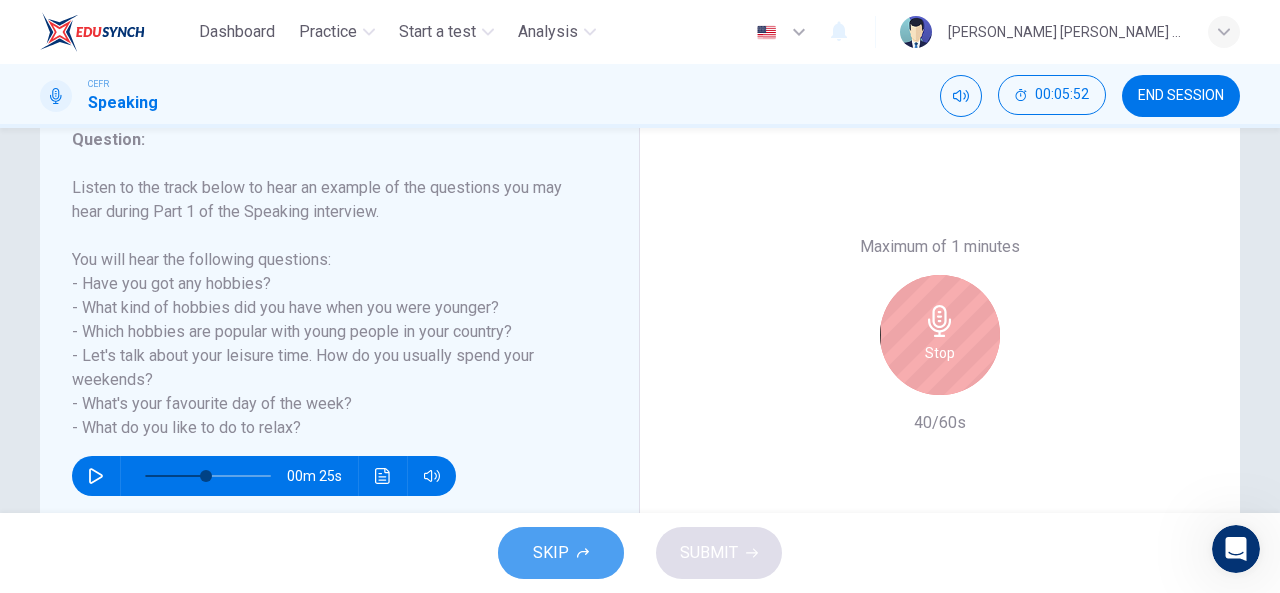 click on "SKIP" at bounding box center [561, 553] 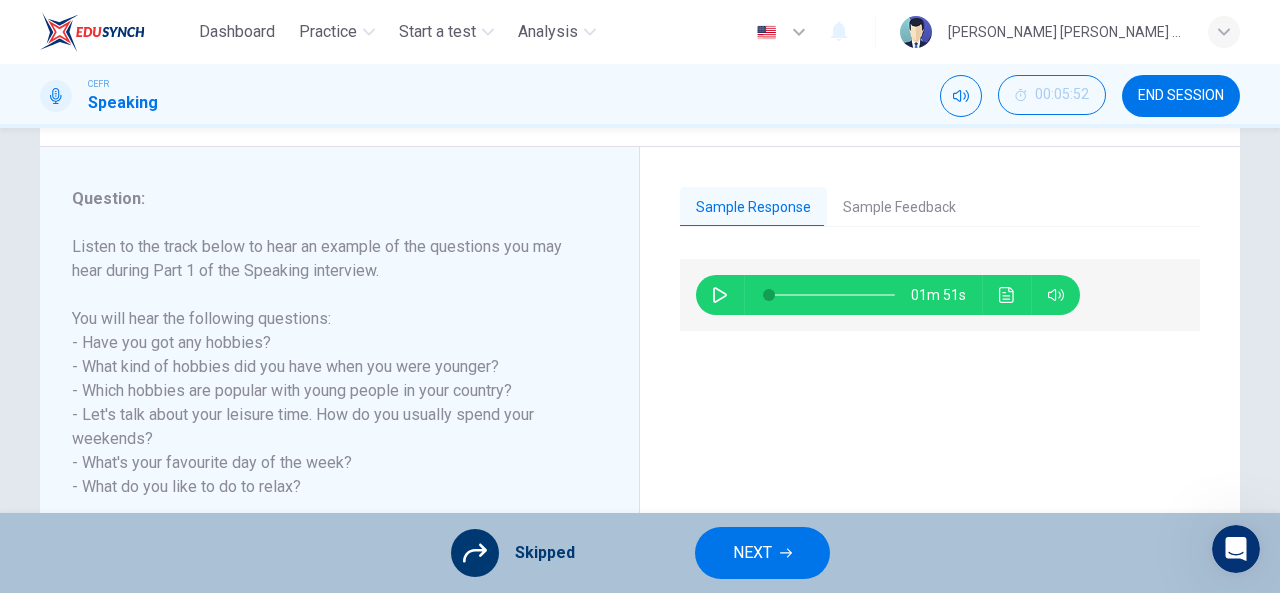 scroll, scrollTop: 220, scrollLeft: 0, axis: vertical 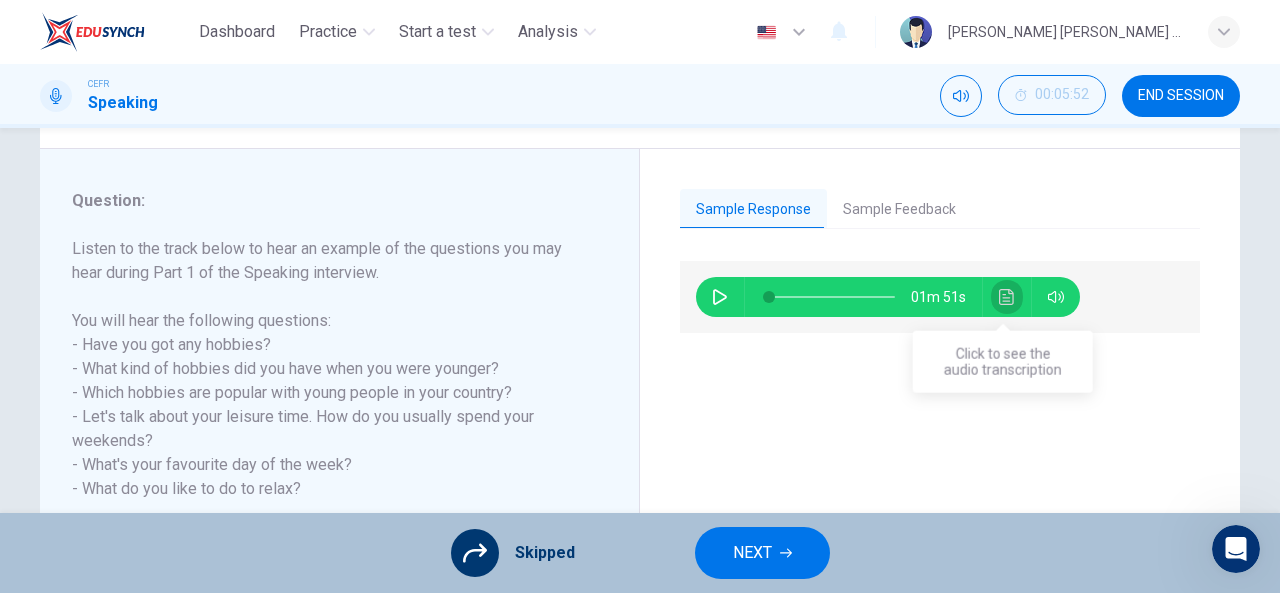 click 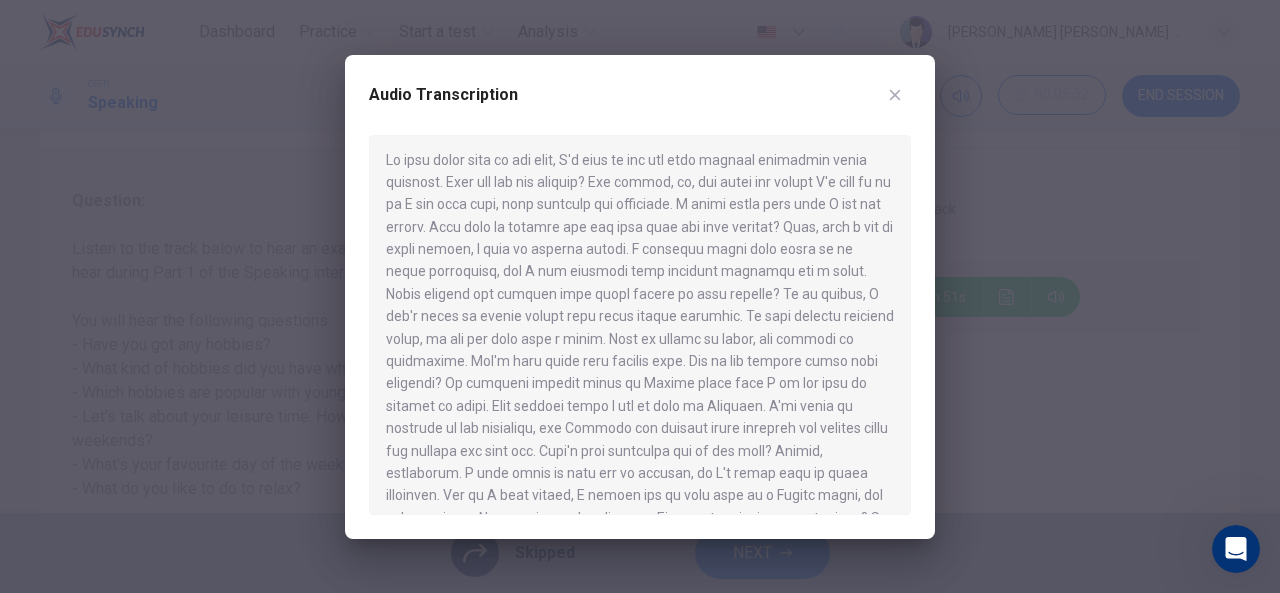 scroll, scrollTop: 4, scrollLeft: 0, axis: vertical 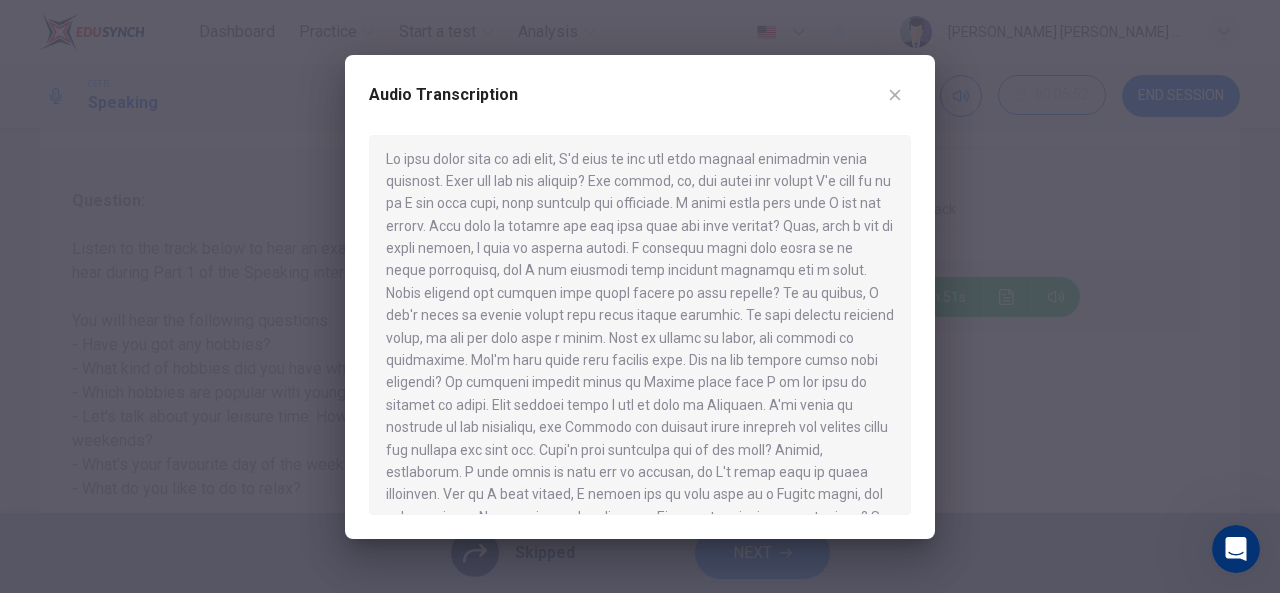 type on "48" 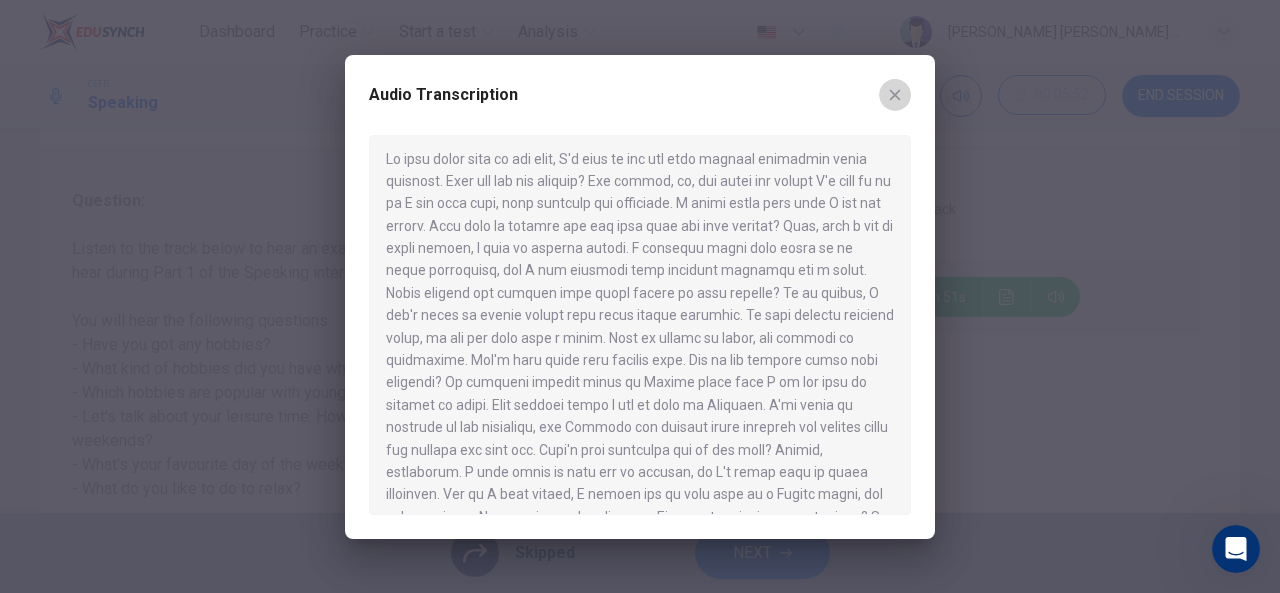 click 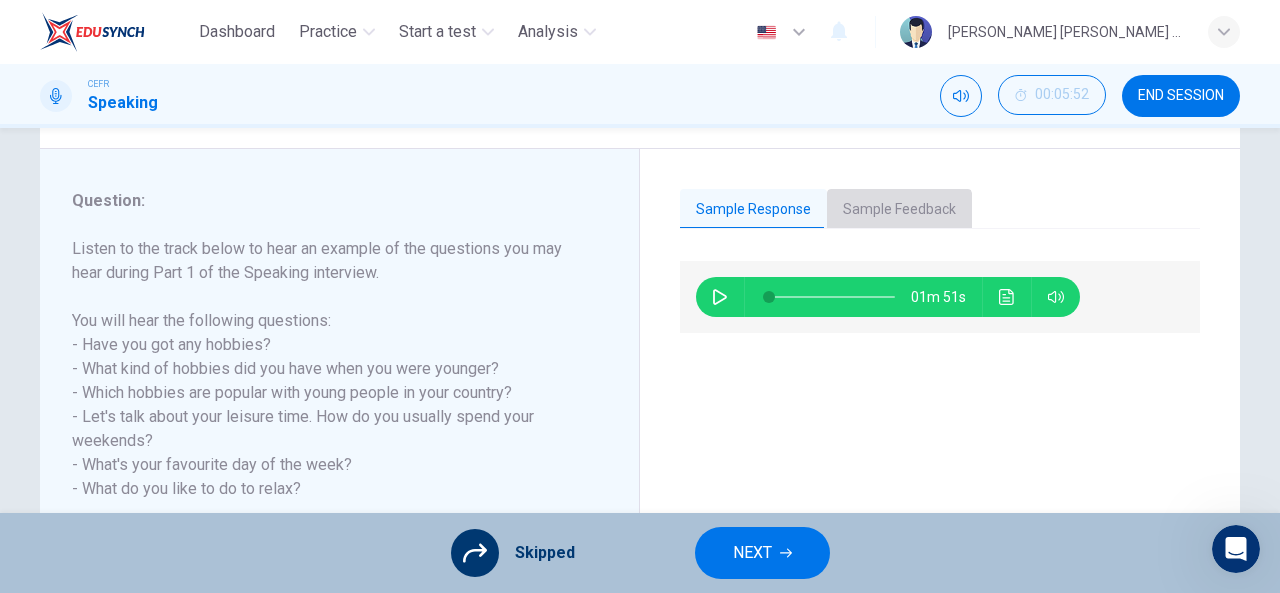 click on "Sample Feedback" at bounding box center (899, 210) 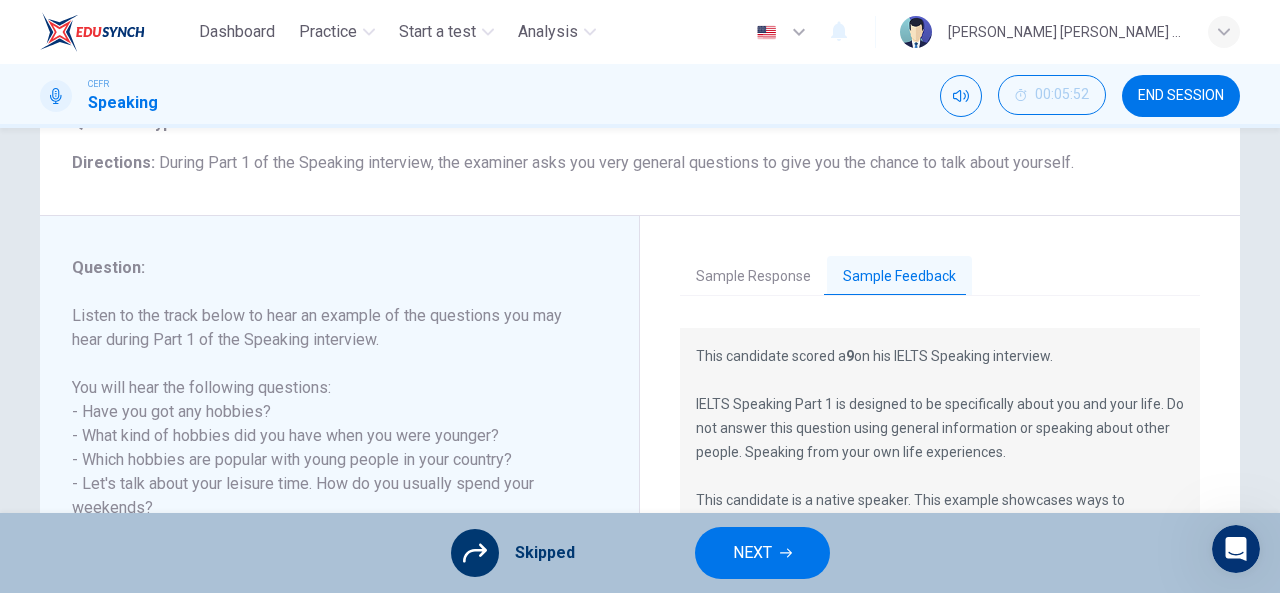 scroll, scrollTop: 150, scrollLeft: 0, axis: vertical 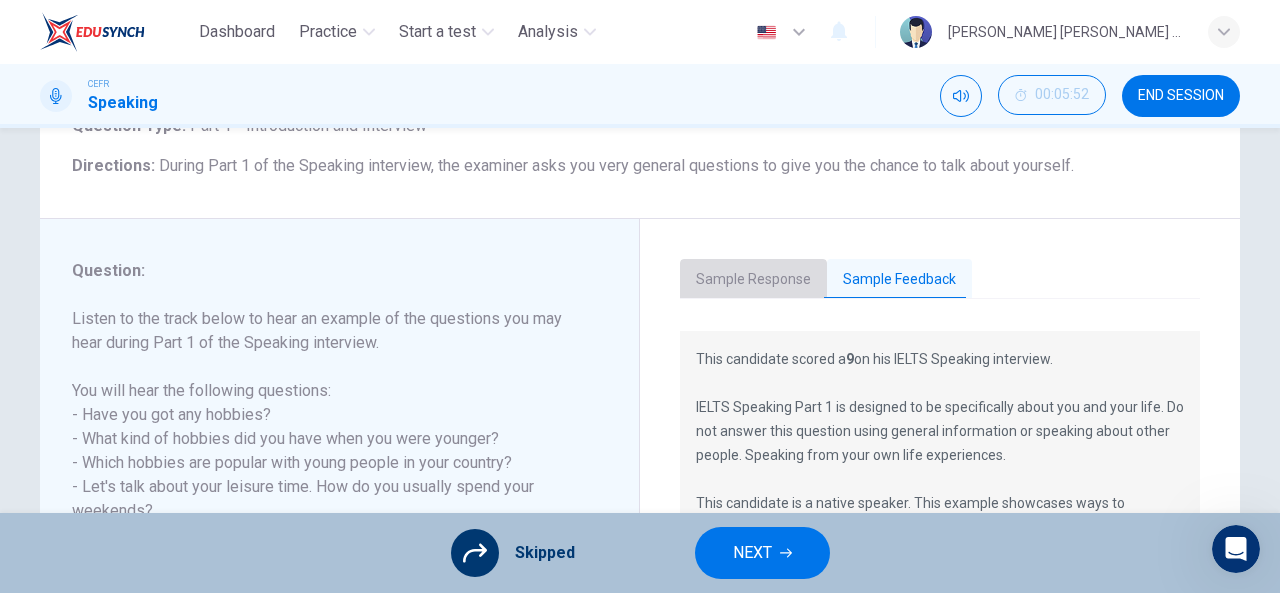 click on "Sample Response" at bounding box center [753, 280] 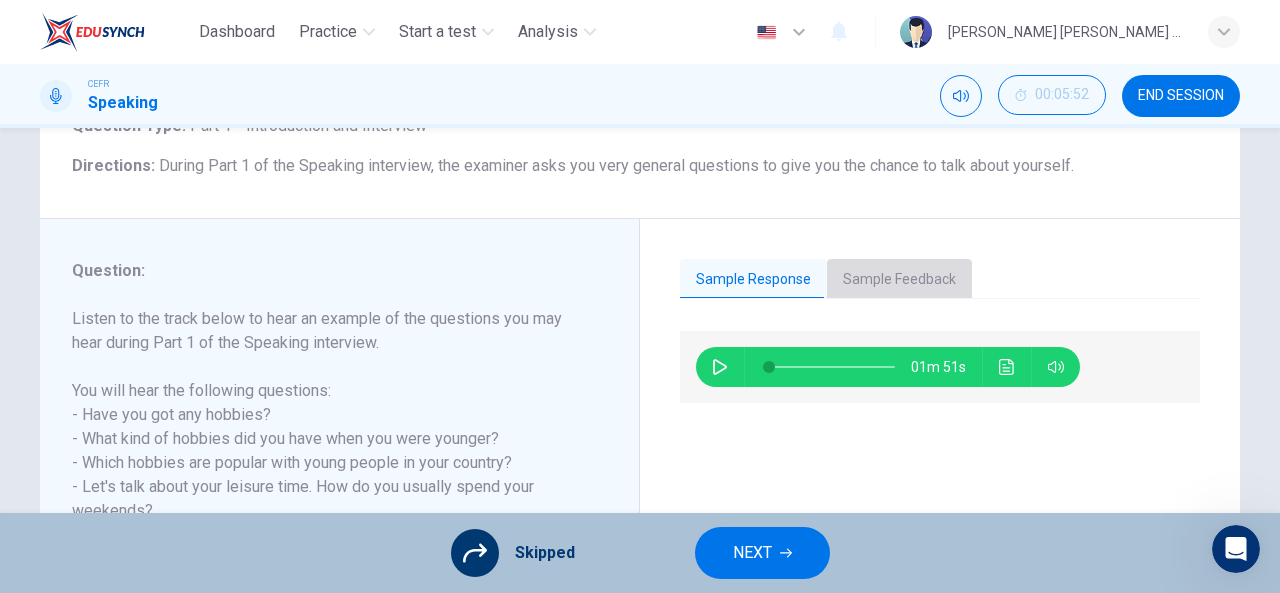 click on "Sample Feedback" at bounding box center [899, 280] 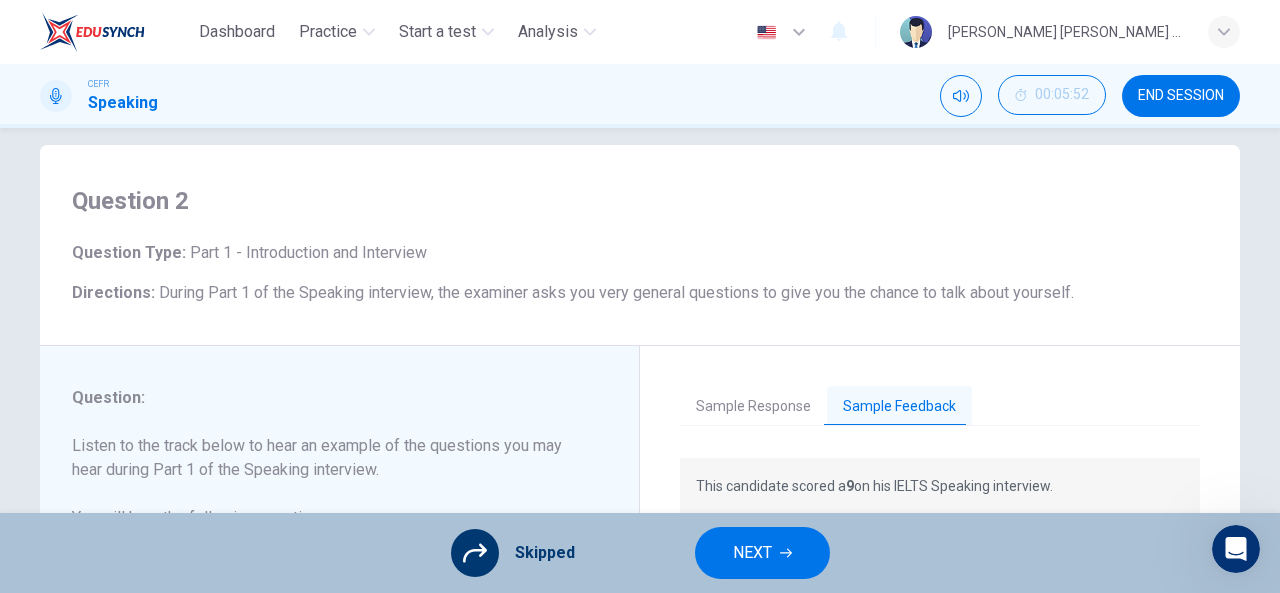 scroll, scrollTop: 9, scrollLeft: 0, axis: vertical 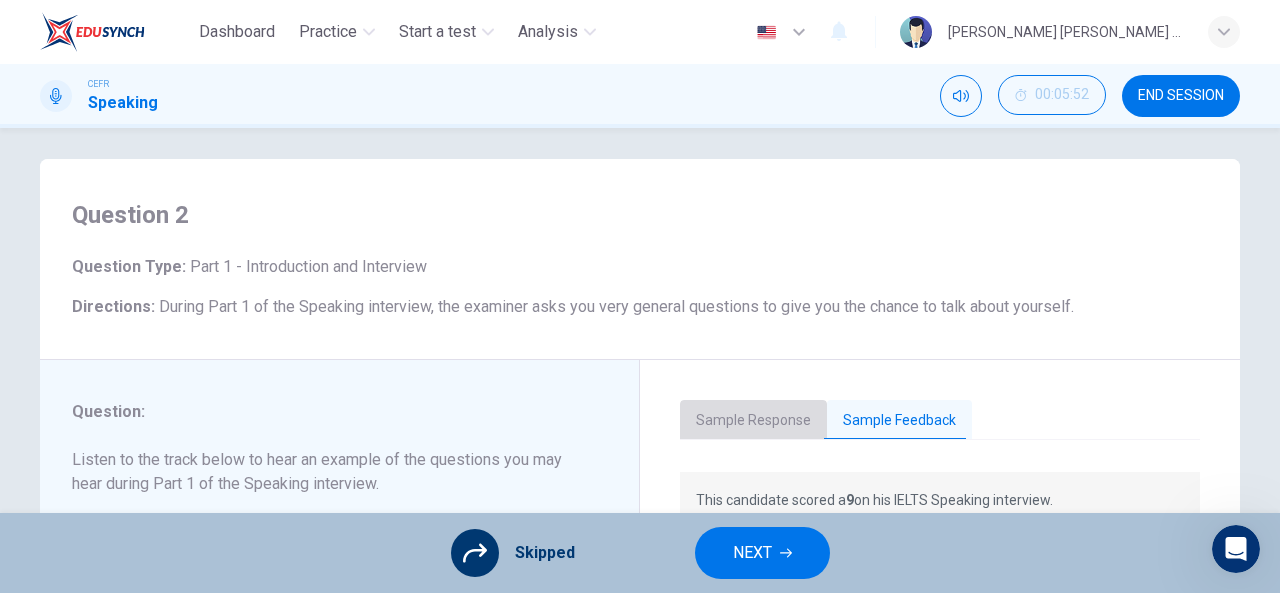 click on "Sample Response" at bounding box center [753, 421] 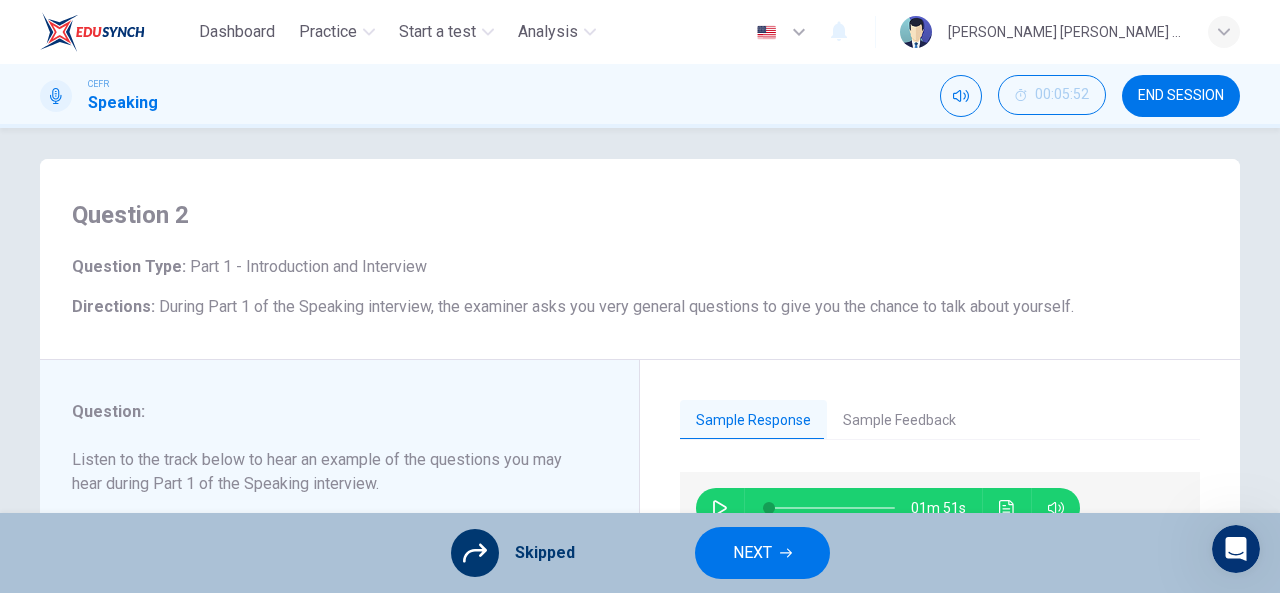 scroll, scrollTop: 151, scrollLeft: 0, axis: vertical 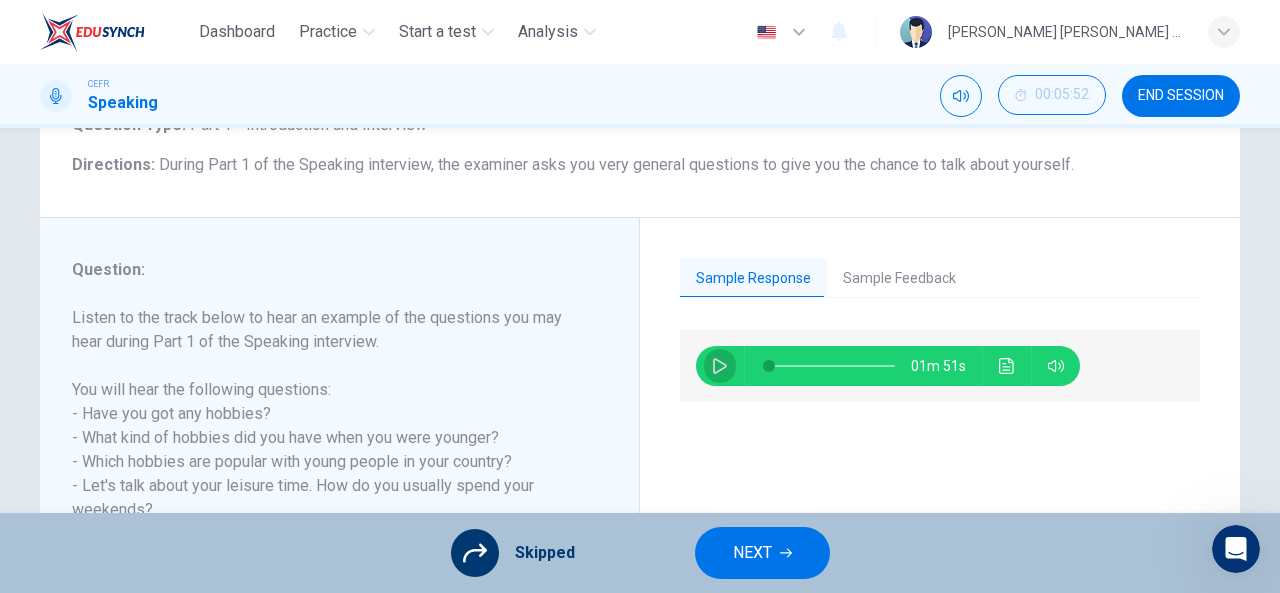 click 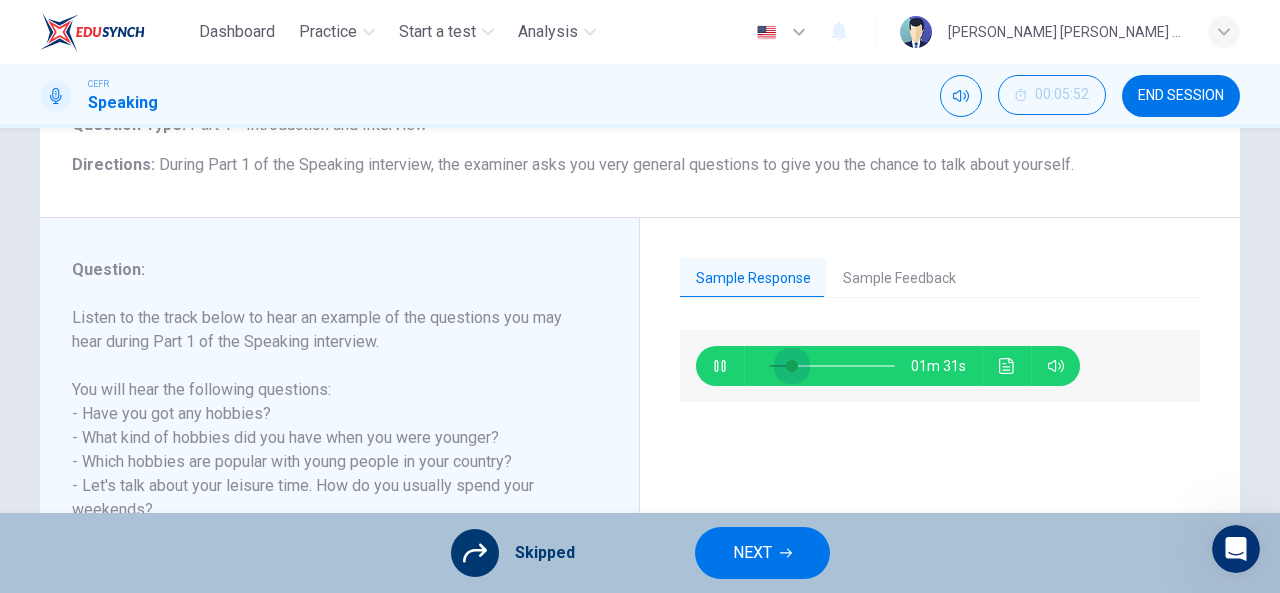 click at bounding box center [792, 366] 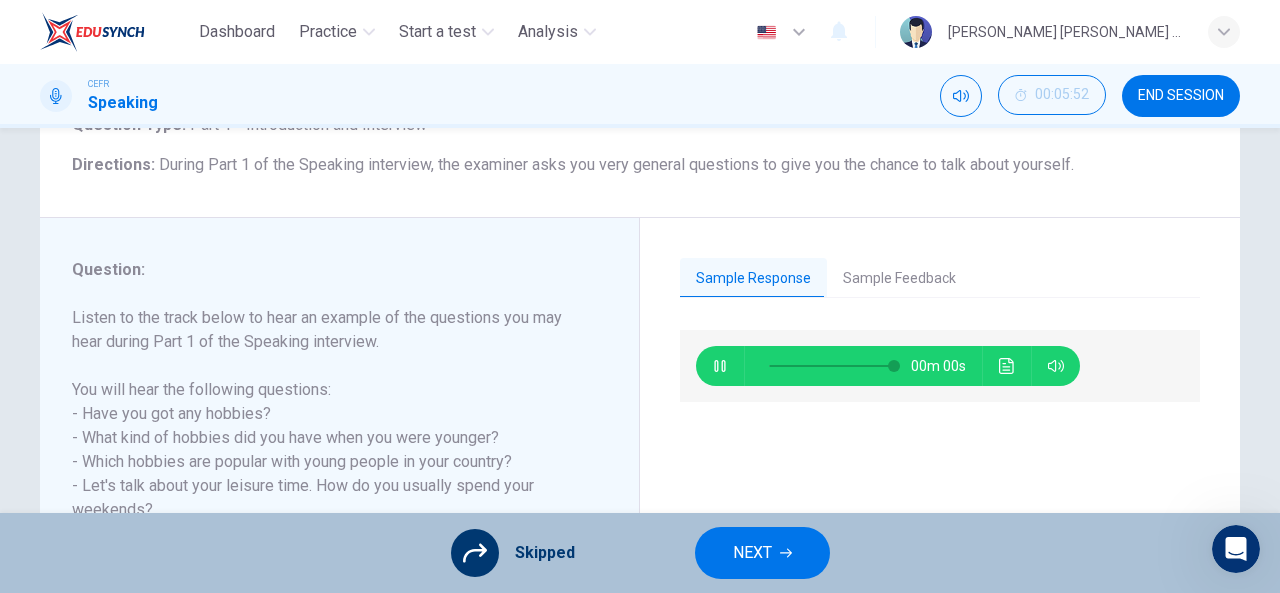 type on "0" 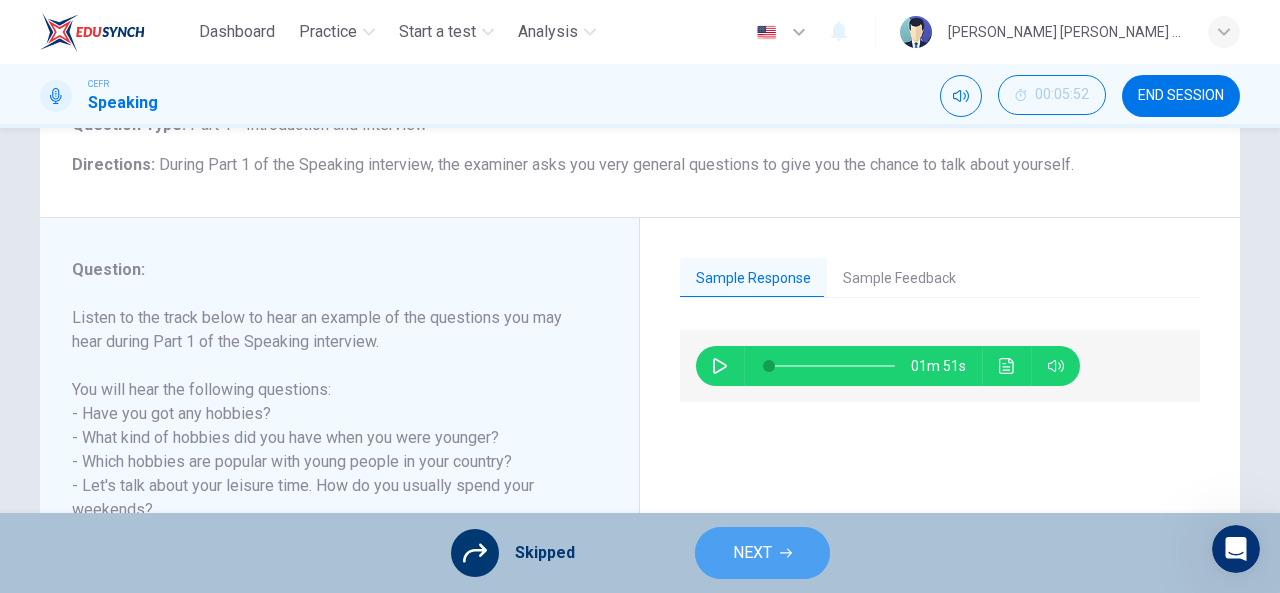 click on "NEXT" at bounding box center [752, 553] 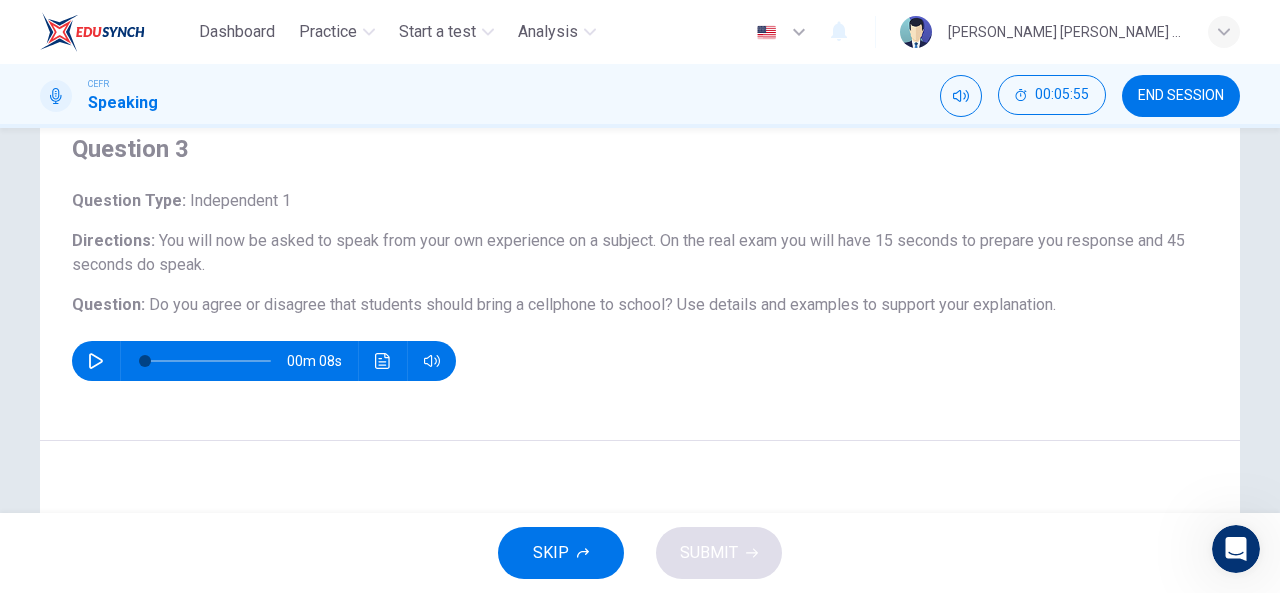 scroll, scrollTop: 76, scrollLeft: 0, axis: vertical 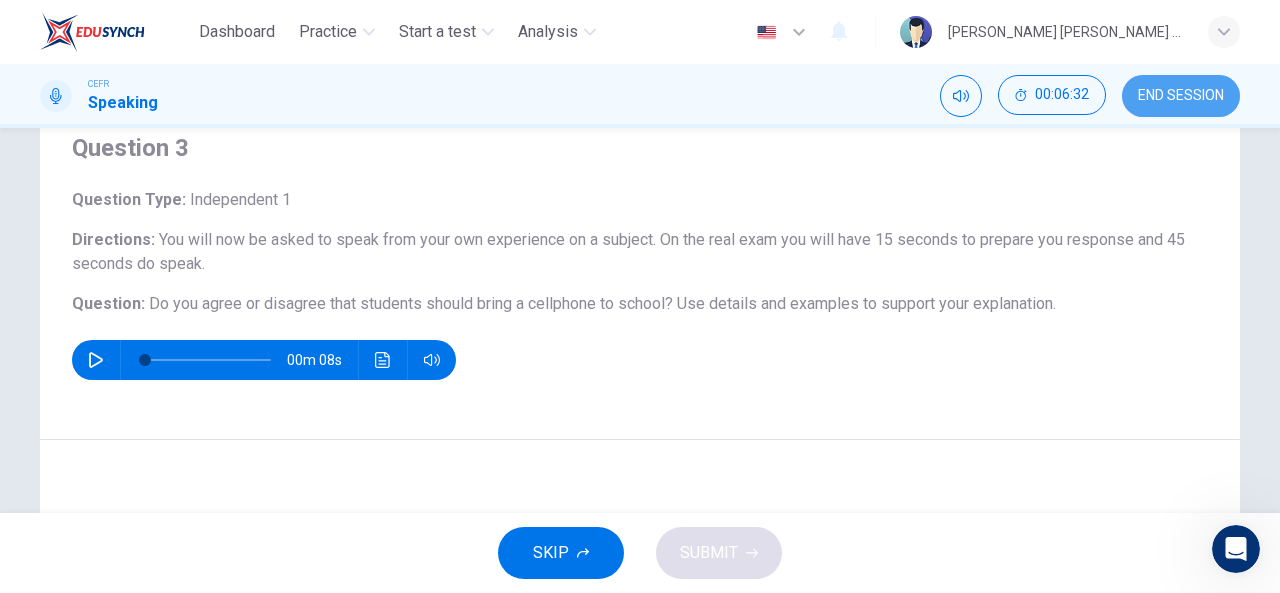 click on "END SESSION" at bounding box center (1181, 96) 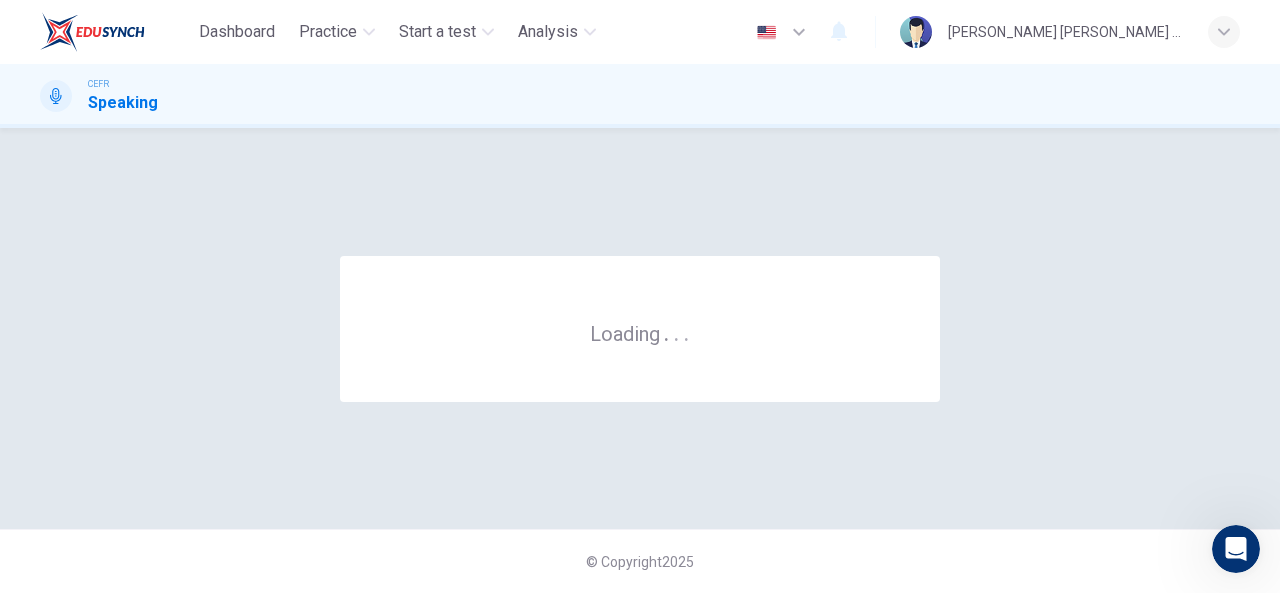 scroll, scrollTop: 0, scrollLeft: 0, axis: both 